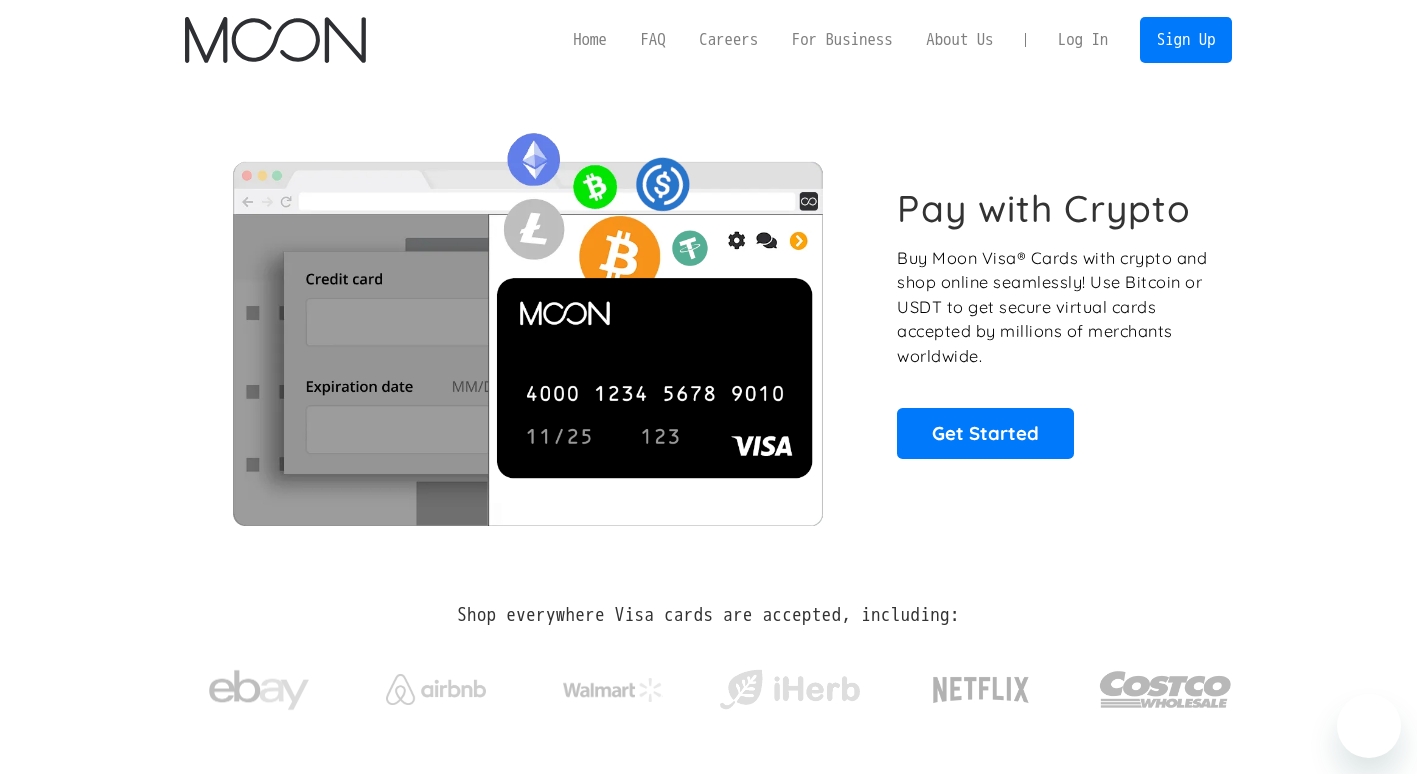 scroll, scrollTop: 0, scrollLeft: 0, axis: both 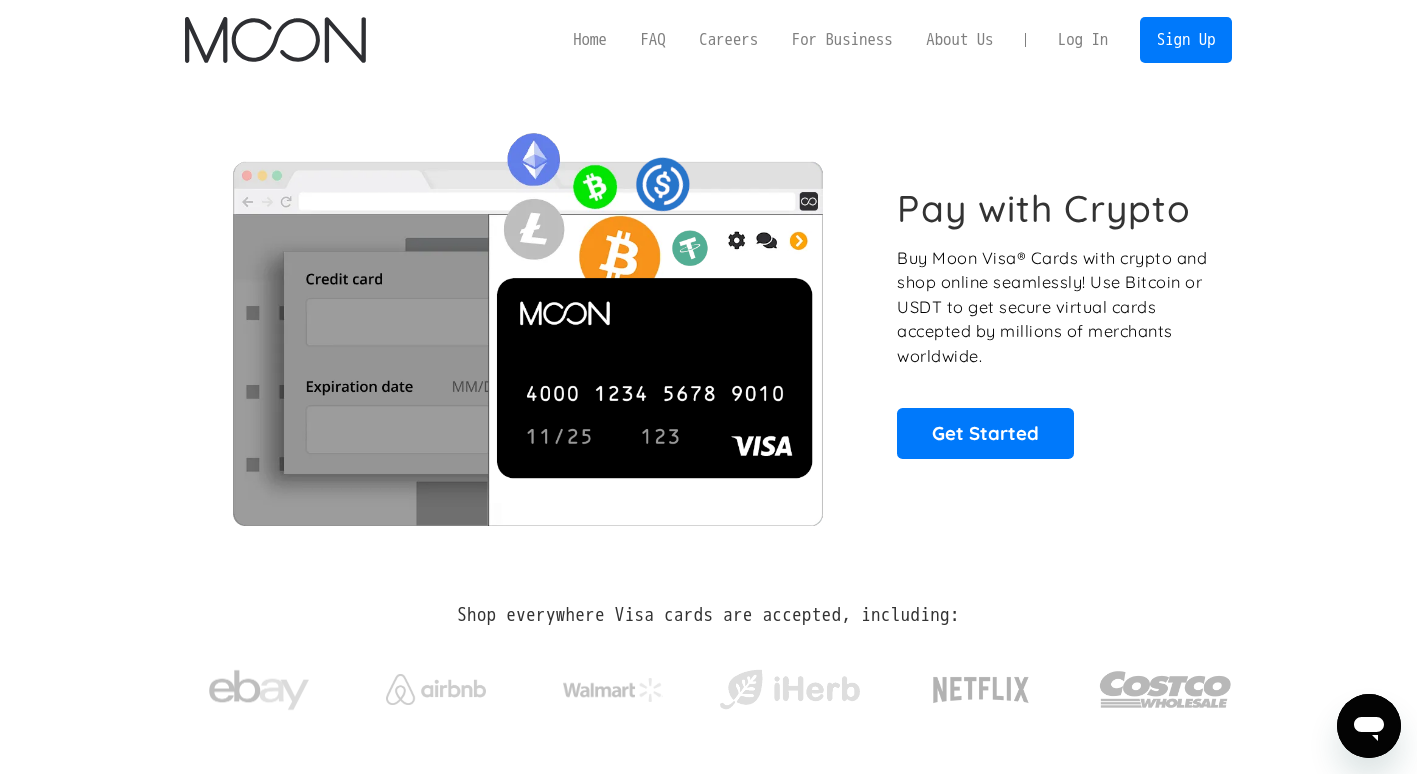click on "Log In" at bounding box center (1083, 40) 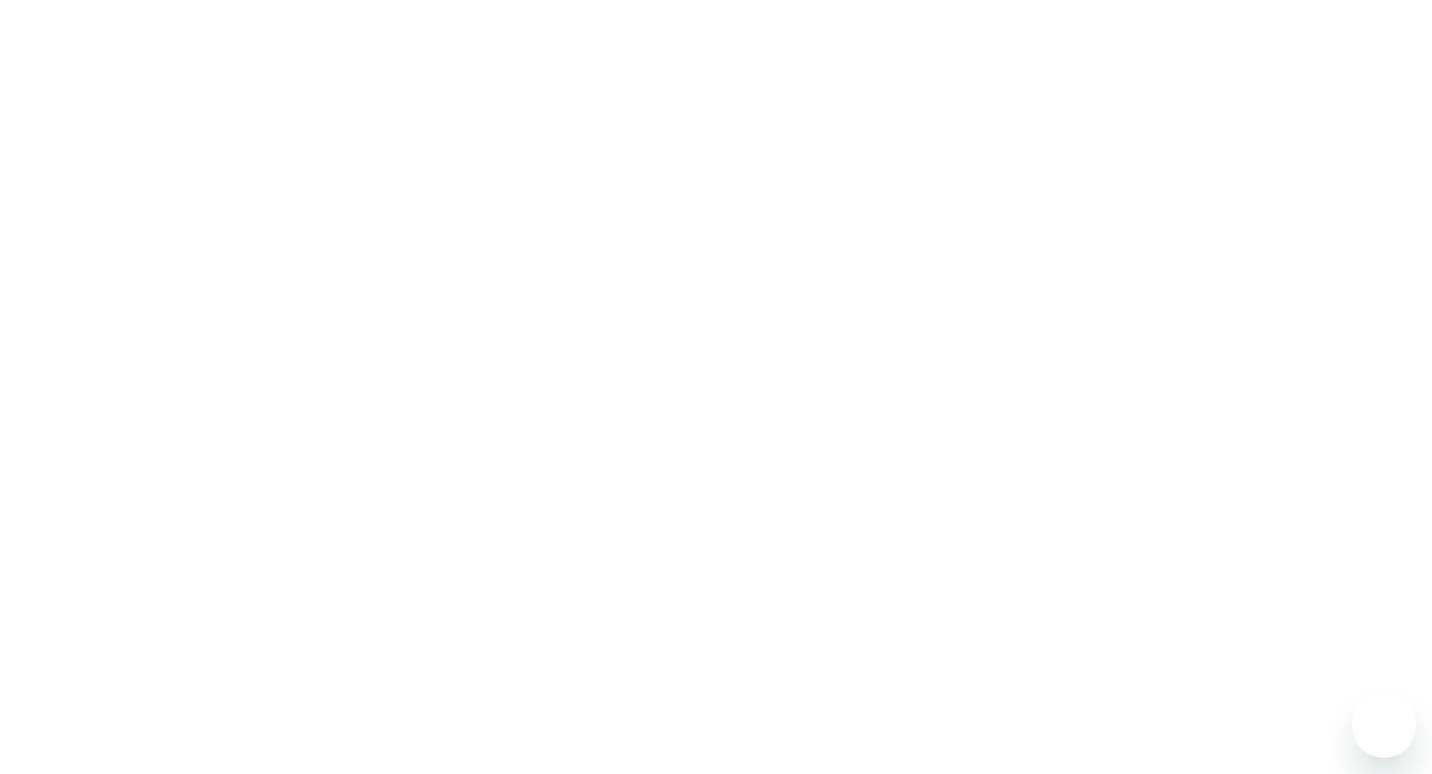 scroll, scrollTop: 0, scrollLeft: 0, axis: both 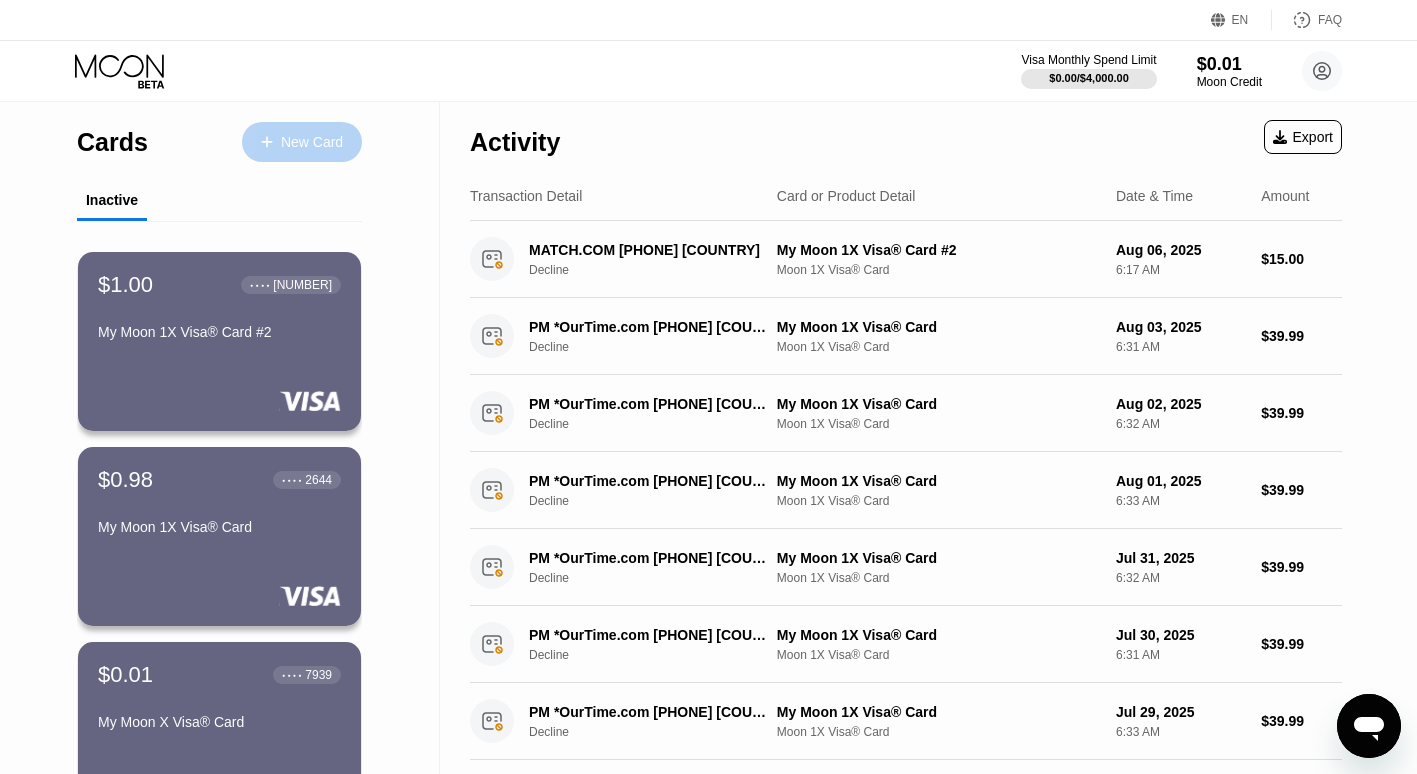 click on "New Card" at bounding box center (312, 142) 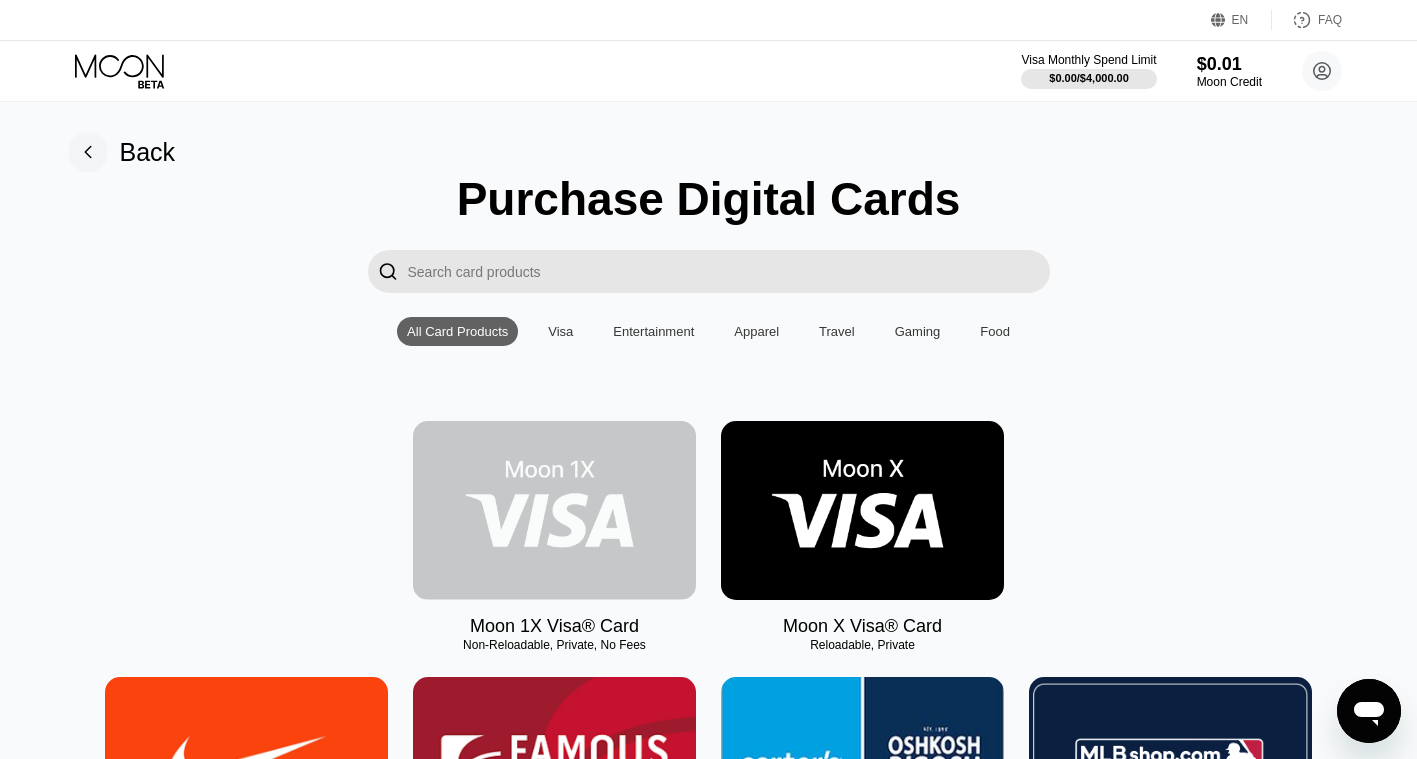 click at bounding box center [554, 510] 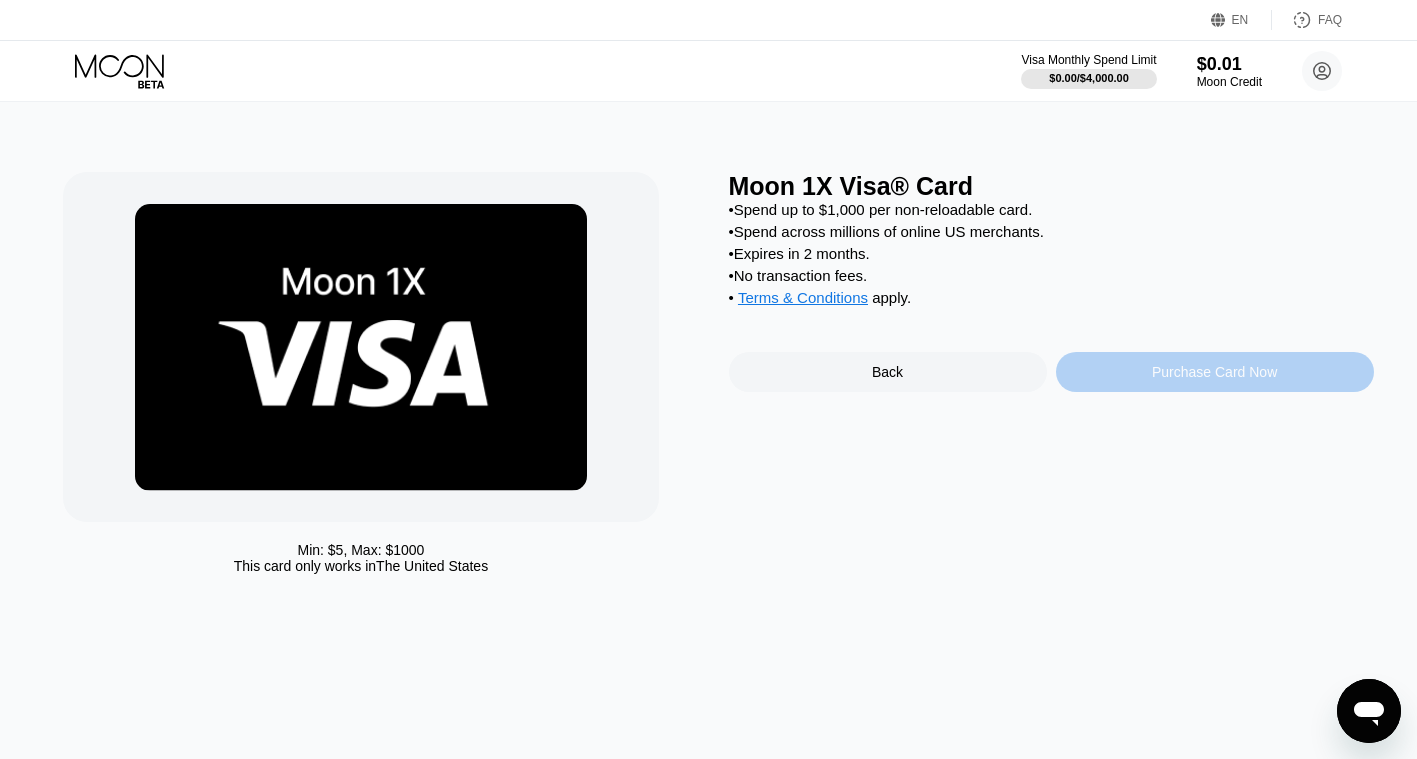 click on "Purchase Card Now" at bounding box center (1215, 372) 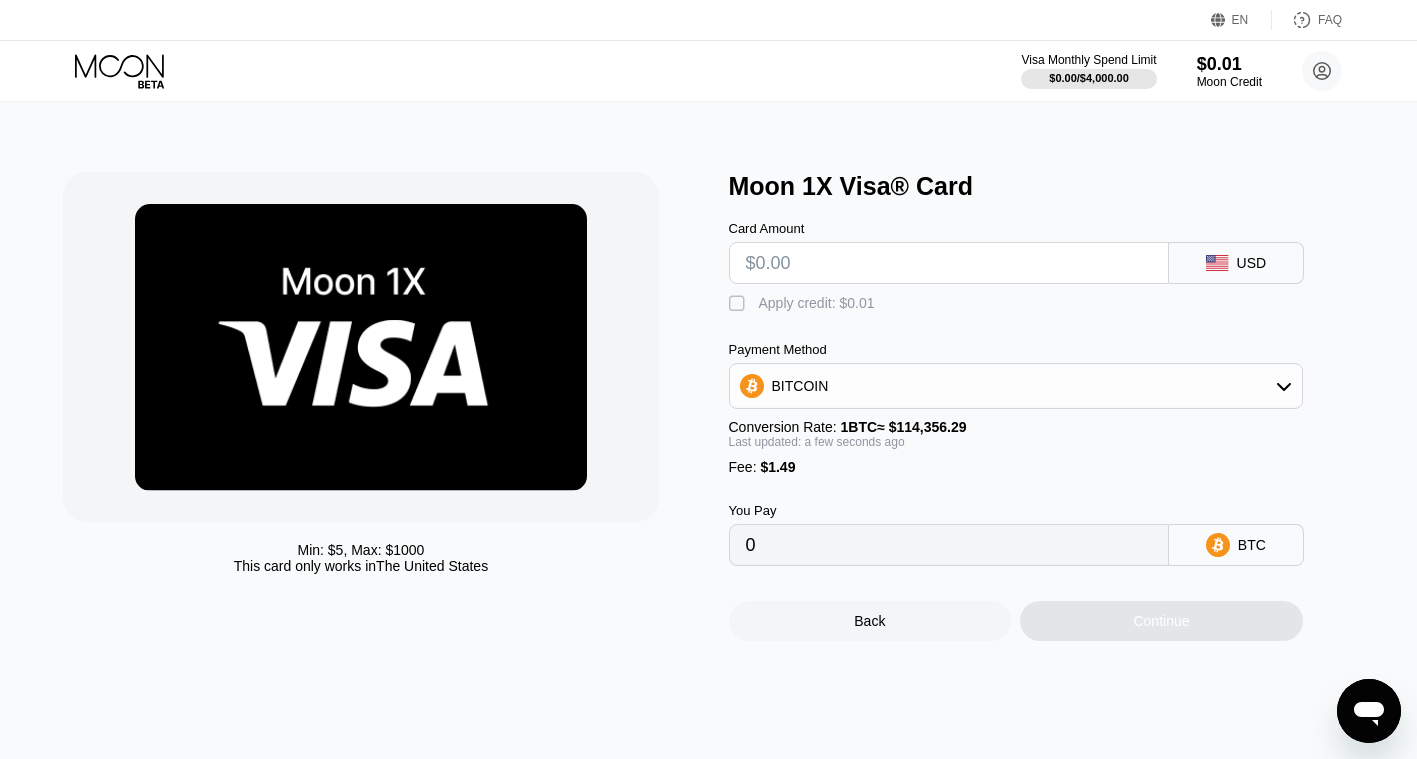 click at bounding box center [949, 263] 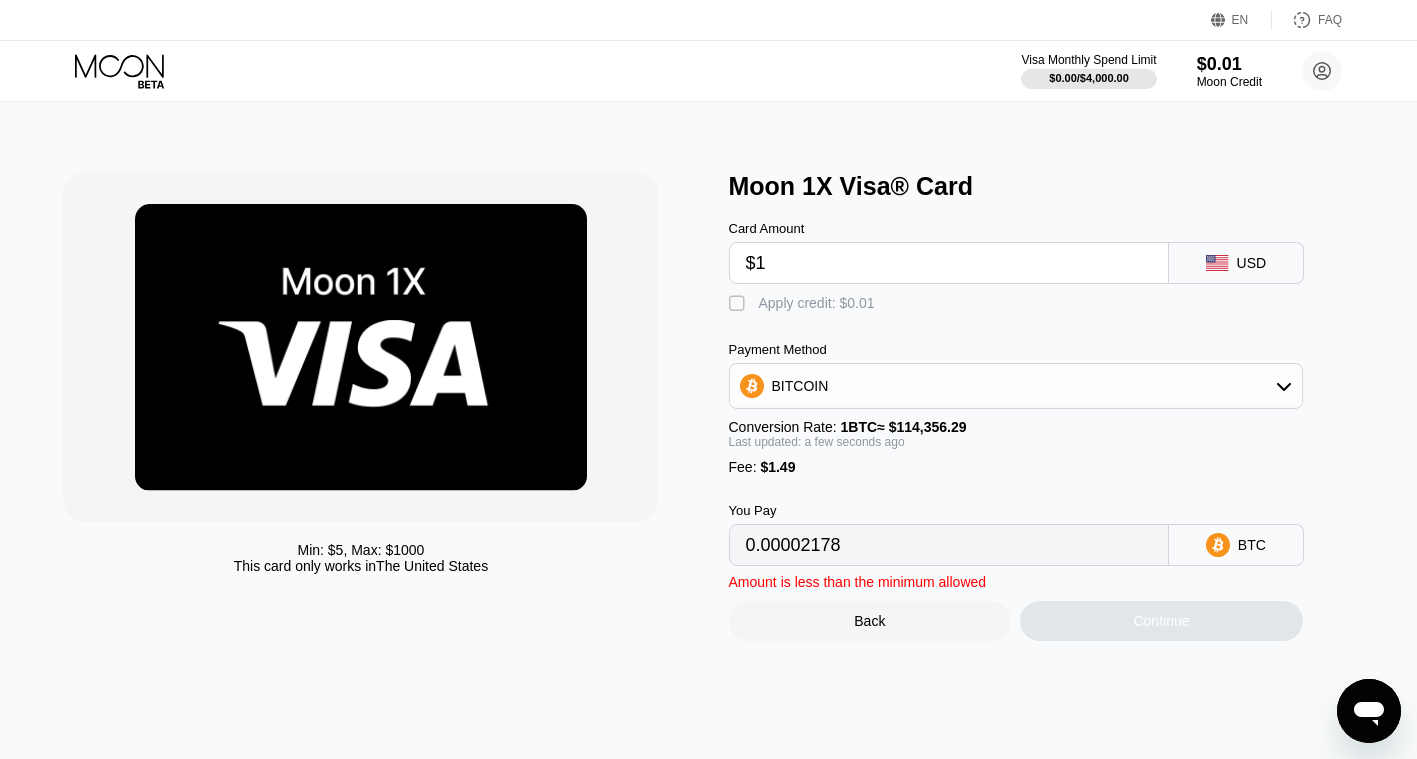 type on "0.00002178" 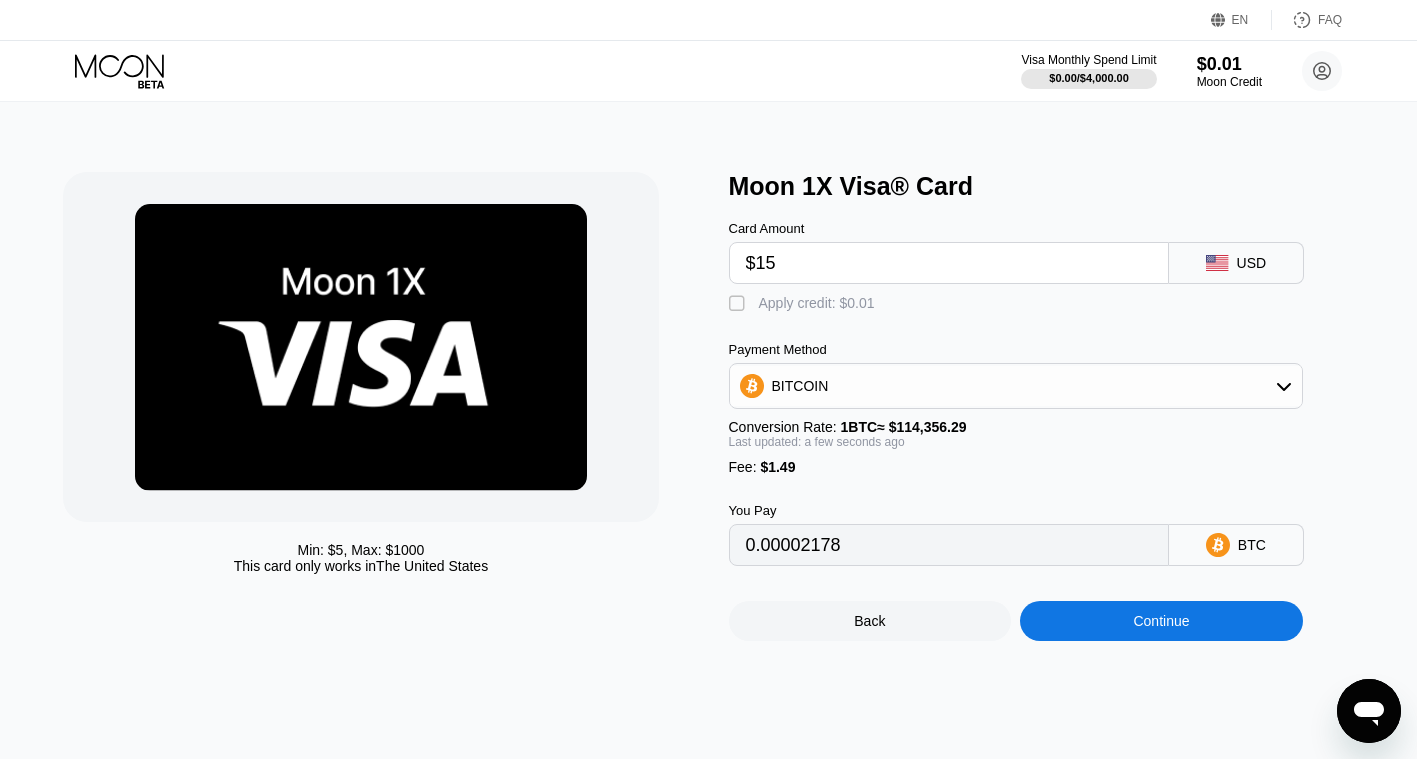 type on "0.00014420" 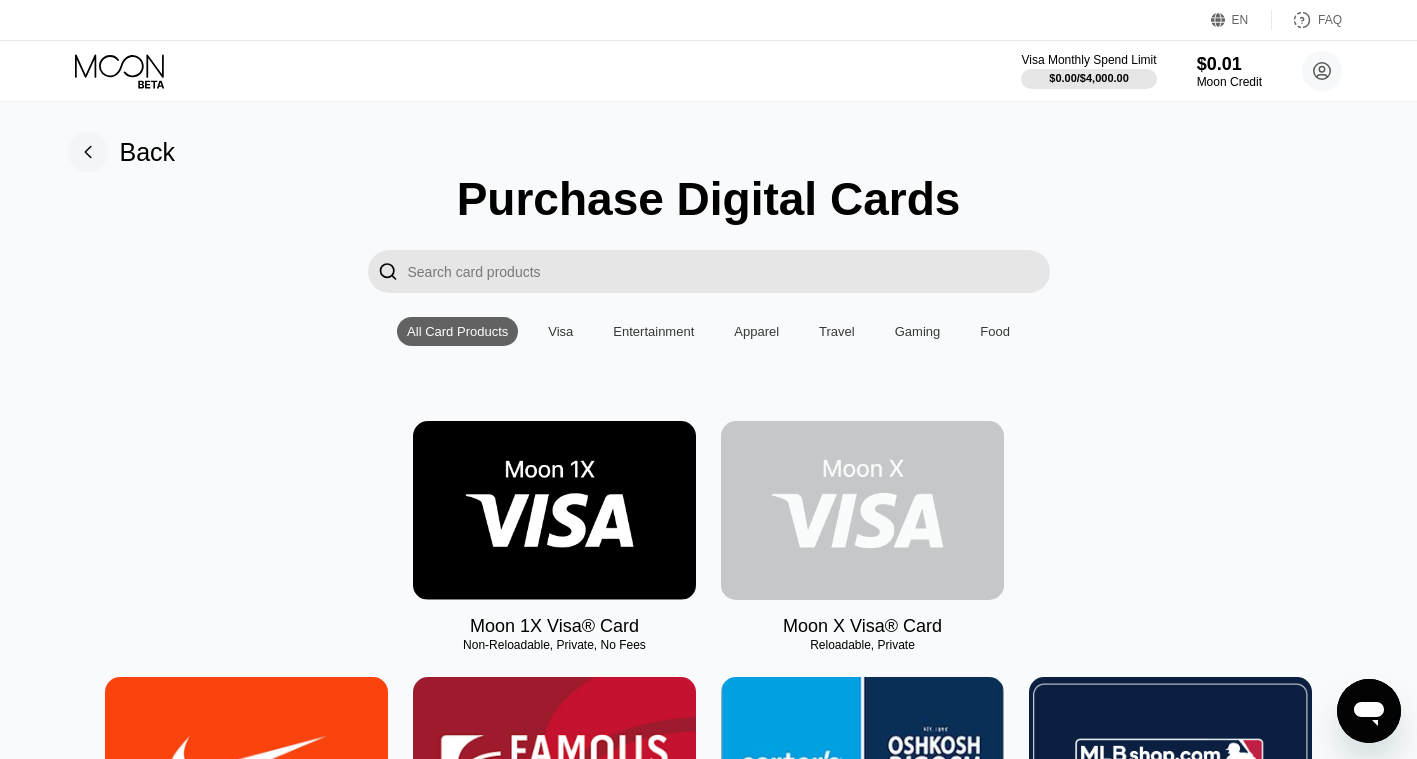 click at bounding box center [862, 510] 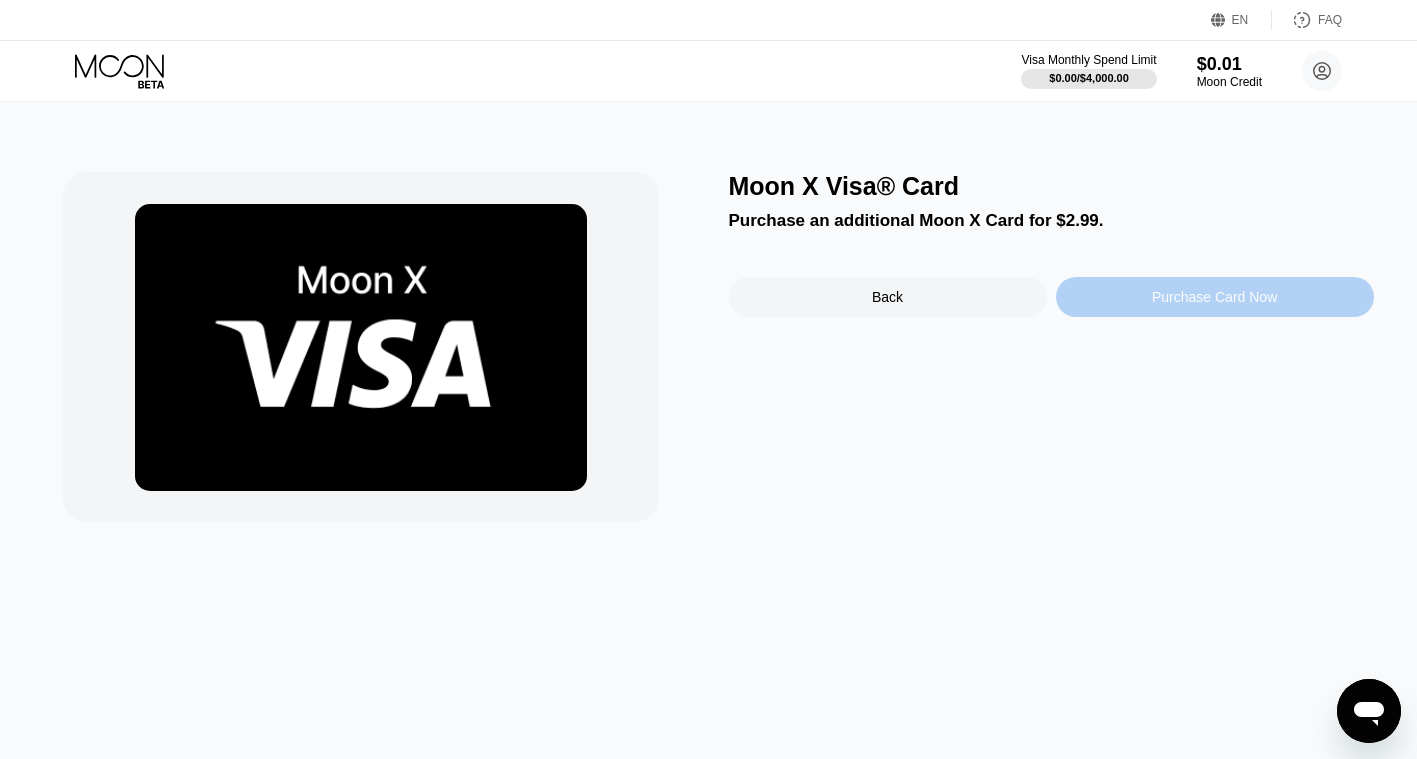 click on "Purchase Card Now" at bounding box center (1215, 297) 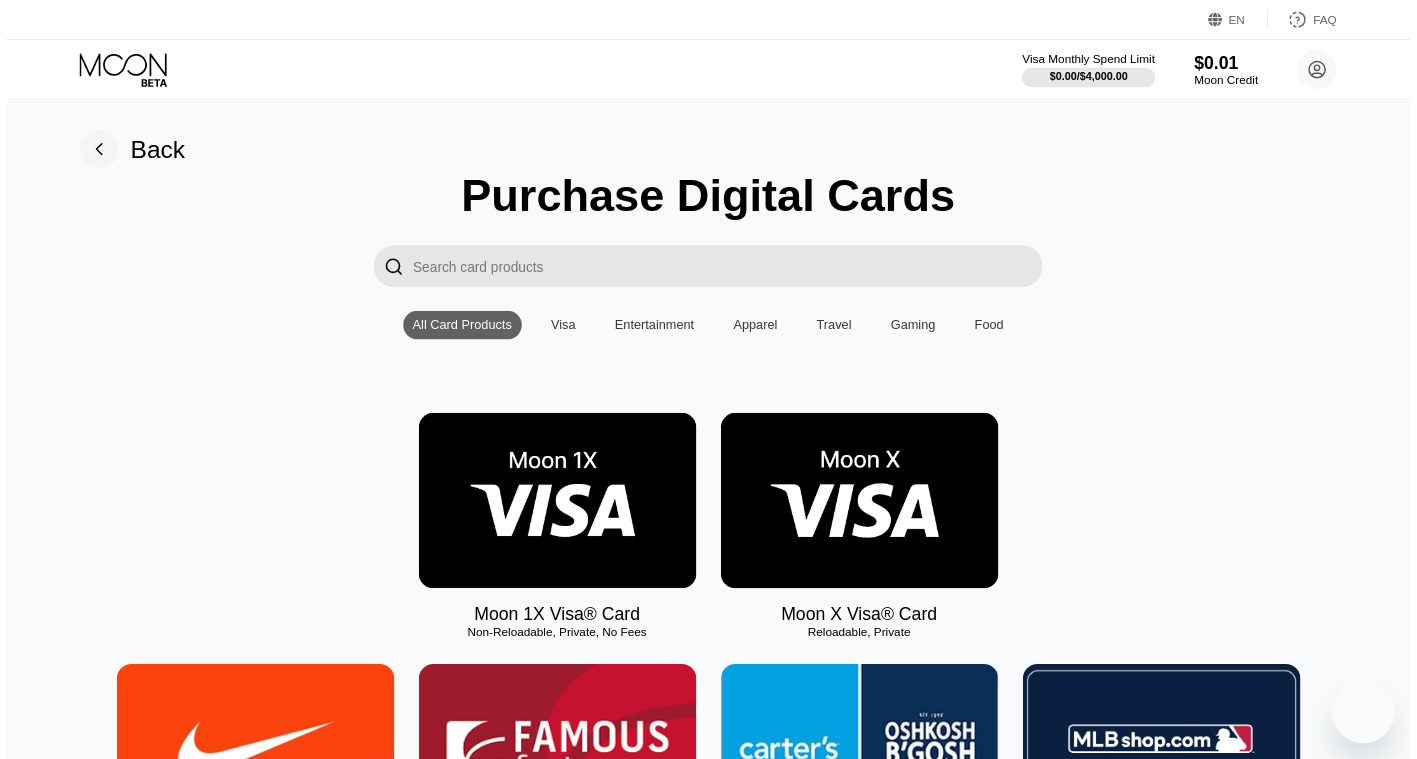 scroll, scrollTop: 0, scrollLeft: 0, axis: both 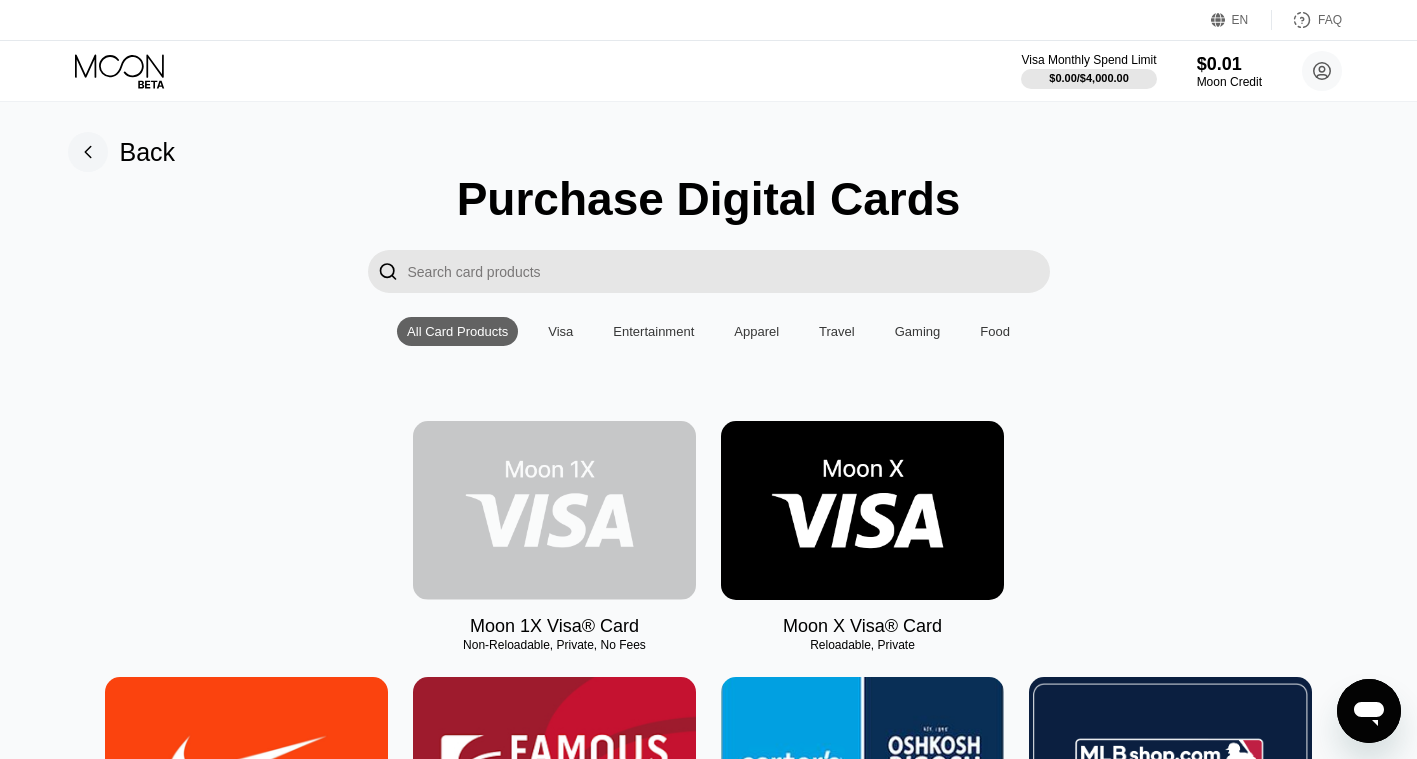 click at bounding box center [554, 510] 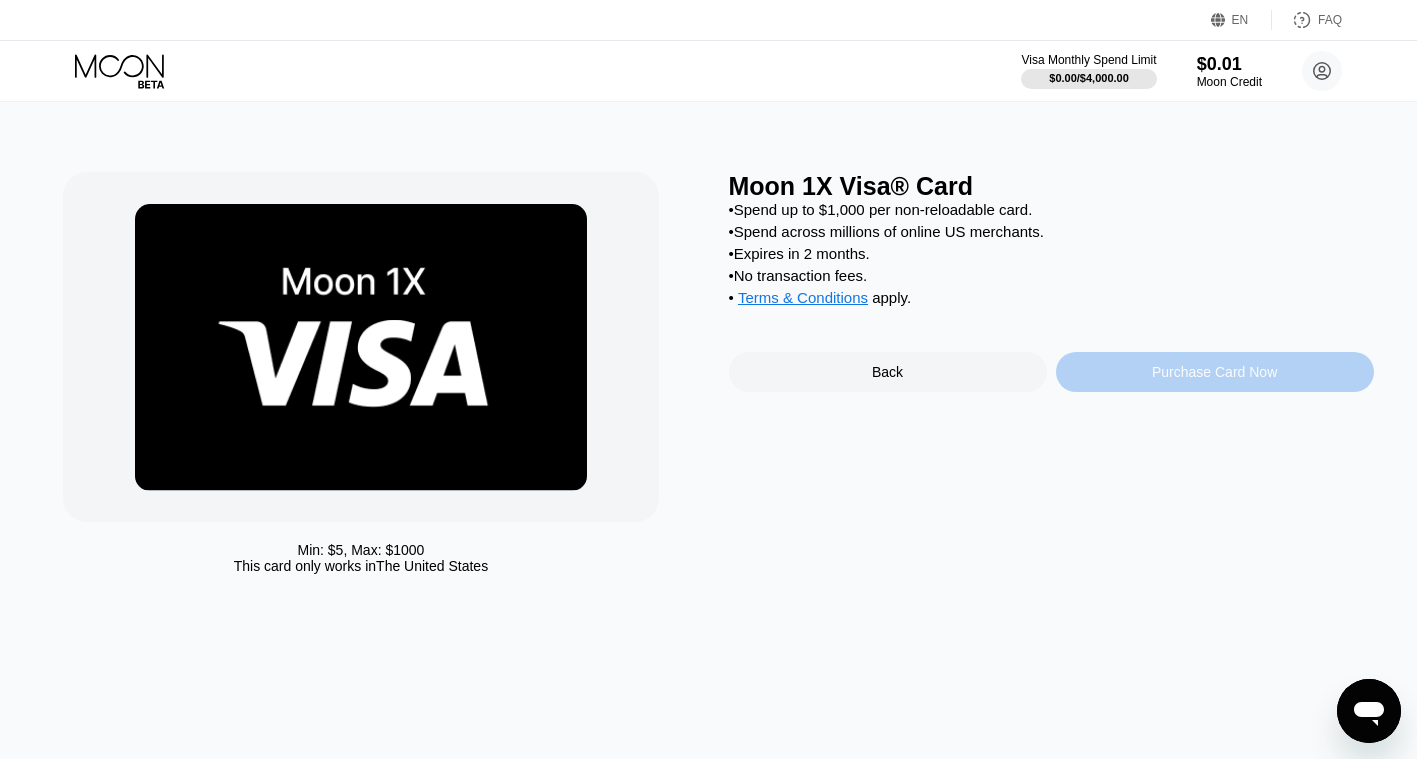 click on "Purchase Card Now" at bounding box center (1215, 372) 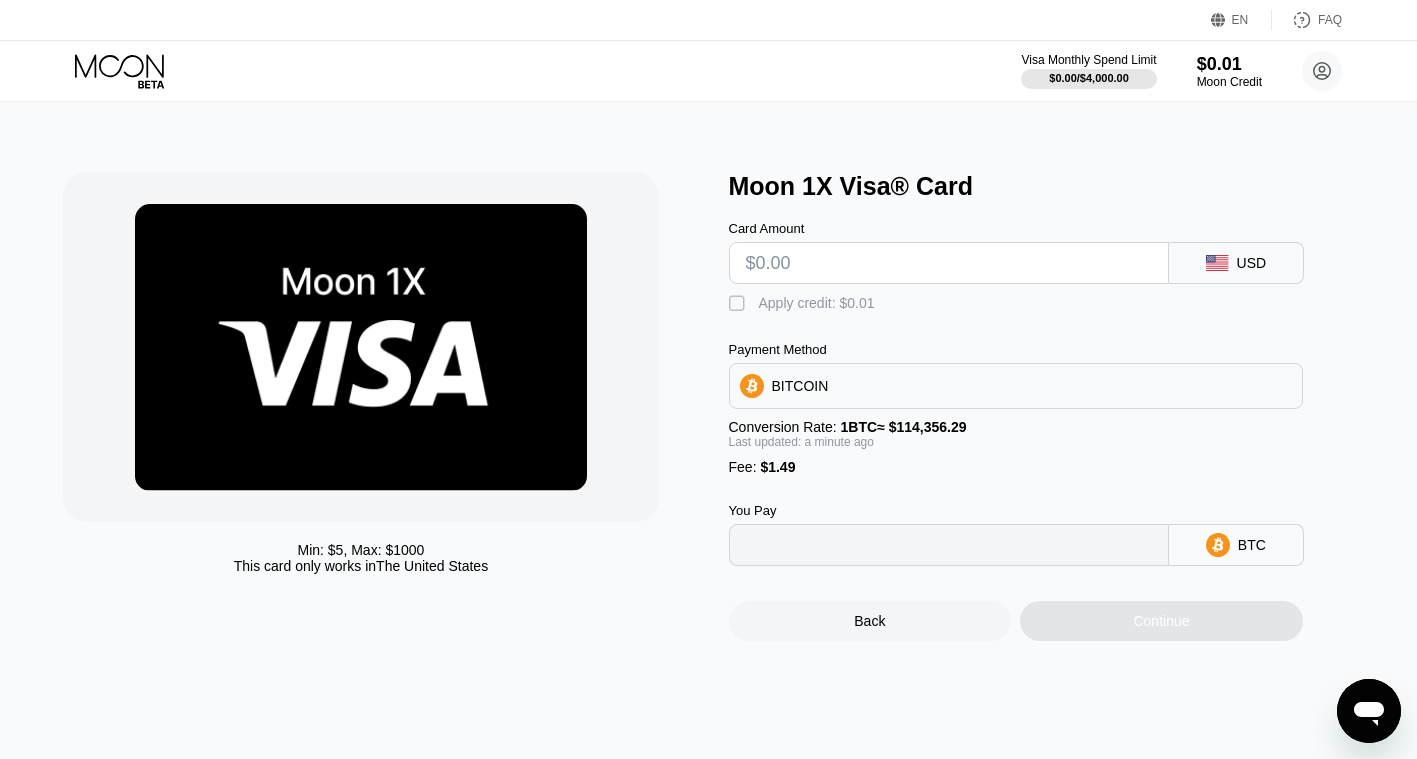 type on "0" 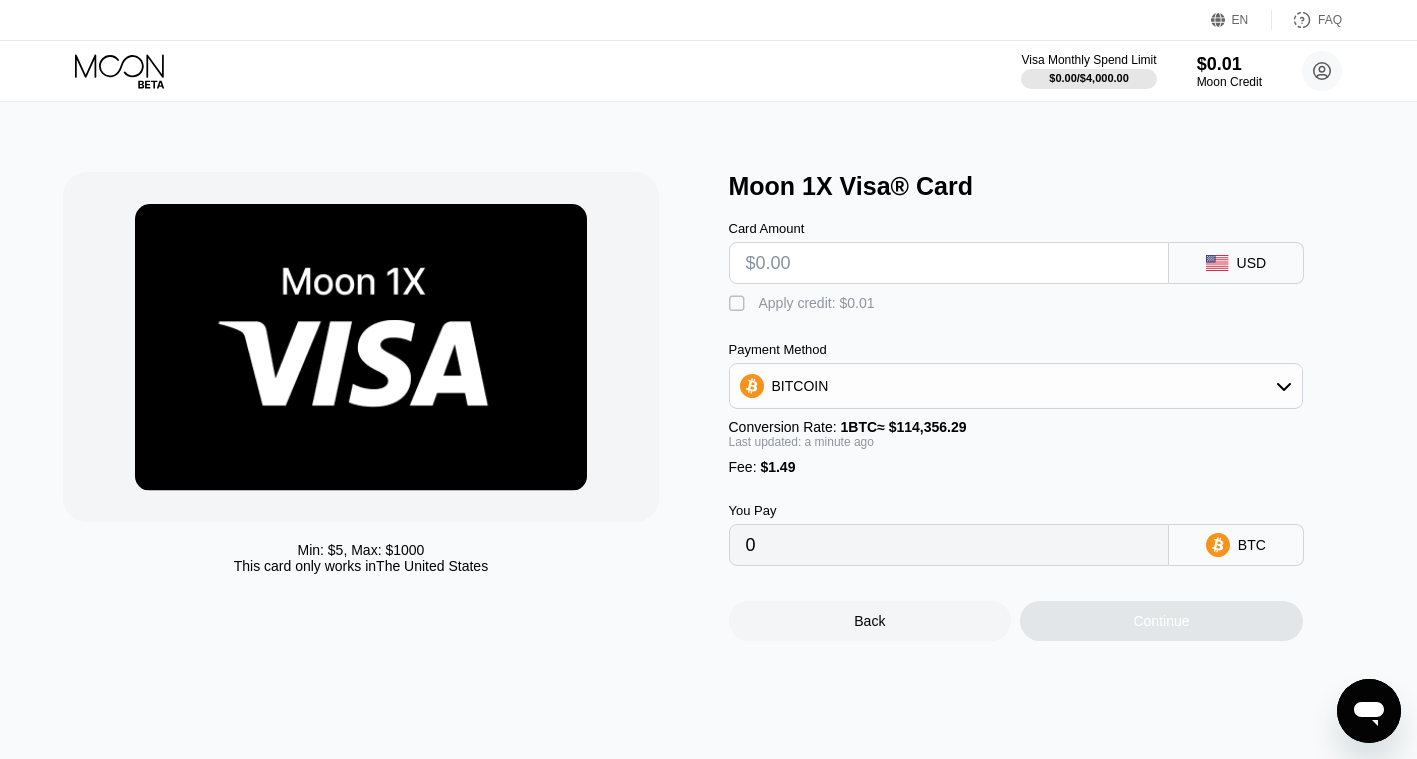 click at bounding box center [949, 263] 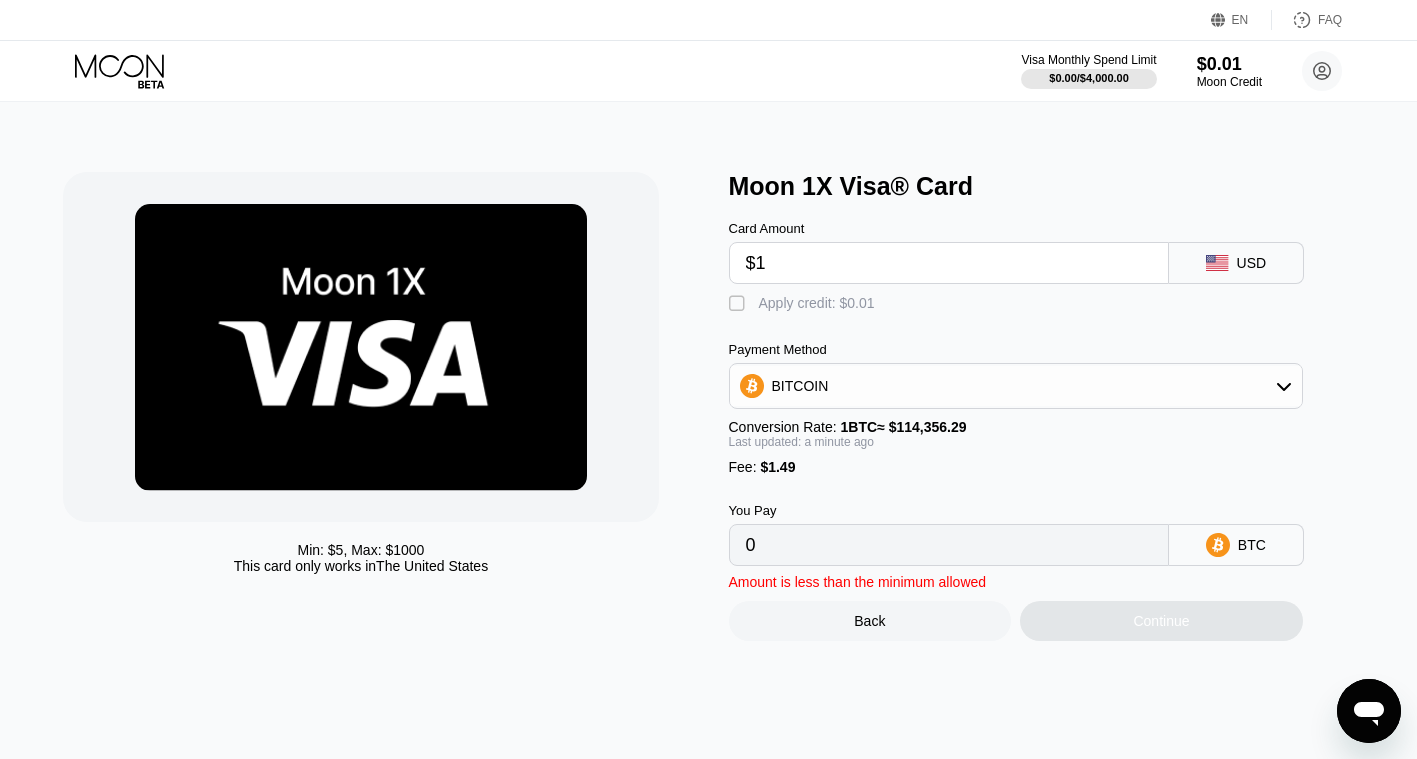 type on "0.00002178" 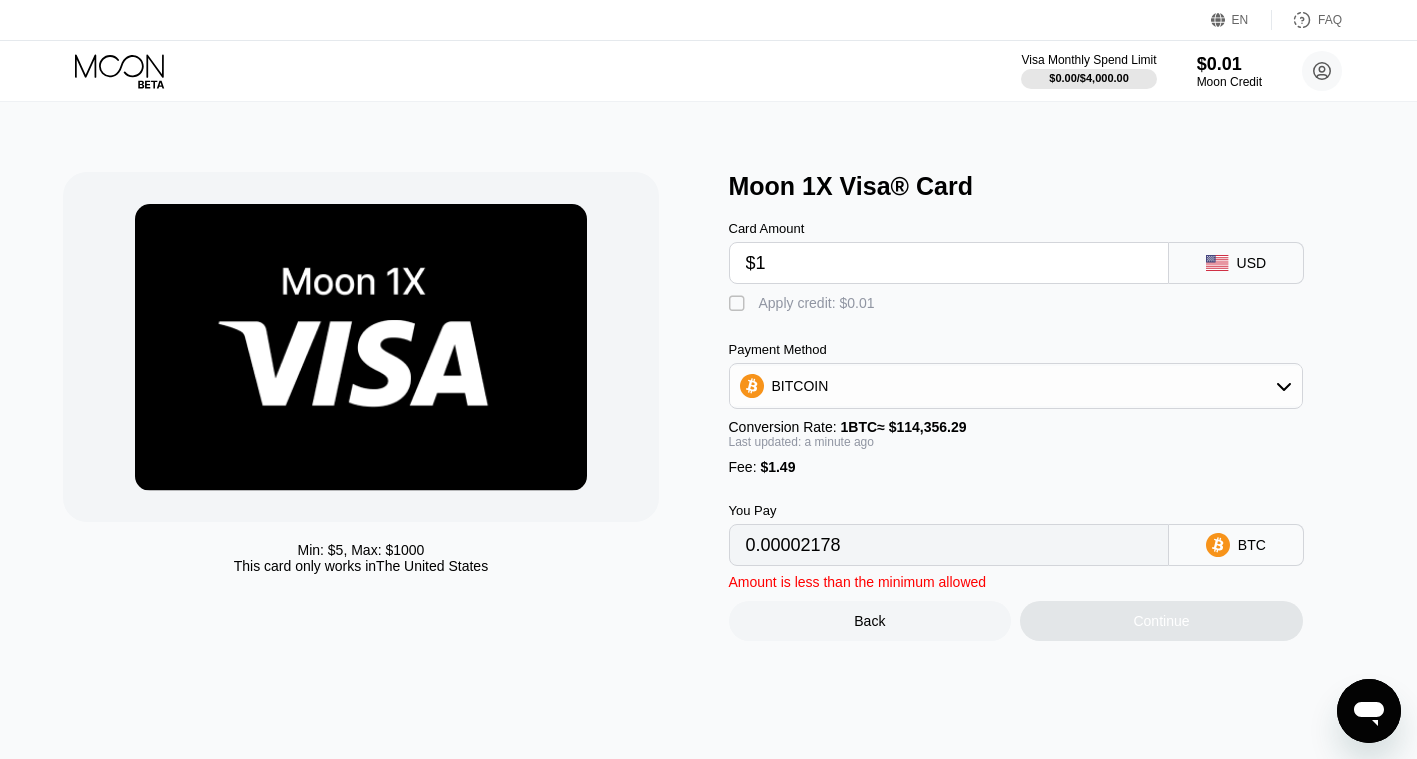 type on "$15" 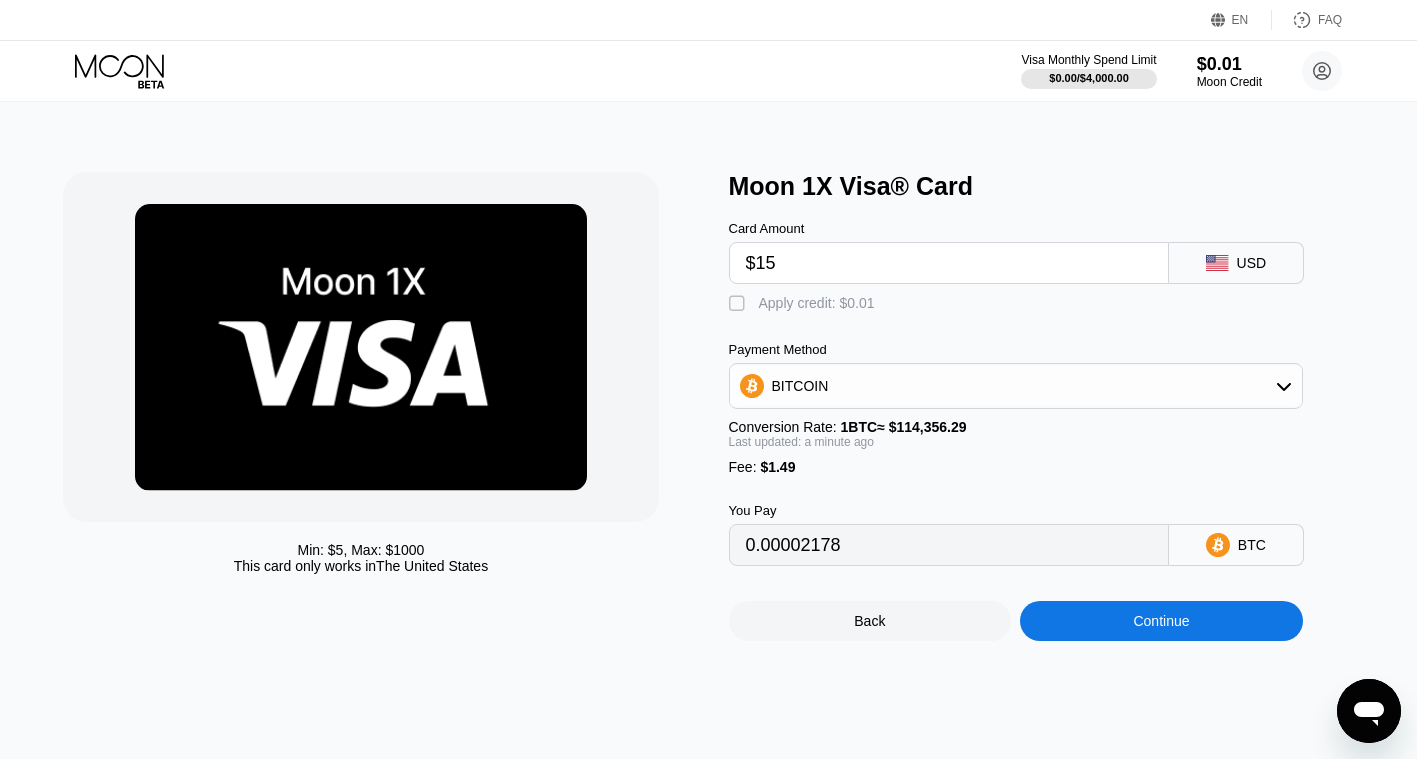type on "0.00014420" 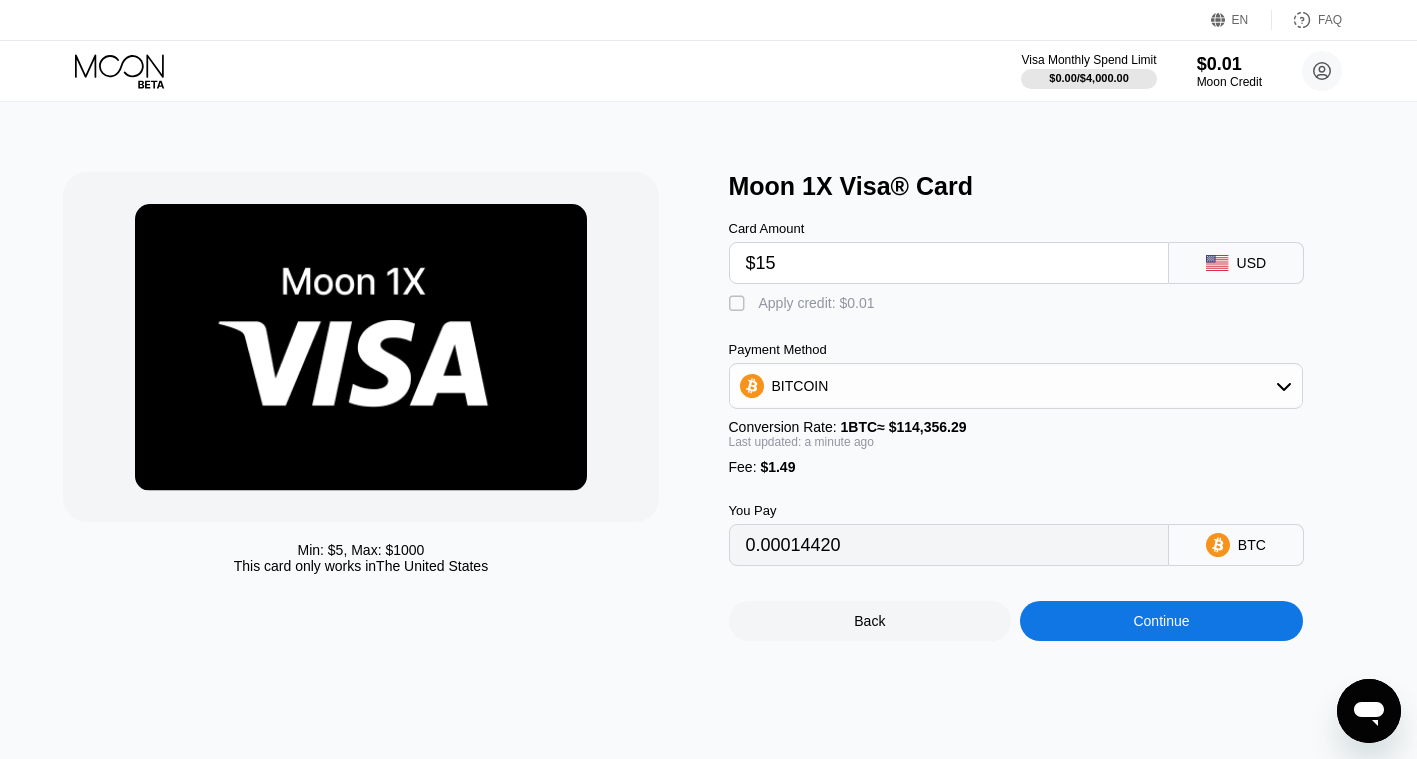 type on "$15" 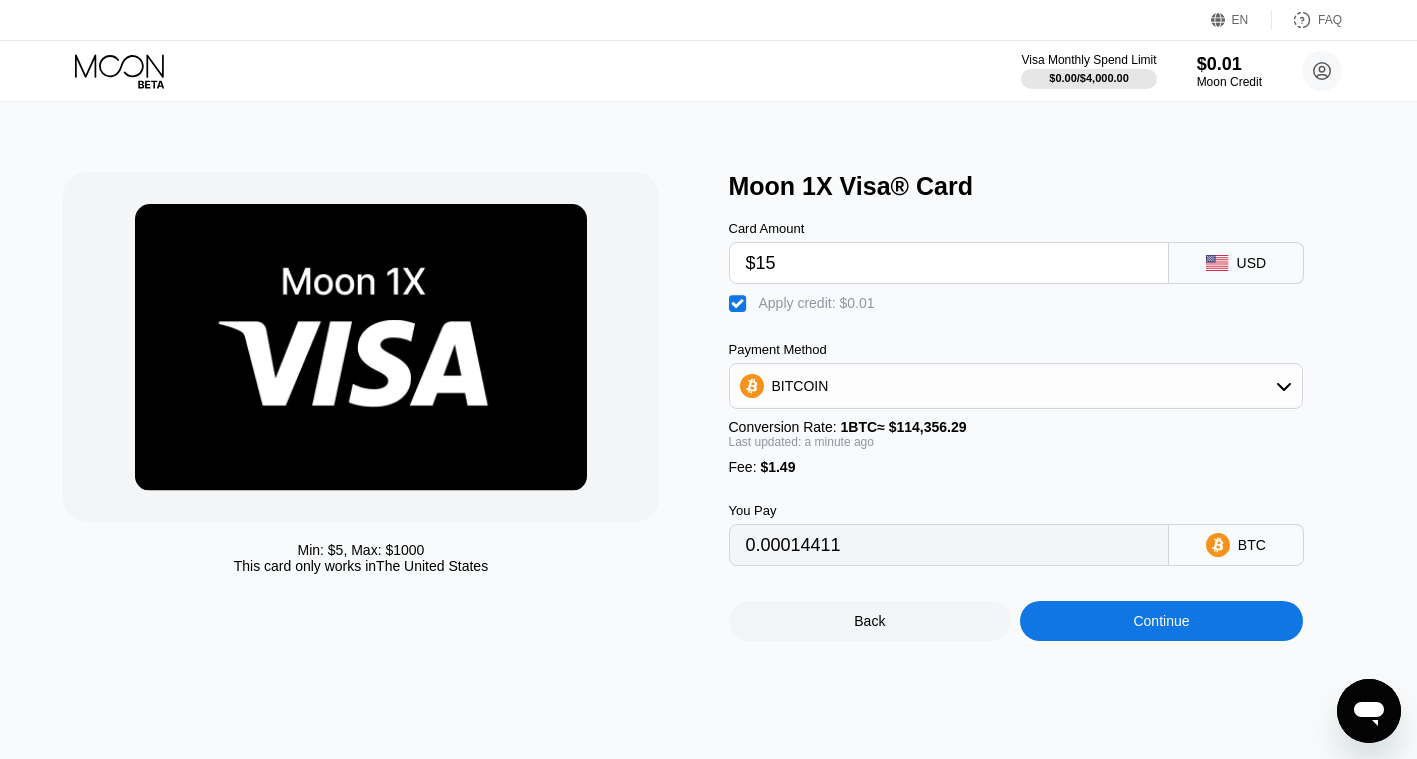 click on "BITCOIN" at bounding box center [1016, 386] 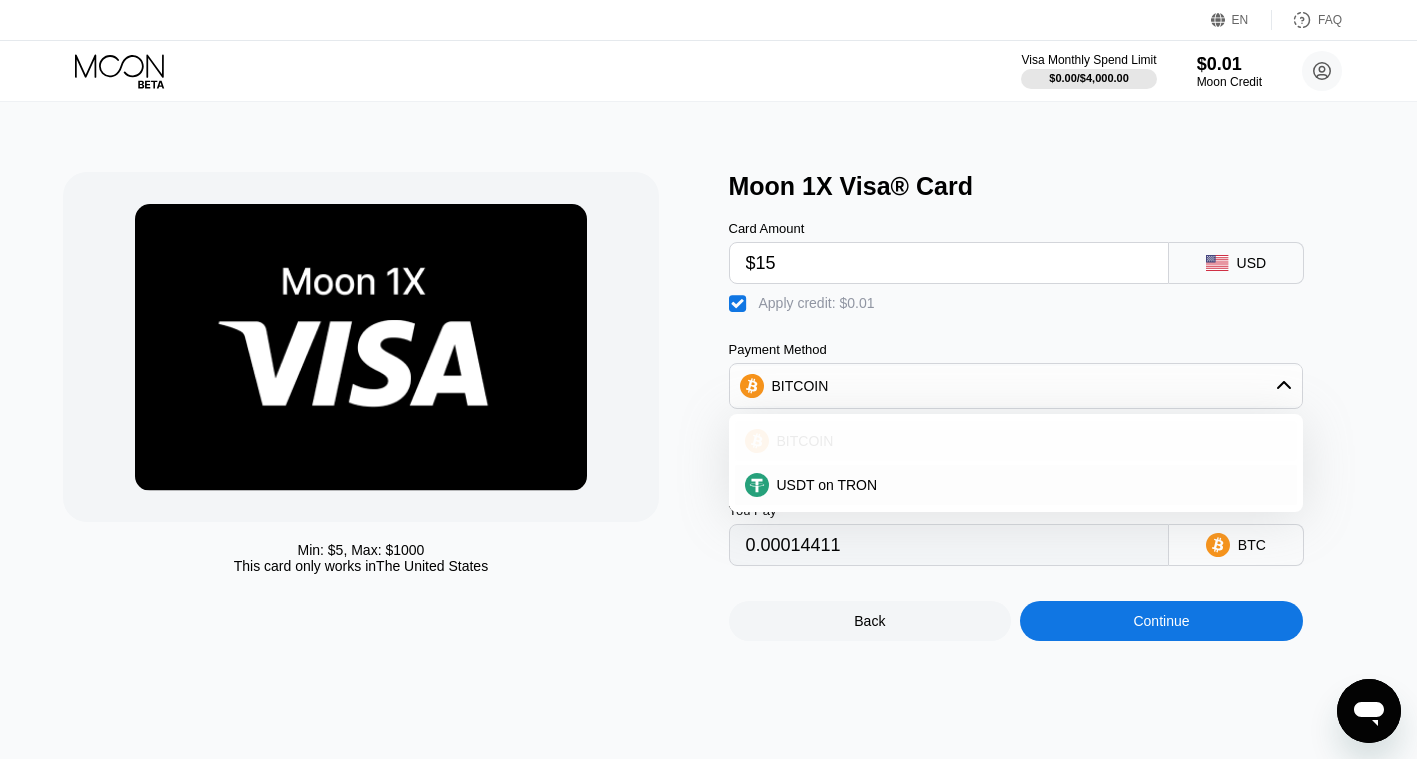 click on "BITCOIN" at bounding box center (1016, 441) 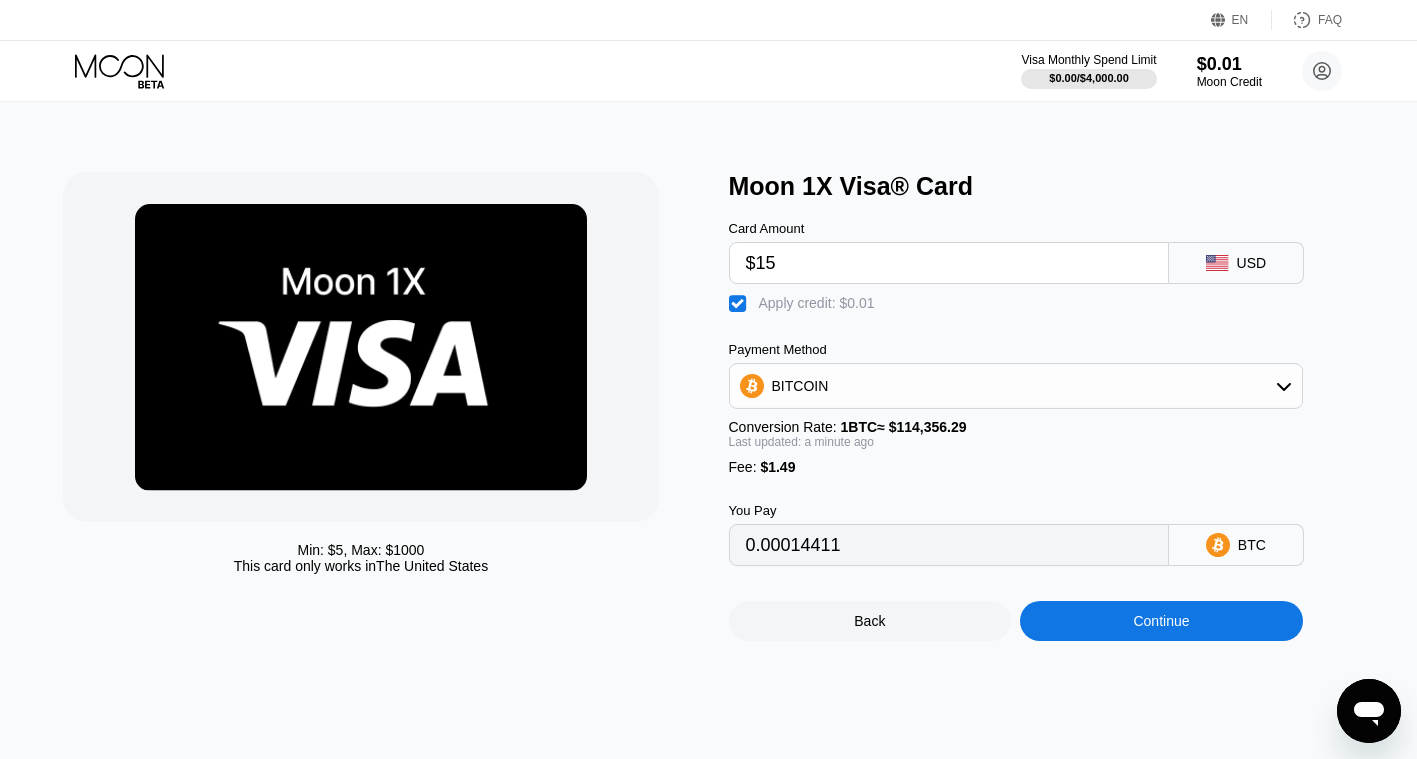 click 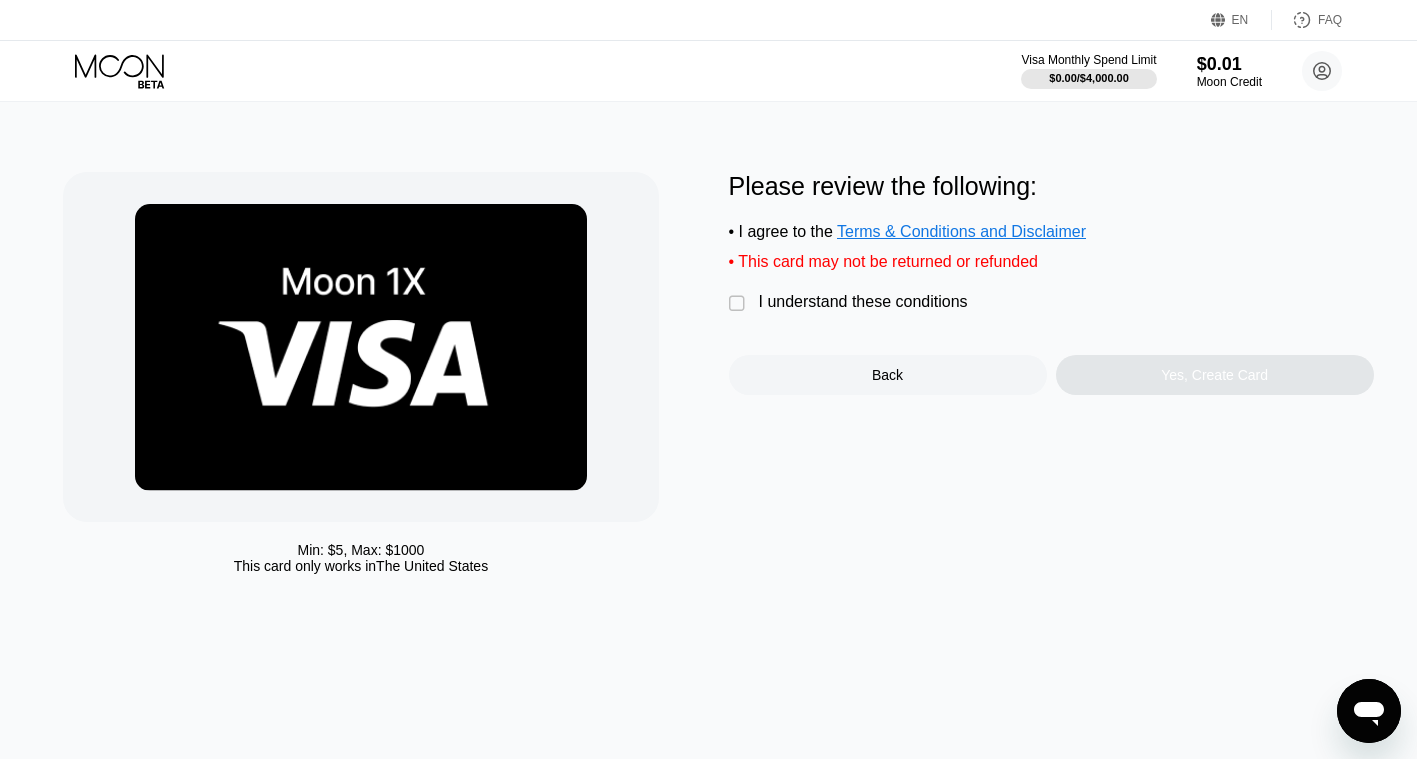 click on " I understand these conditions" at bounding box center (853, 303) 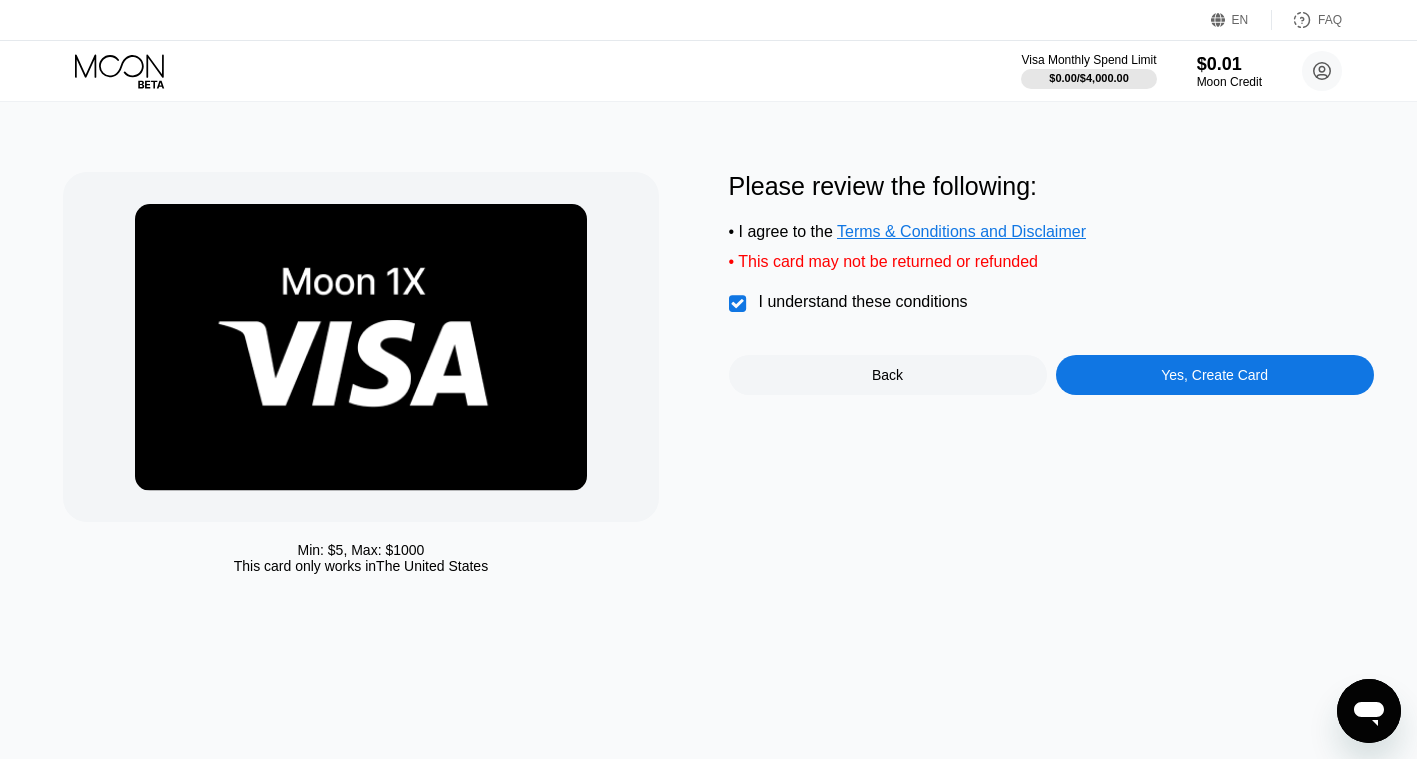 click on "Yes, Create Card" at bounding box center (1215, 375) 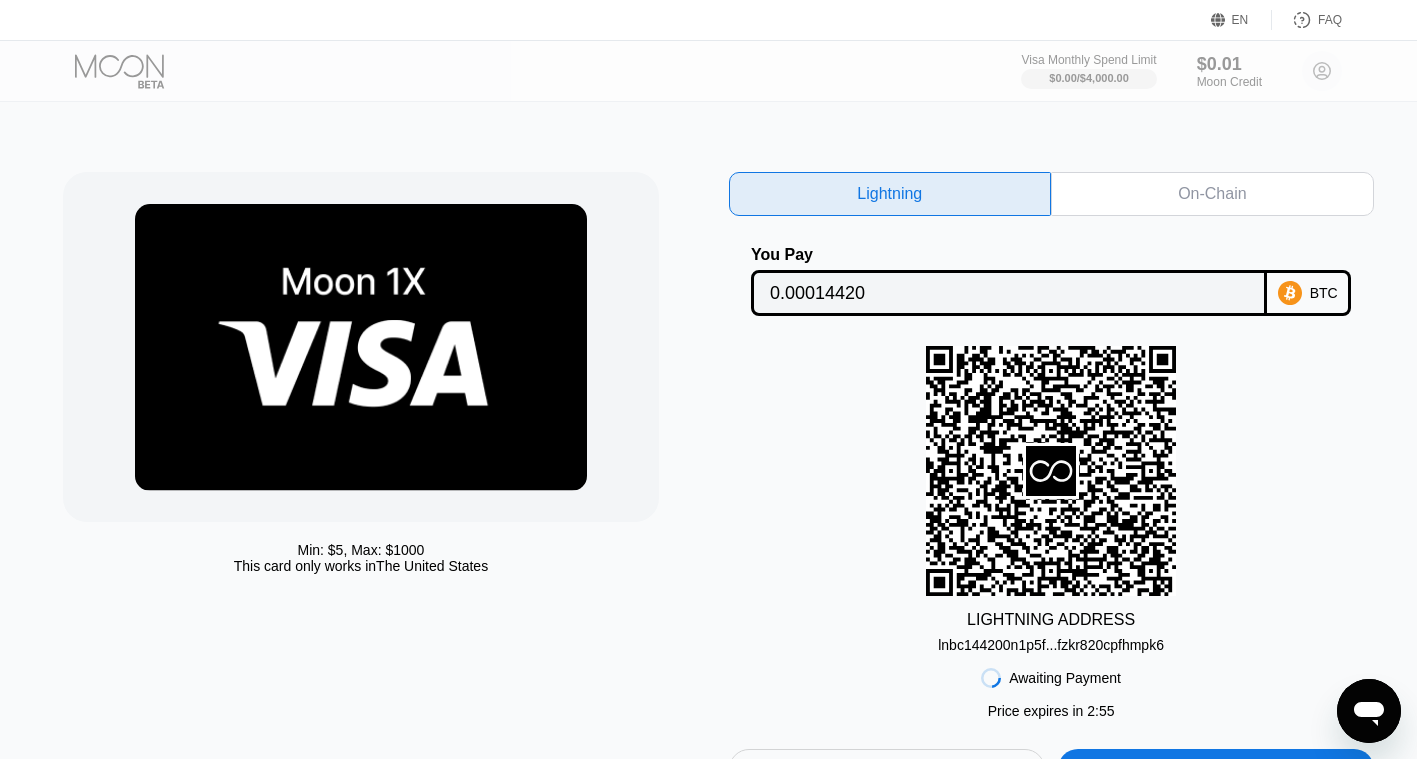 click on "On-Chain" at bounding box center [1212, 194] 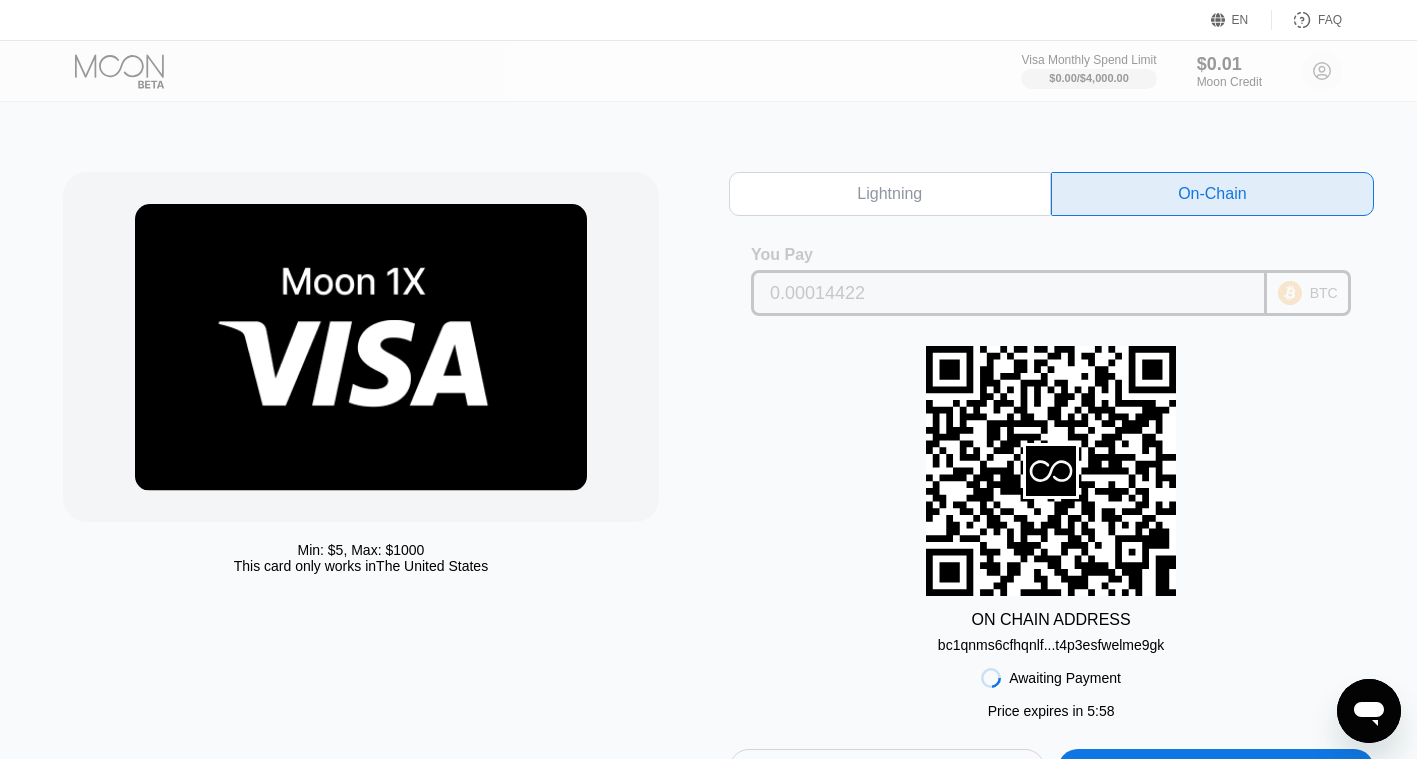 click 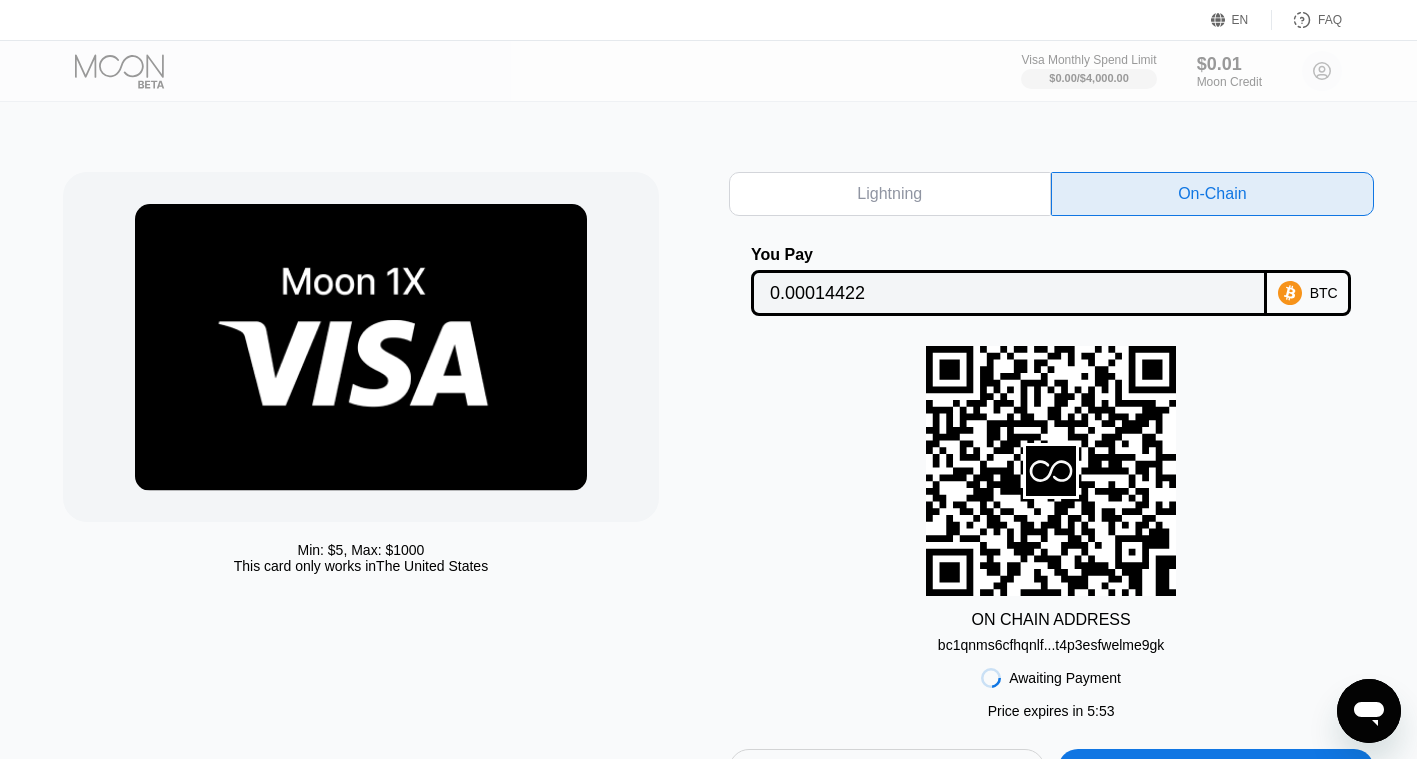 click on "bc1qnms6cfhqnlf...t4p3esfwelme9gk" at bounding box center (1051, 645) 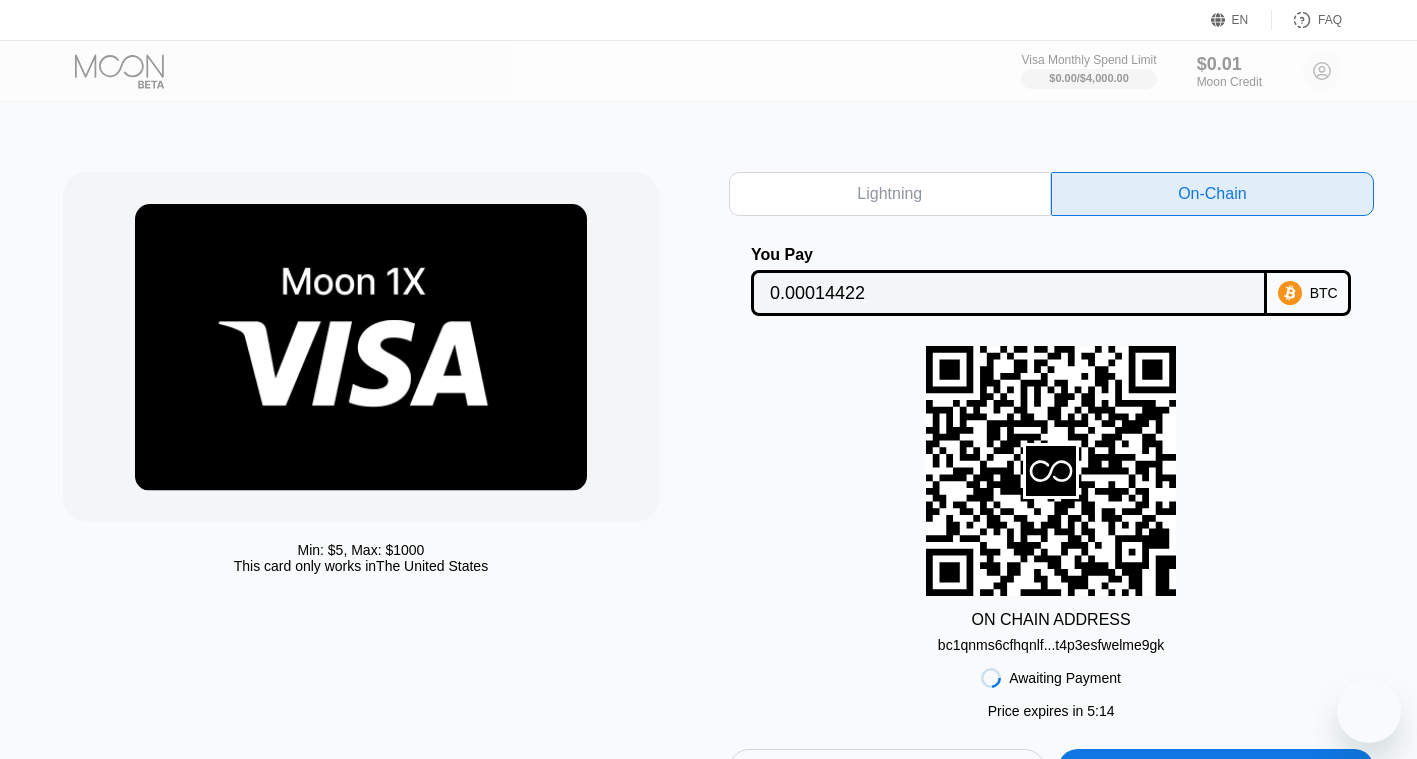 scroll, scrollTop: 0, scrollLeft: 0, axis: both 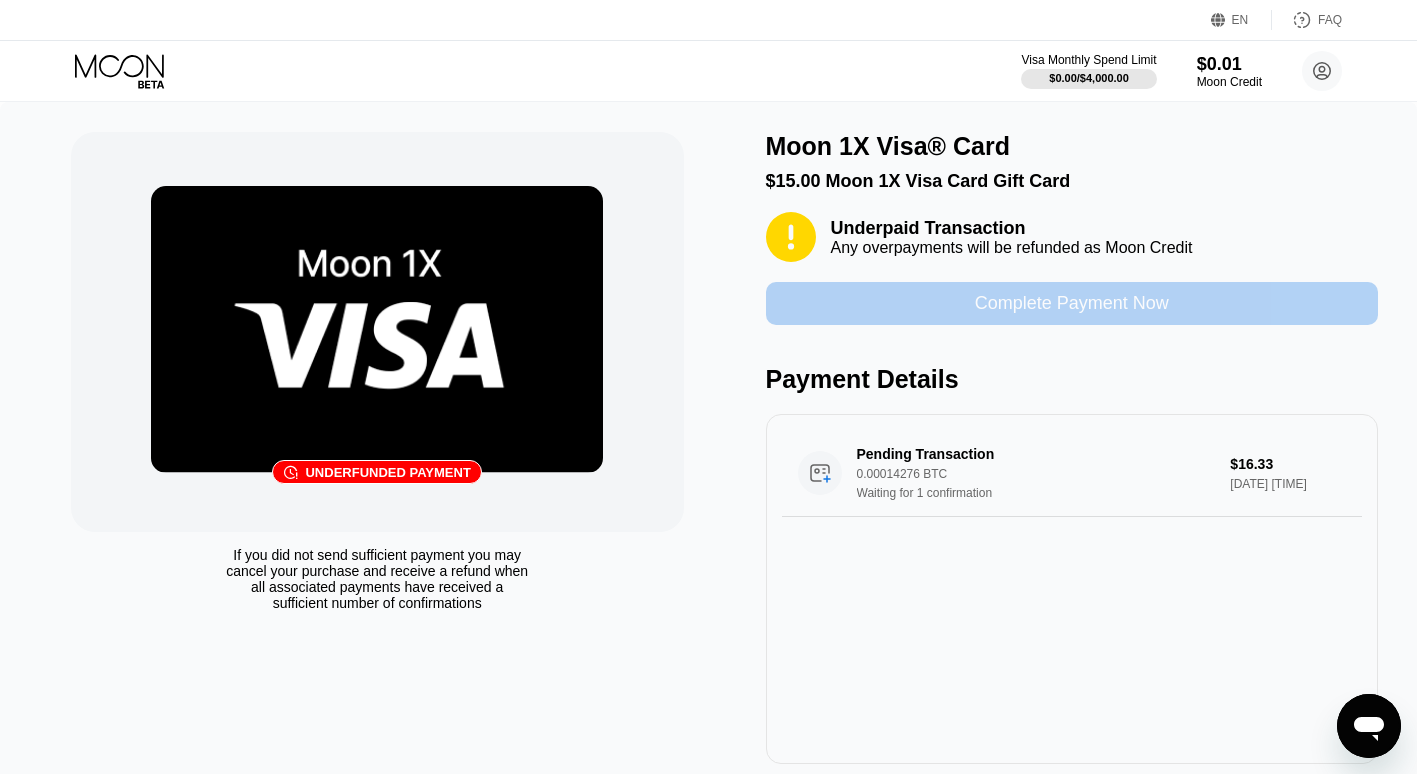 click on "Complete Payment Now" at bounding box center [1072, 303] 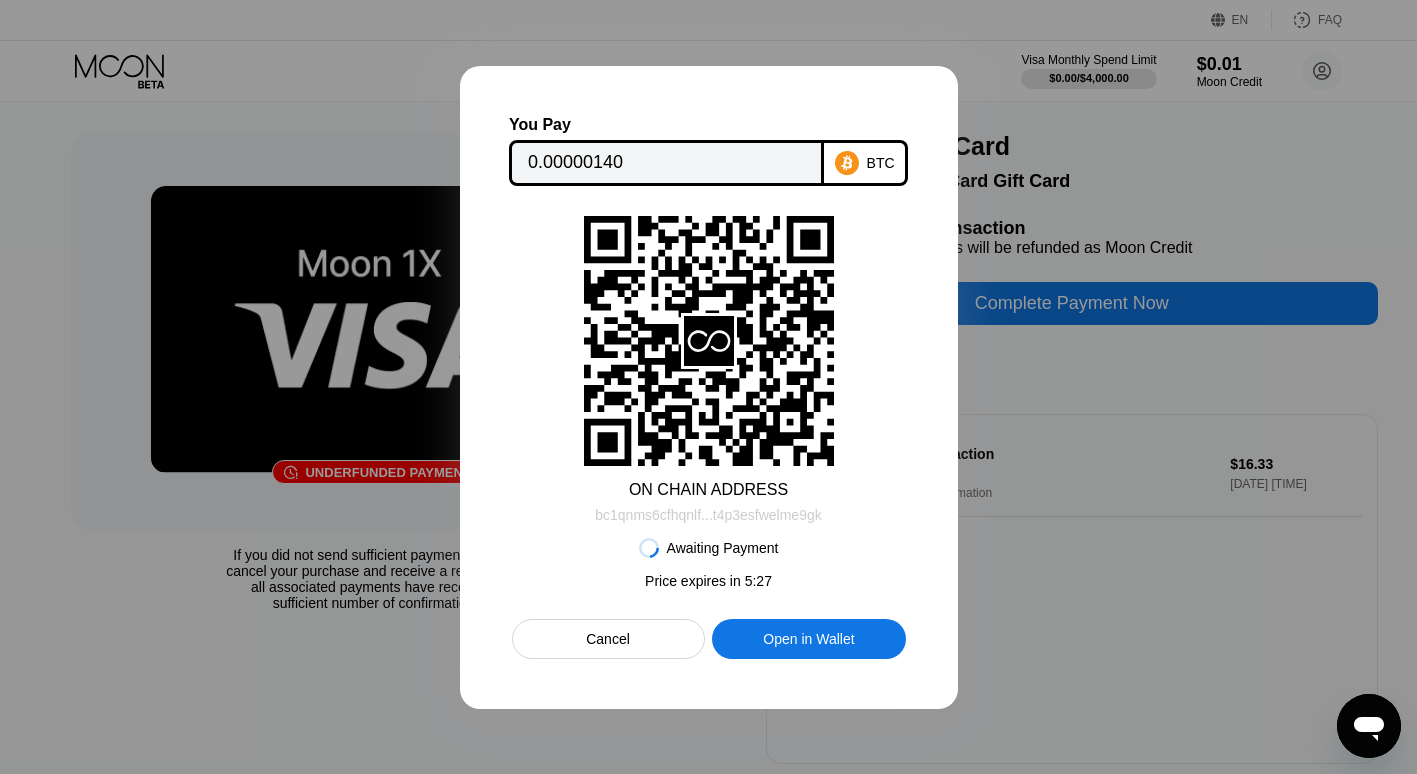 click on "bc1qnms6cfhqnlf...t4p3esfwelme9gk" at bounding box center (708, 515) 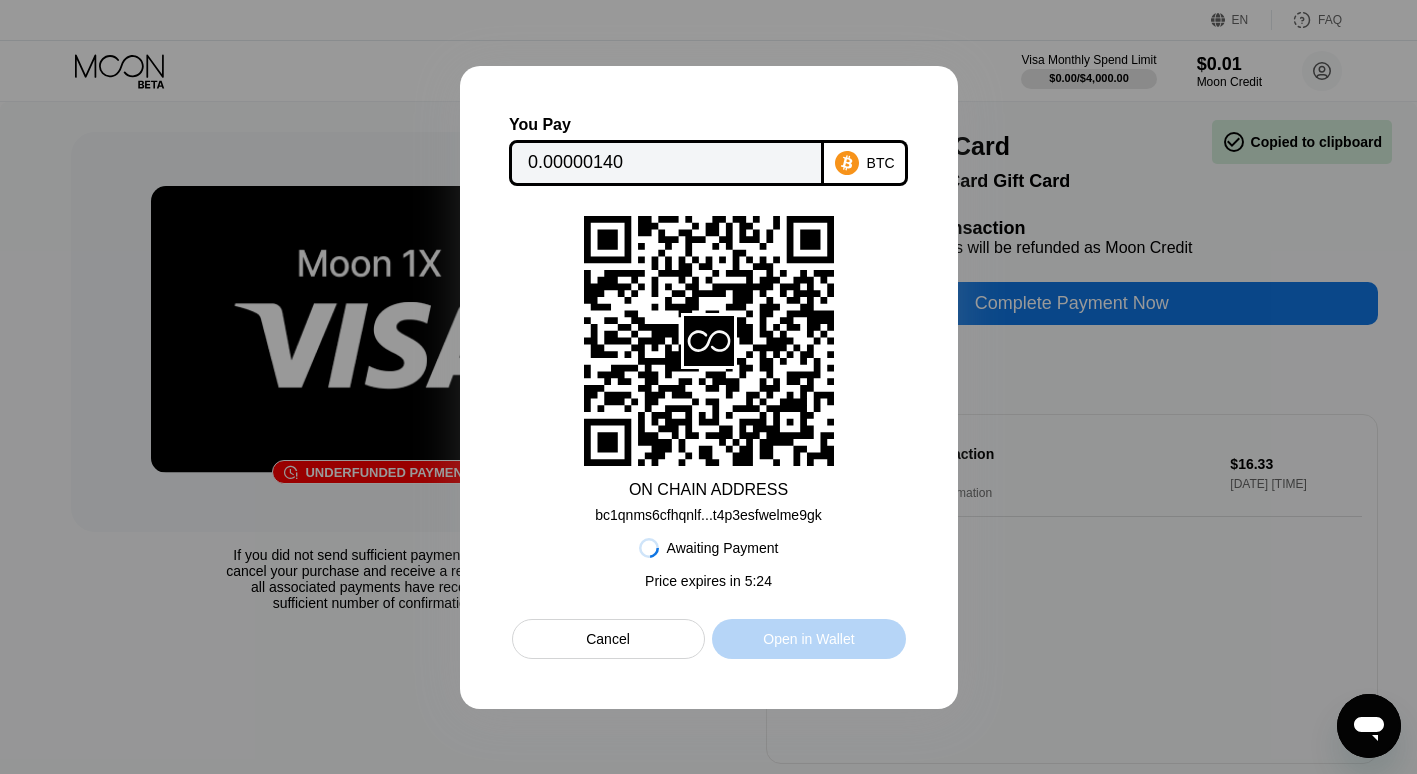 click on "Open in Wallet" at bounding box center (808, 639) 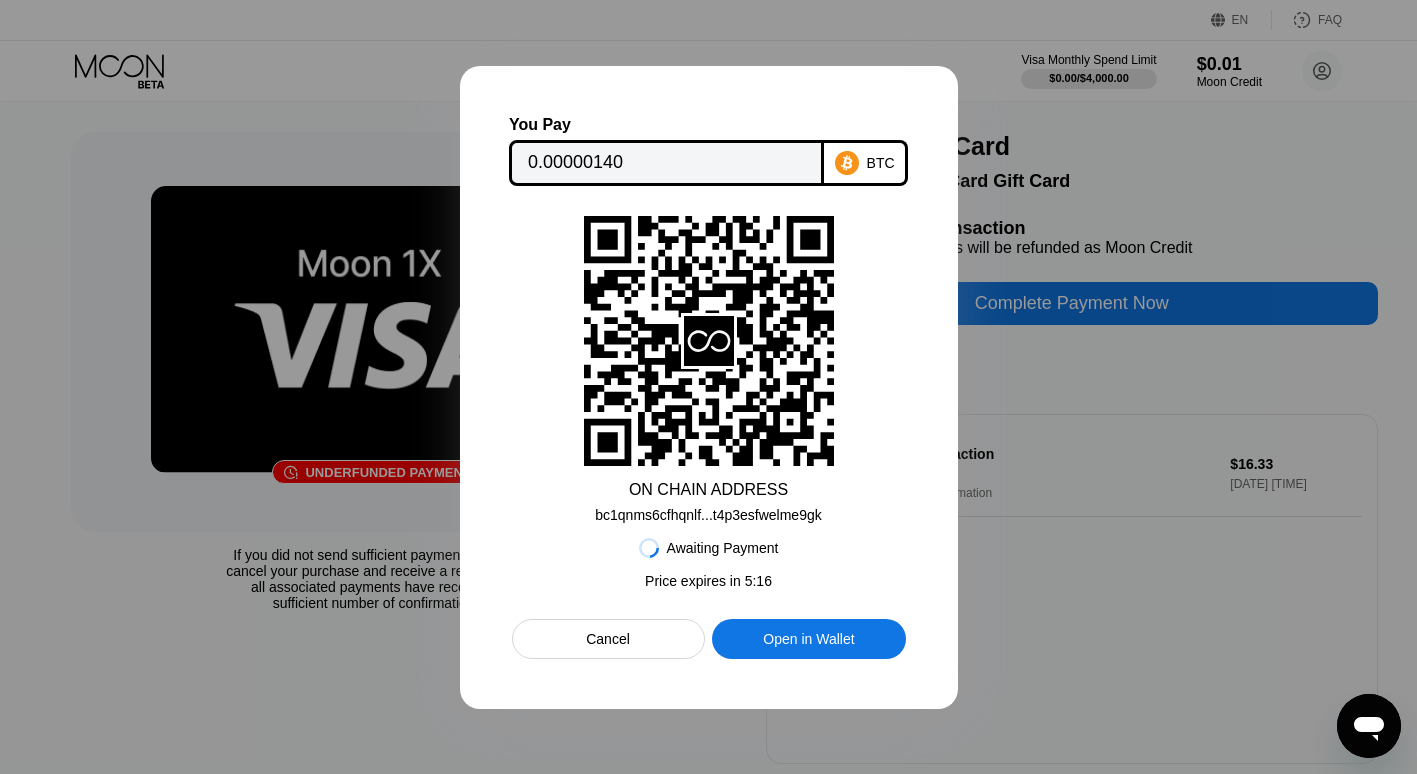 click at bounding box center [708, 387] 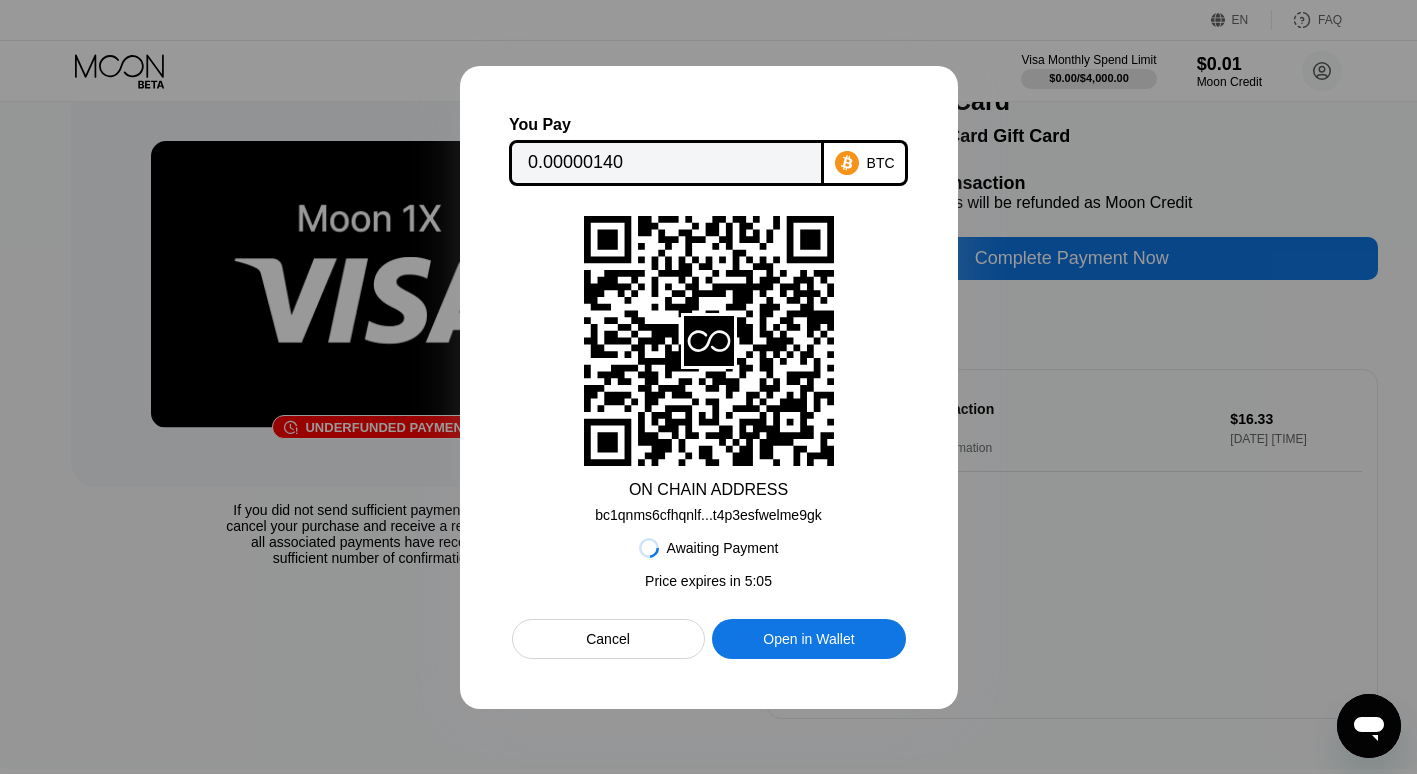 scroll, scrollTop: 0, scrollLeft: 0, axis: both 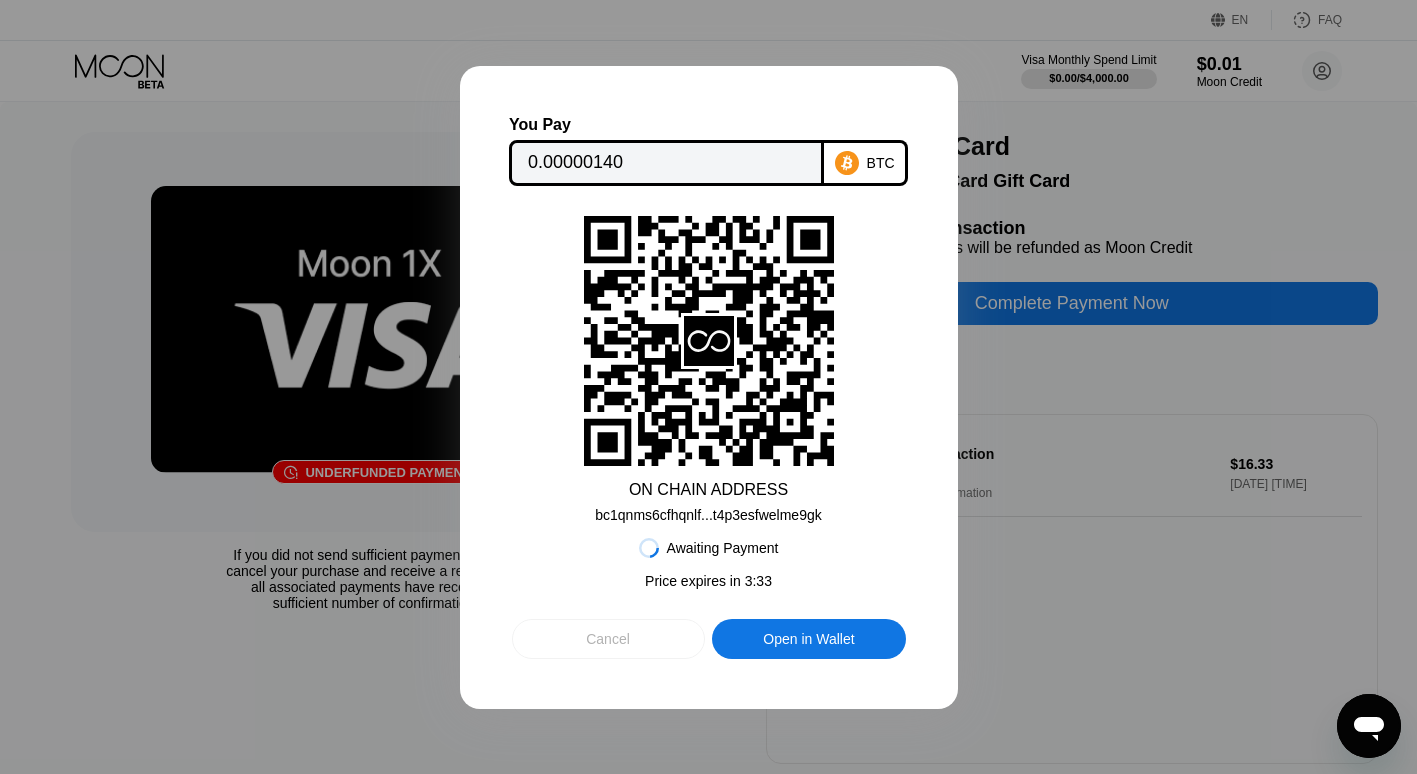 click on "Cancel" at bounding box center [608, 639] 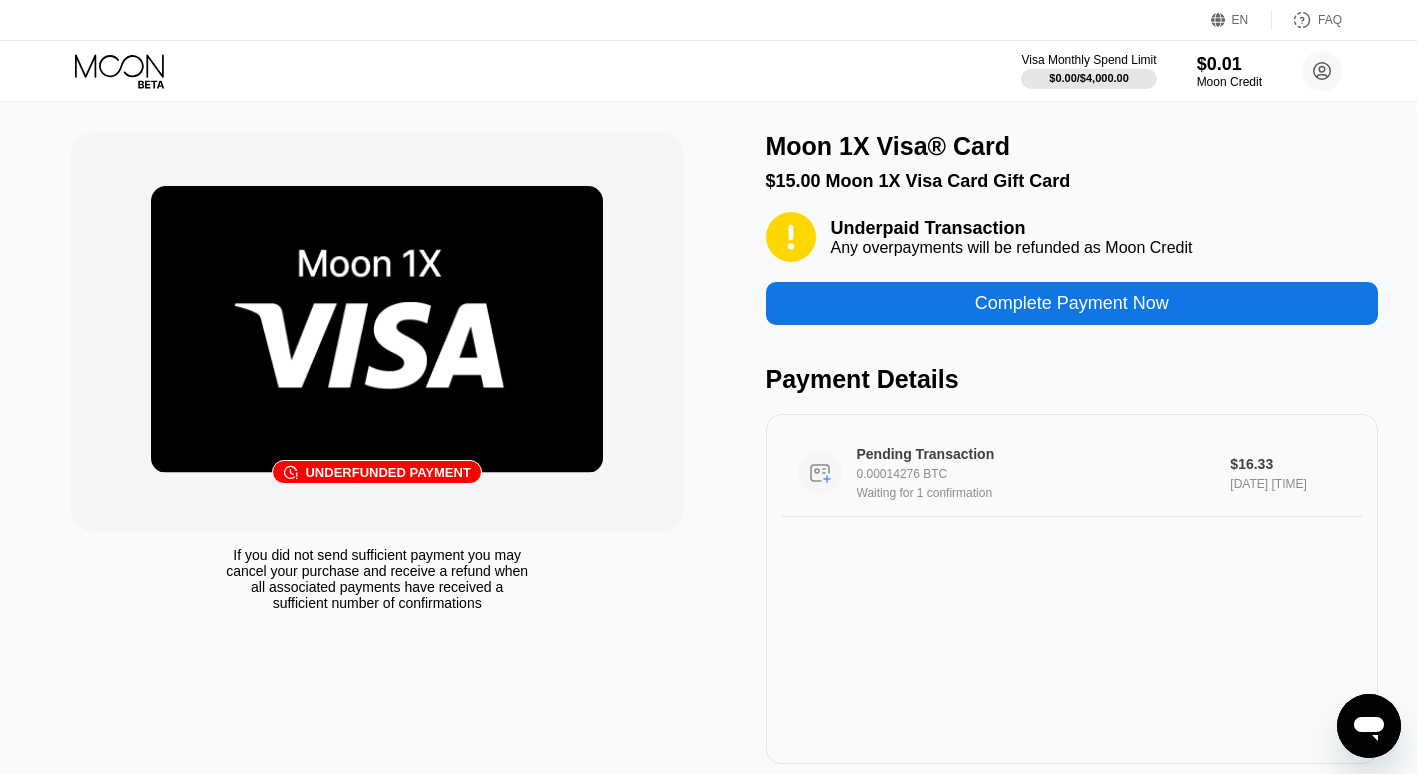click on "[DATE] [TIME]" at bounding box center (1288, 484) 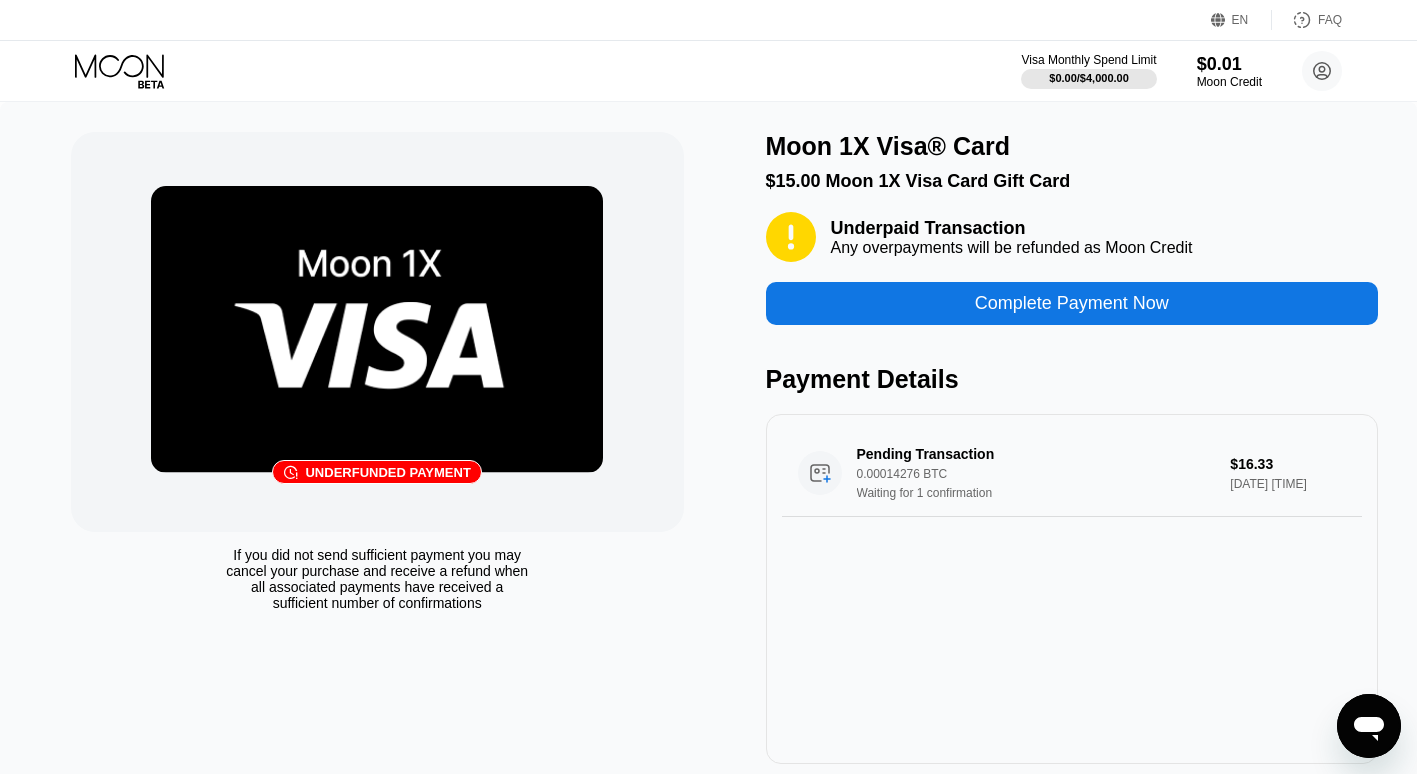click at bounding box center (1369, 726) 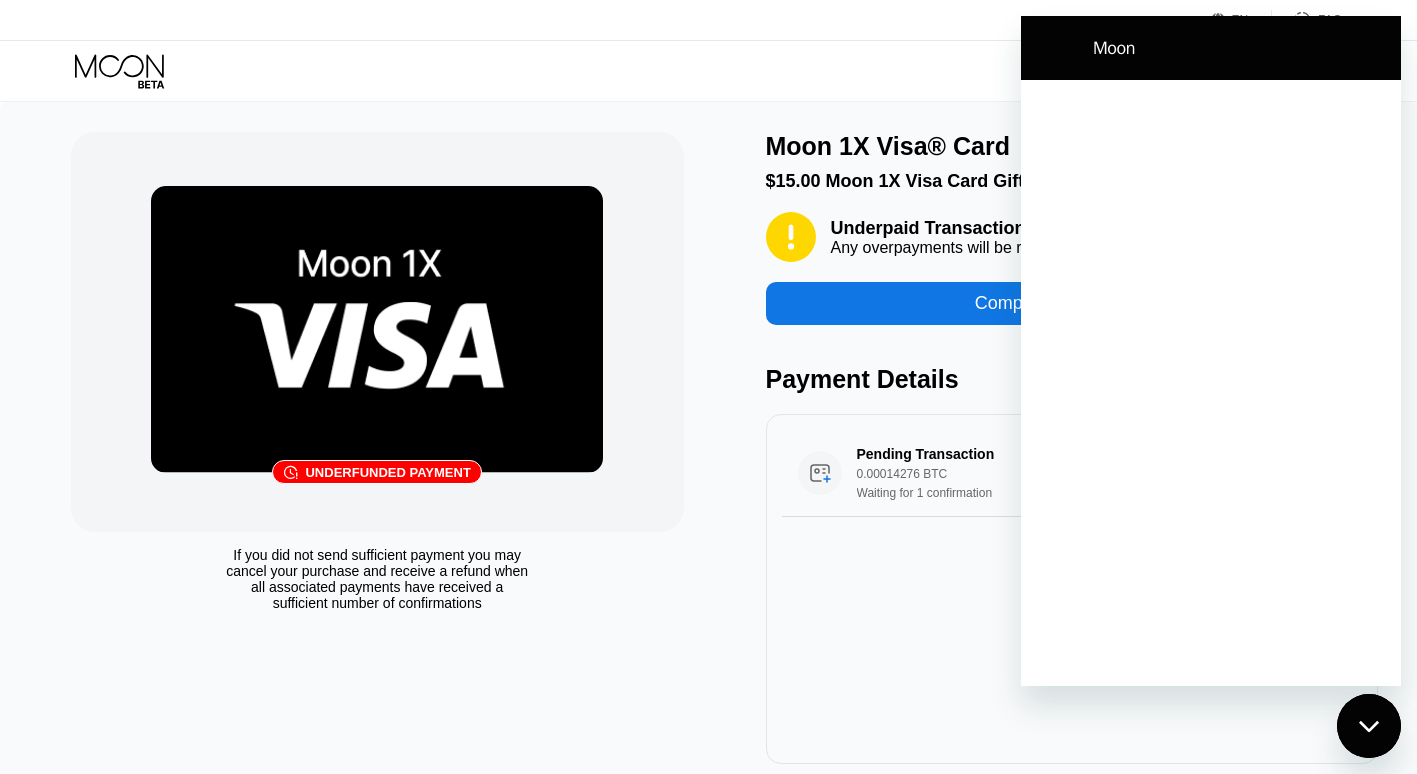 scroll, scrollTop: 0, scrollLeft: 0, axis: both 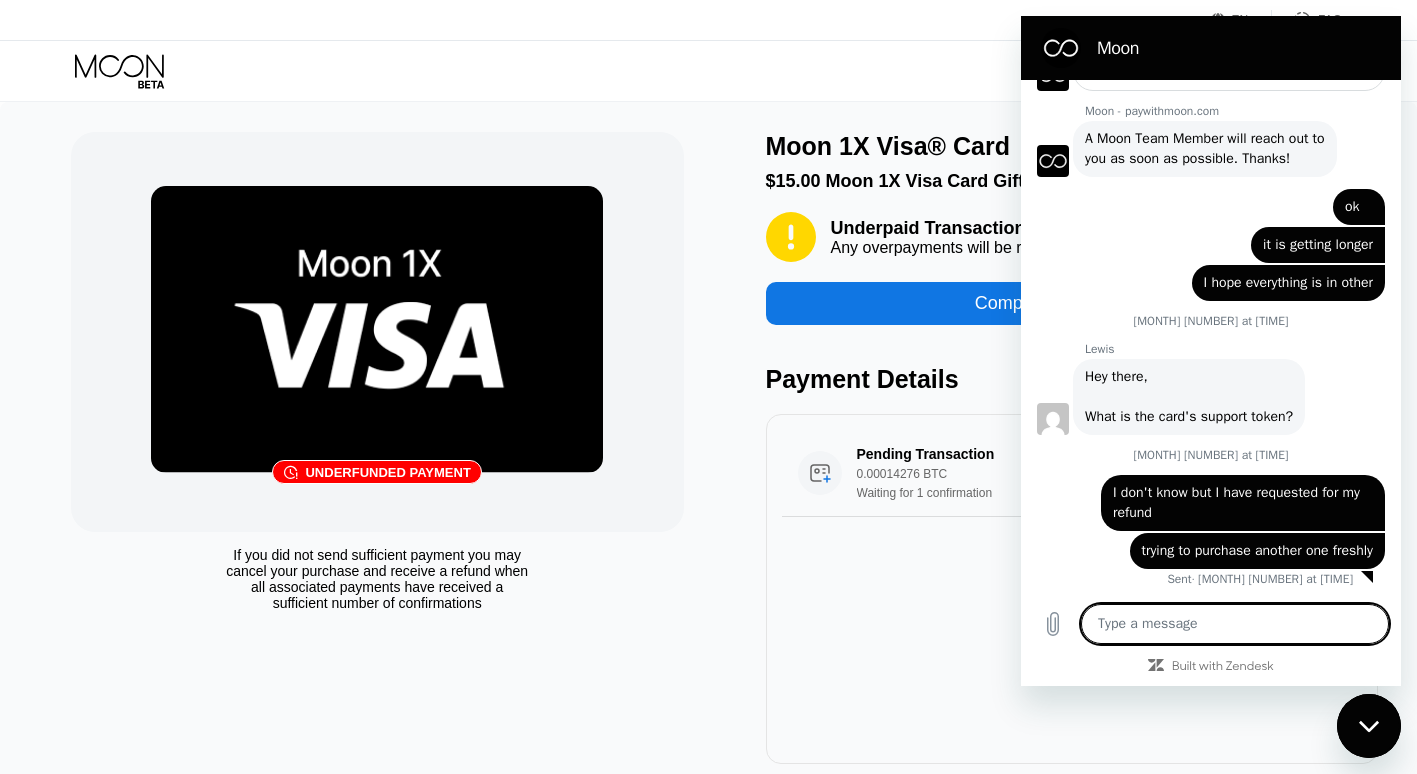 click at bounding box center (1235, 624) 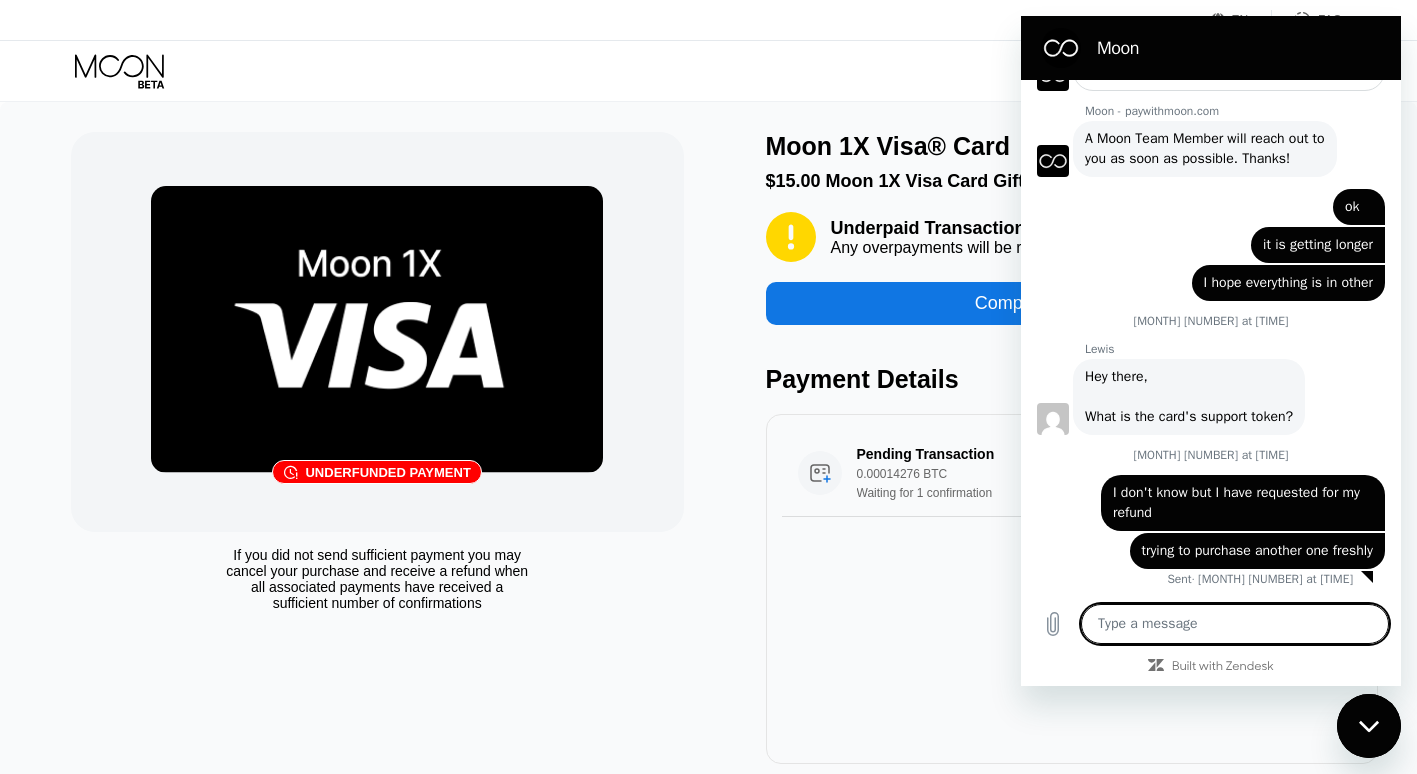 type on "H" 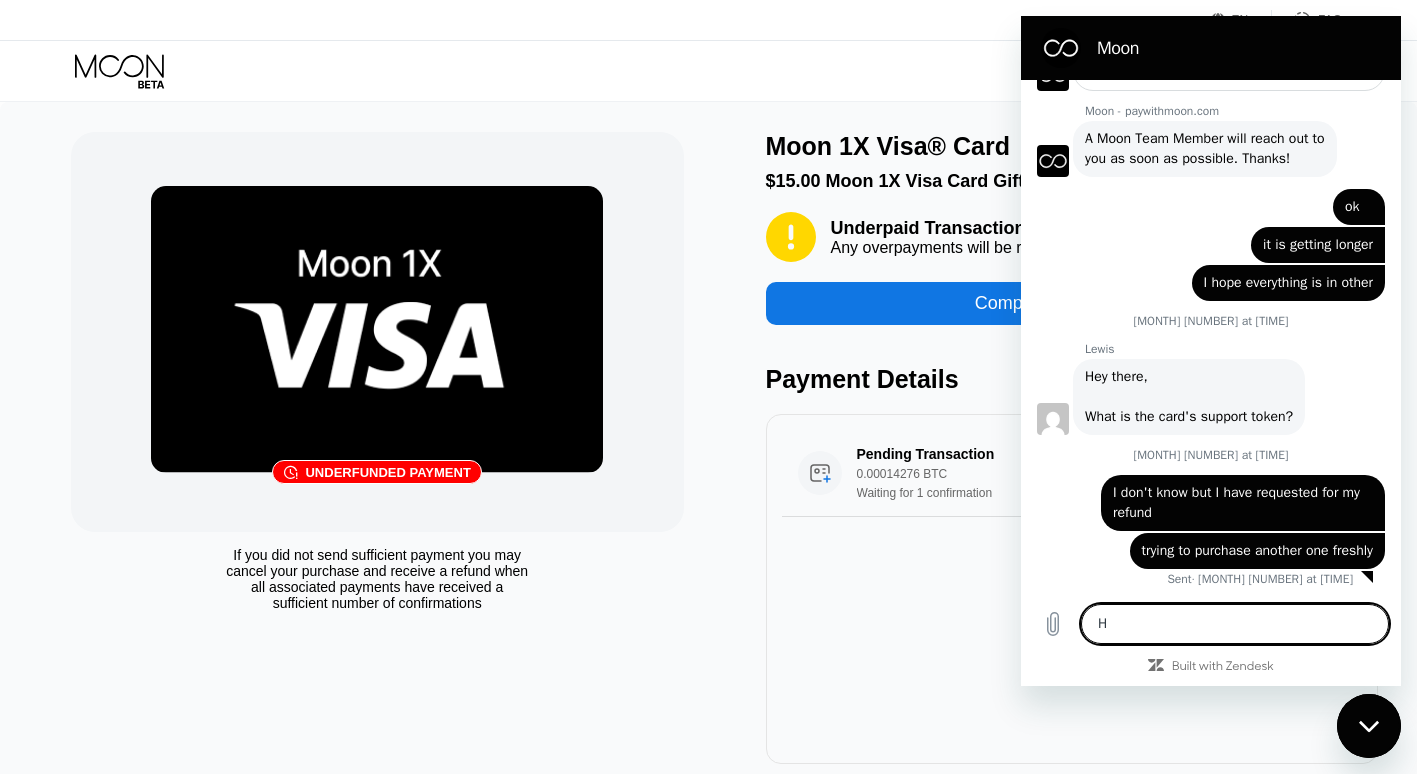 type on "x" 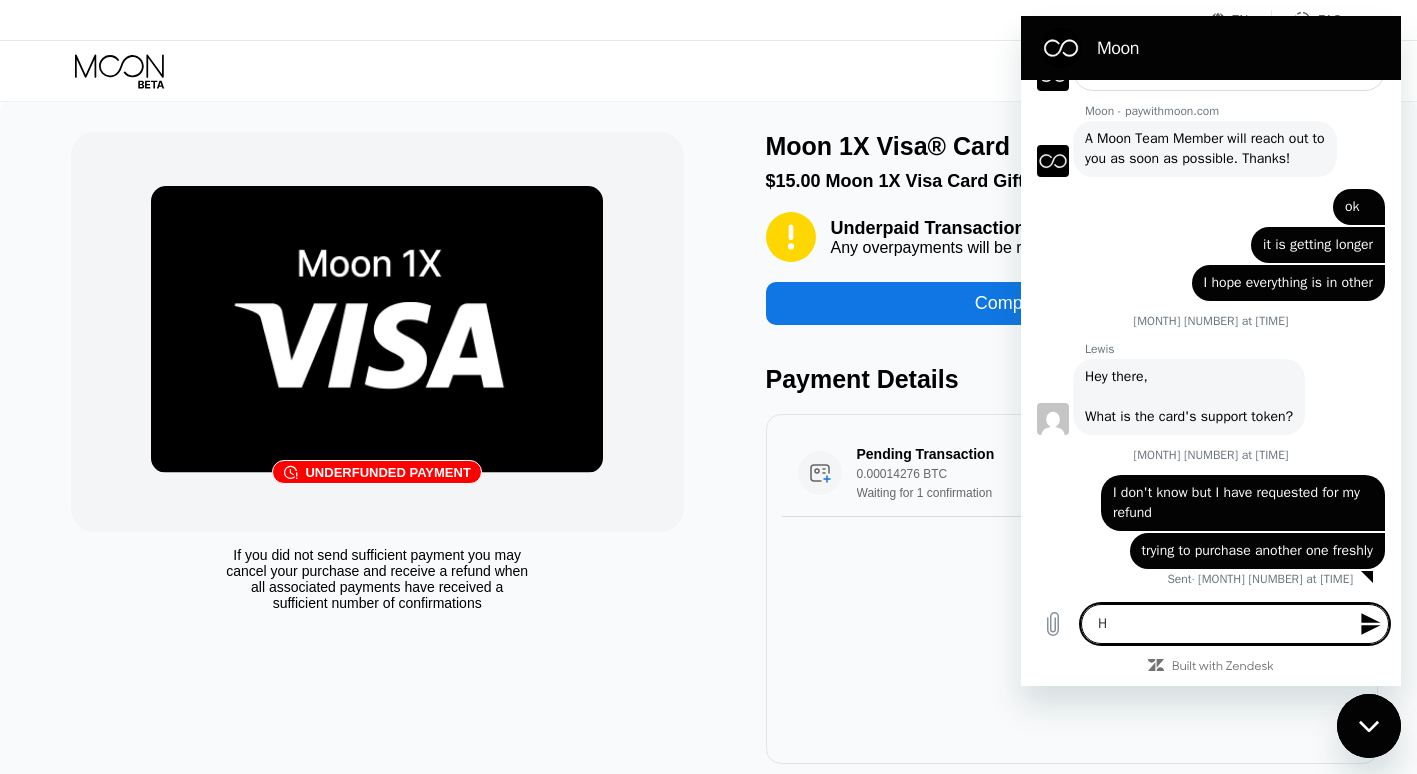 type on "He" 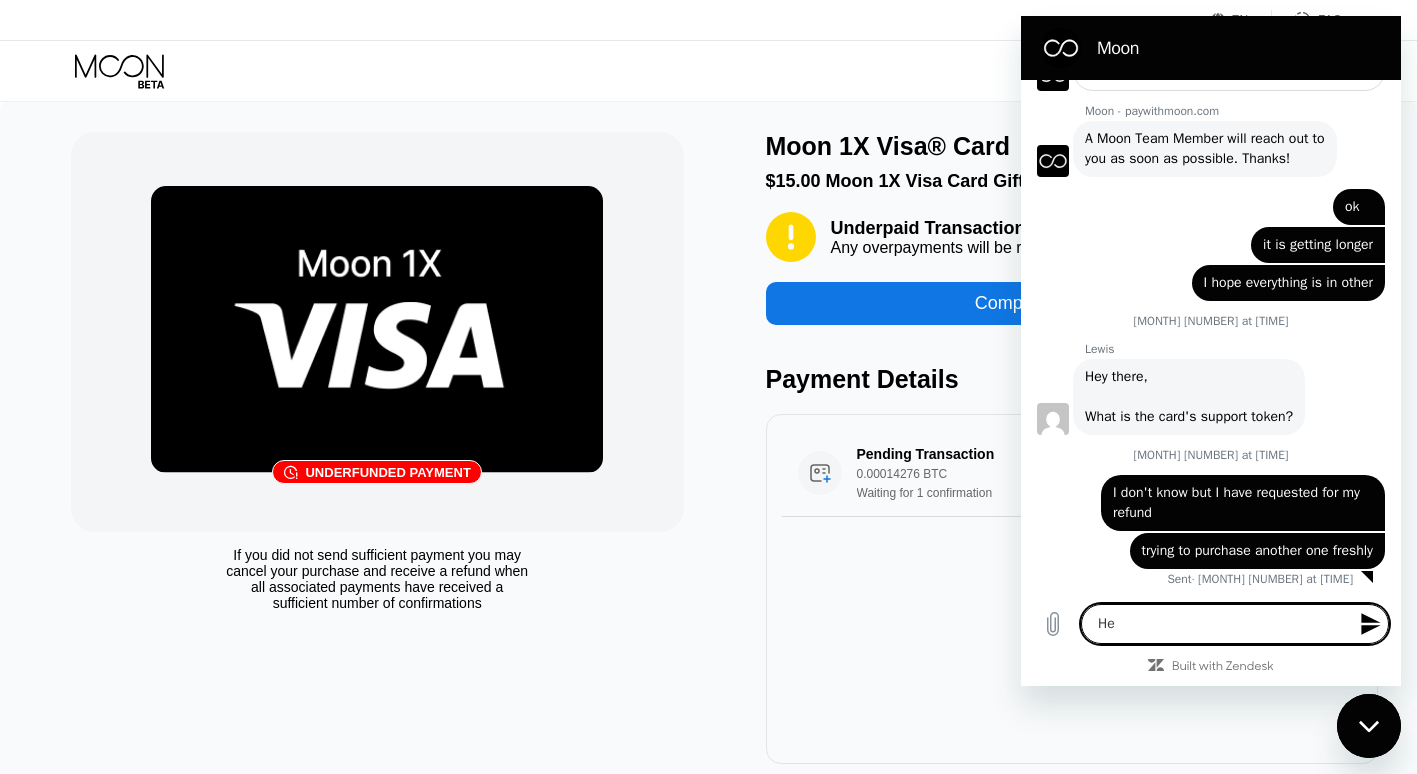 type on "Hel" 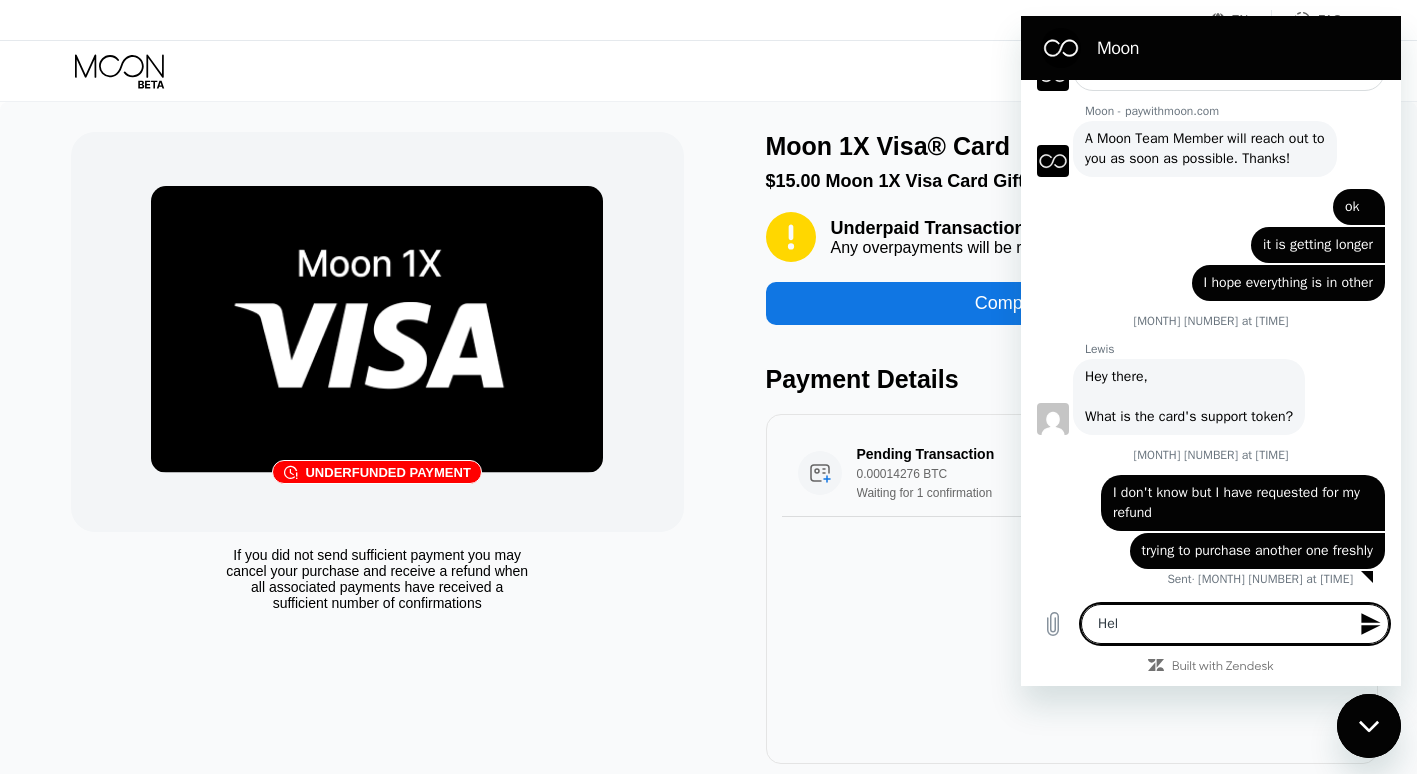 type on "Hell" 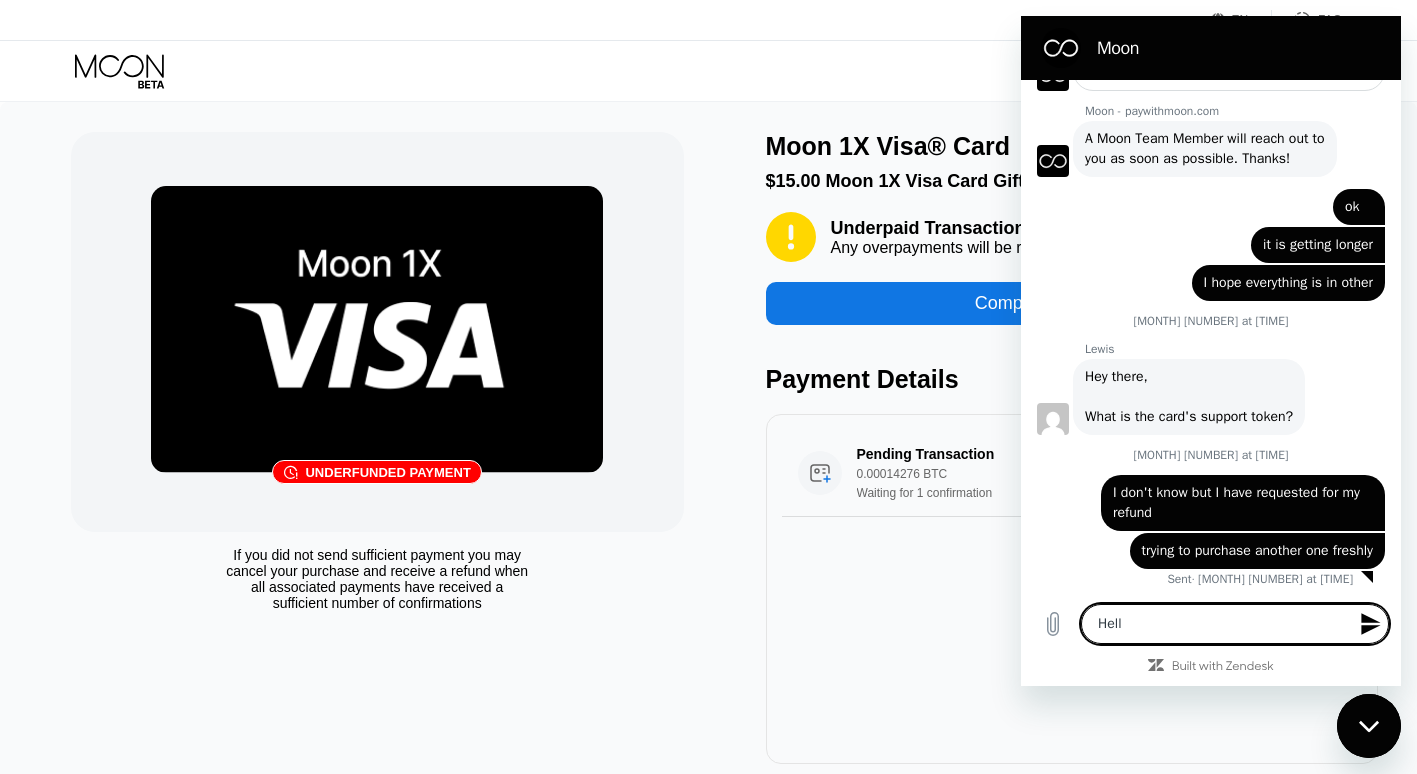 type on "Hello" 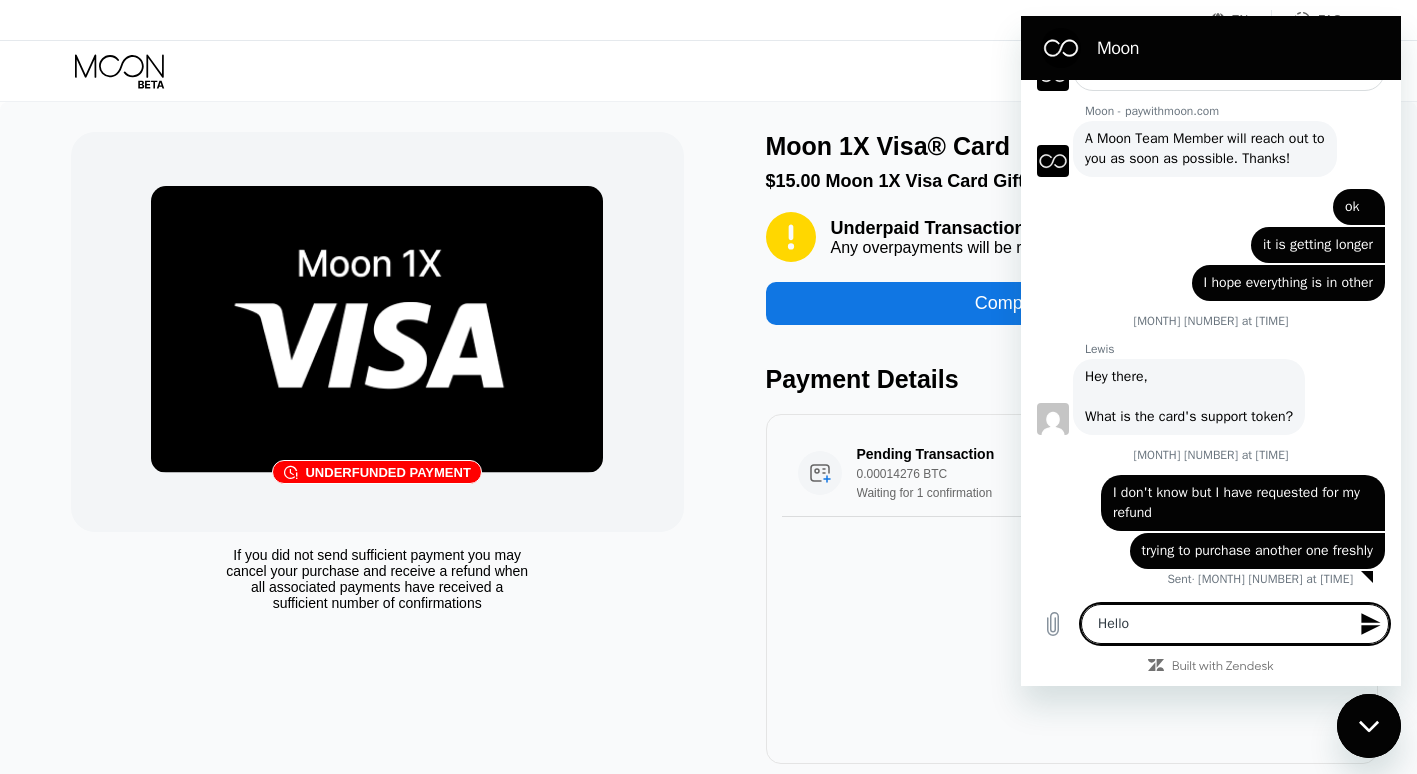 type 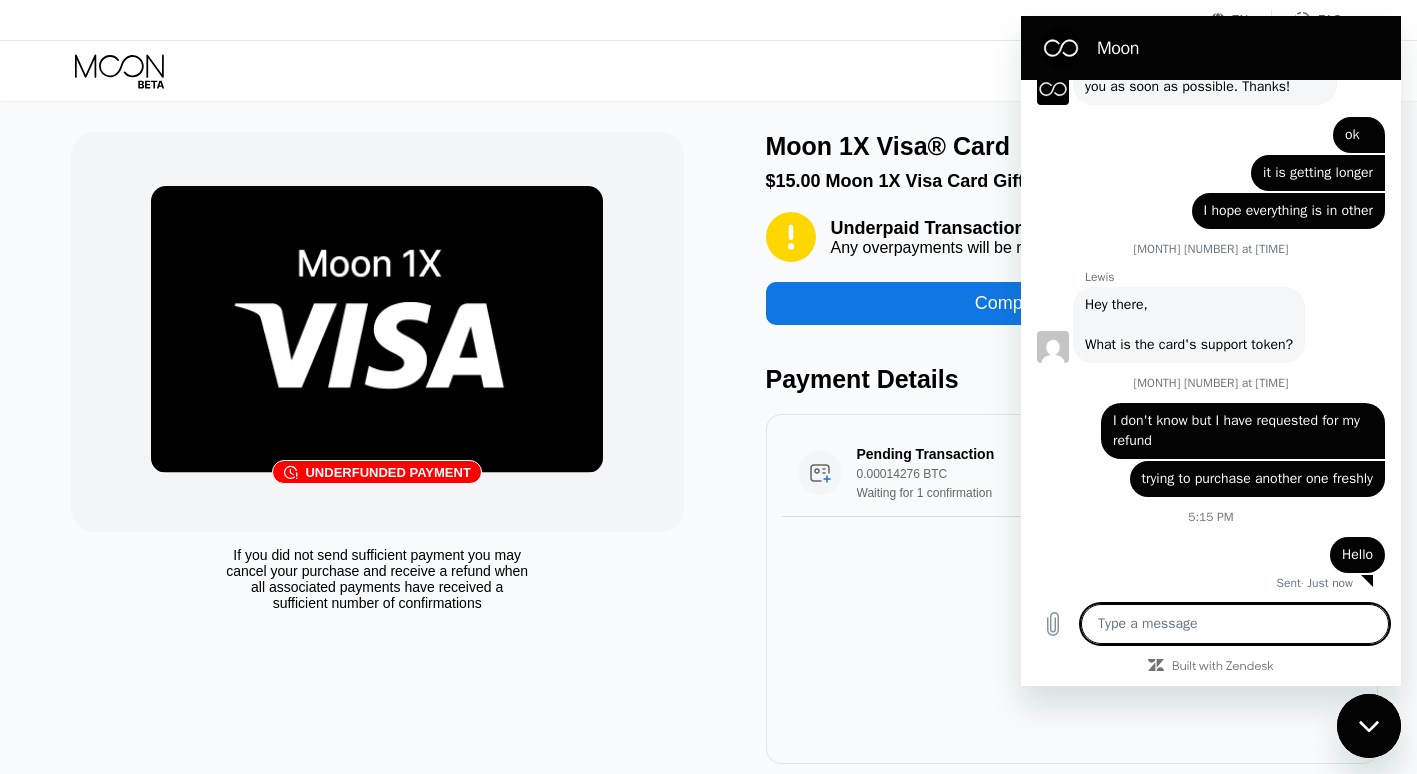 type on "x" 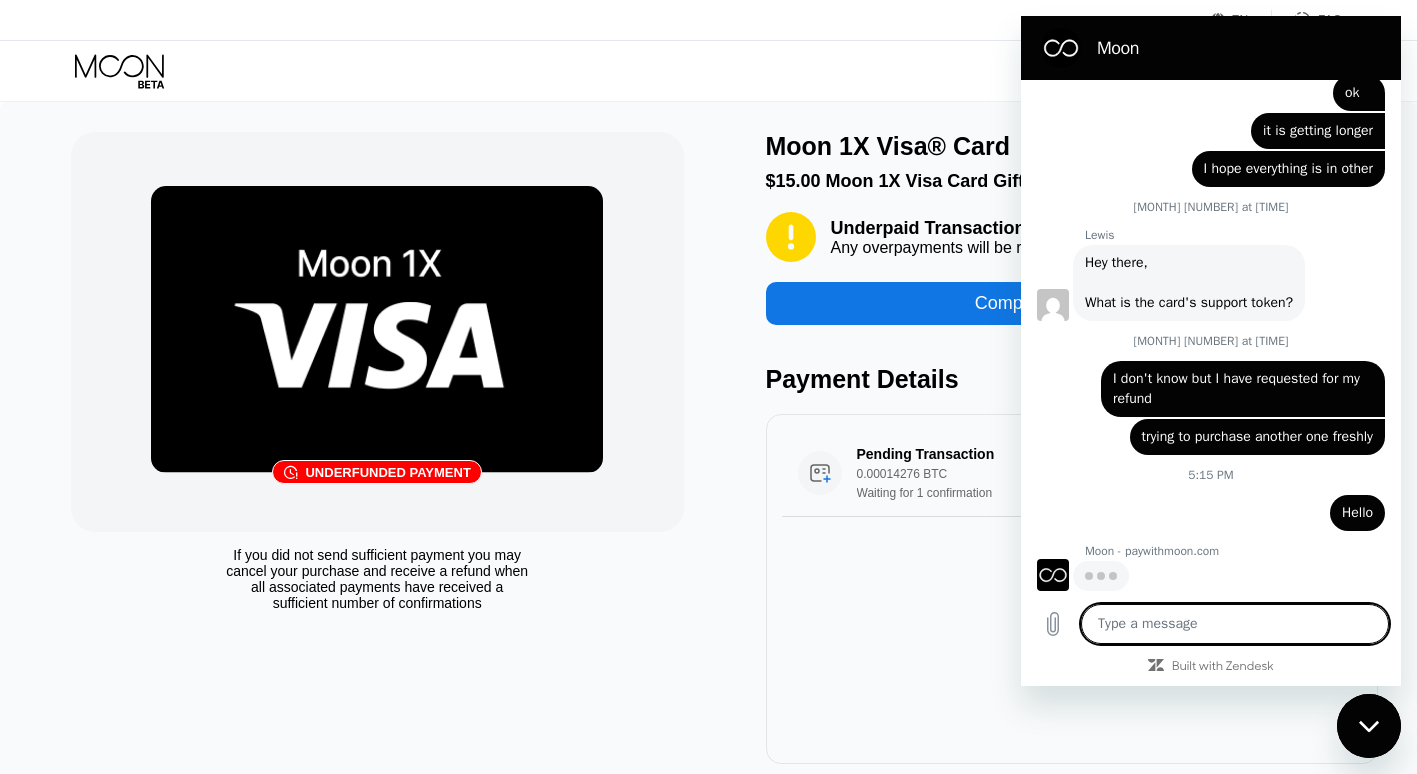 scroll, scrollTop: 1051, scrollLeft: 0, axis: vertical 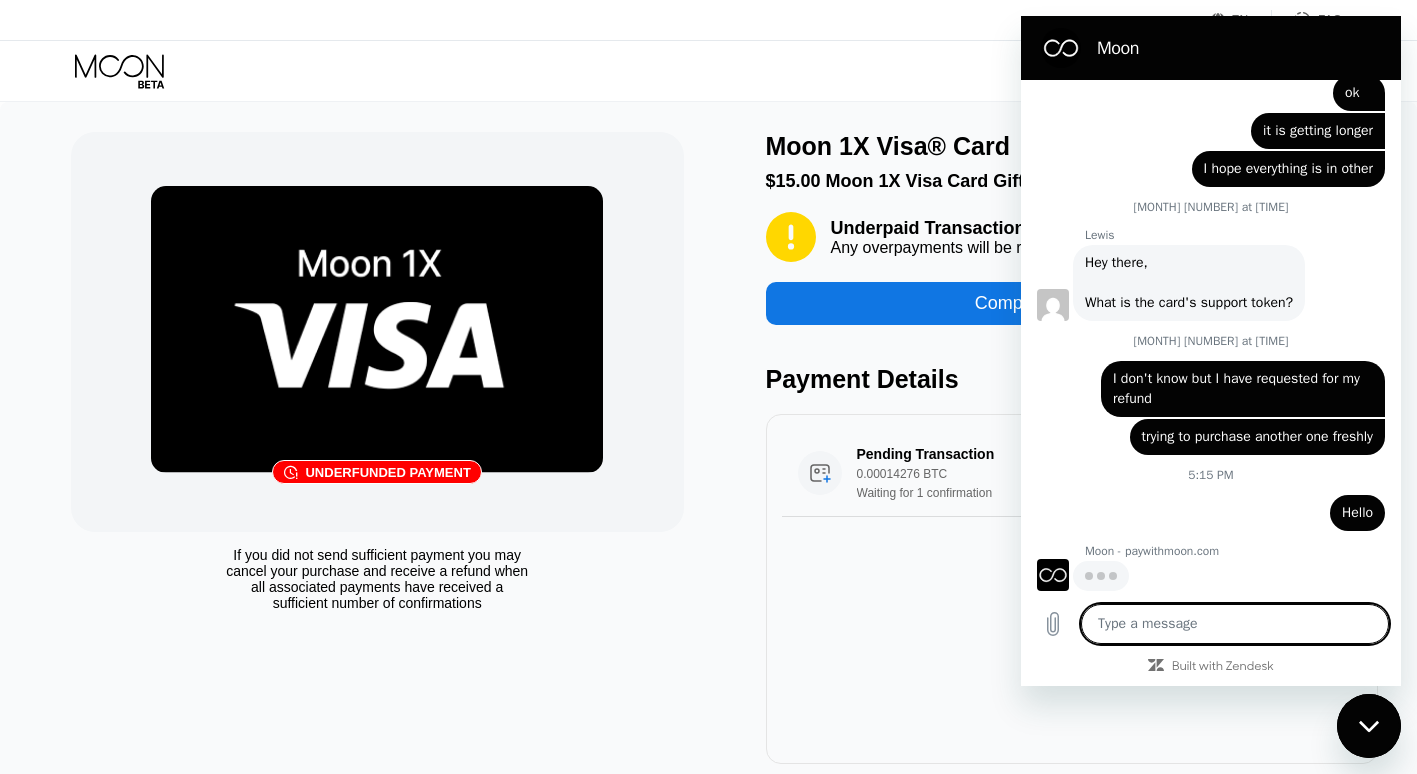type on "P" 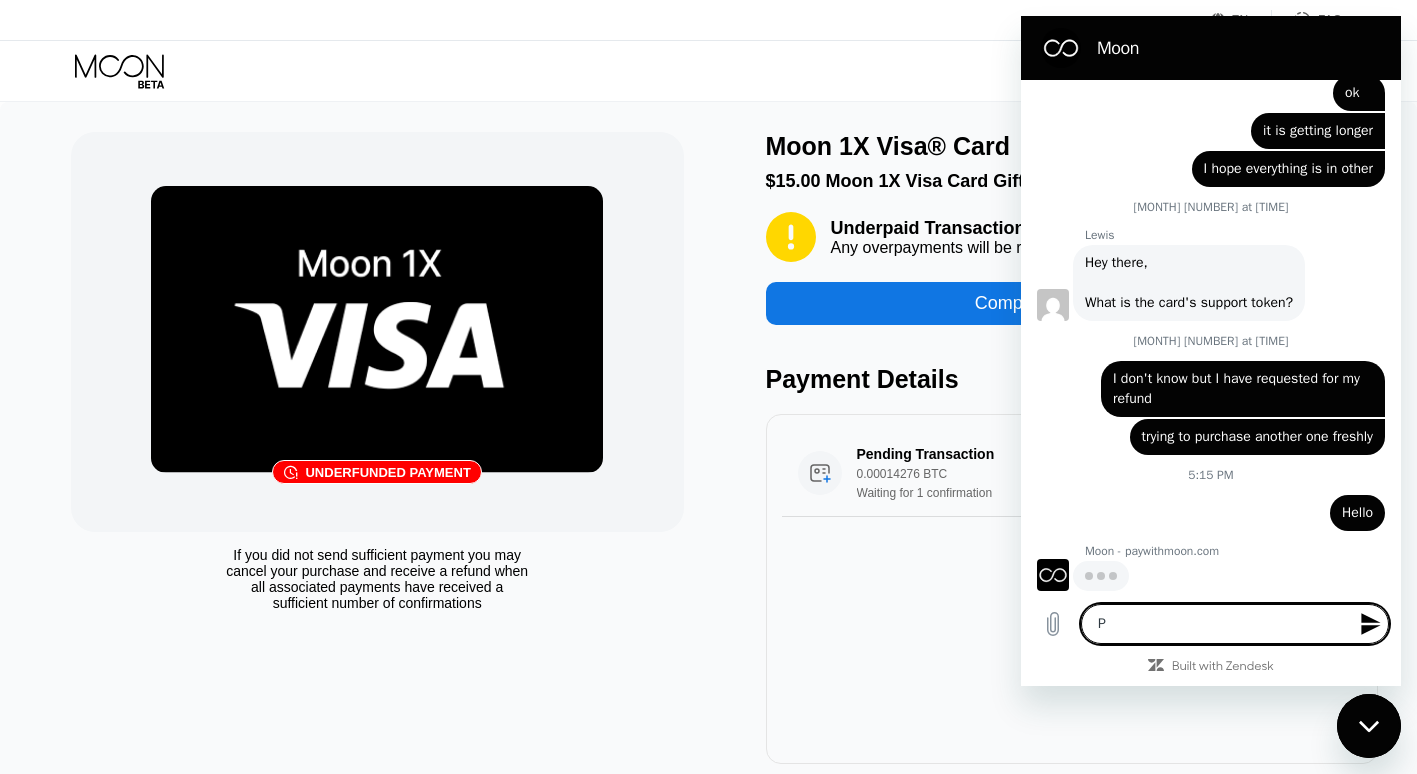 type on "Pl" 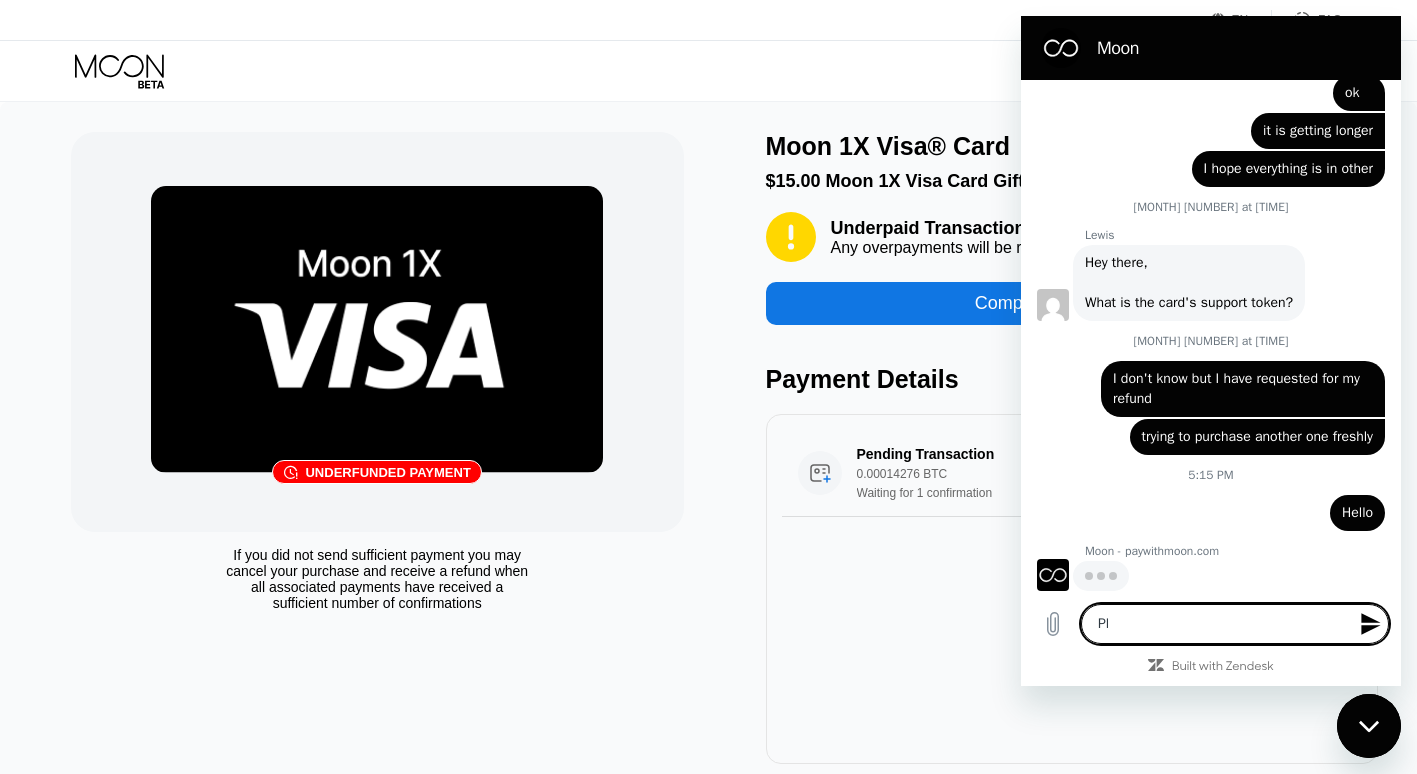type on "Ple" 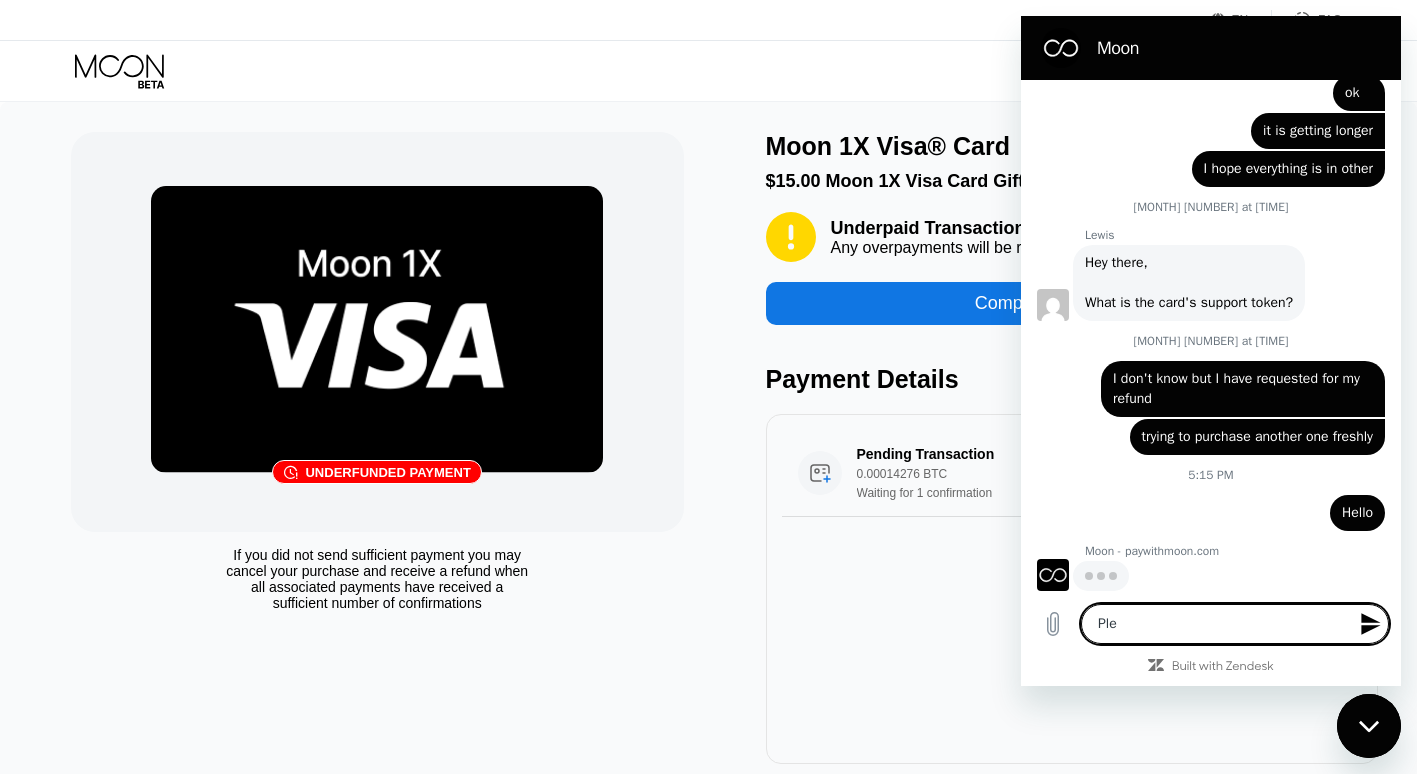 type on "Plea" 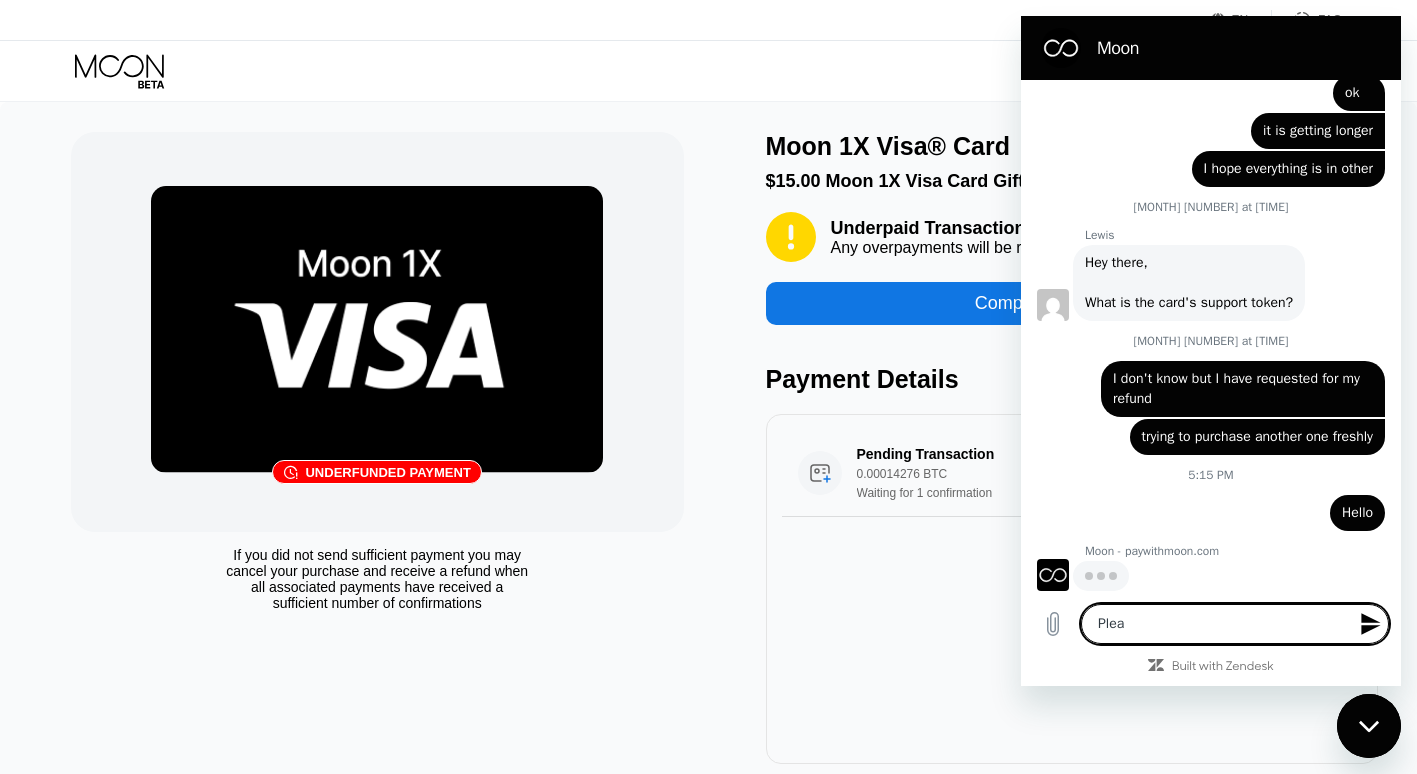 type on "x" 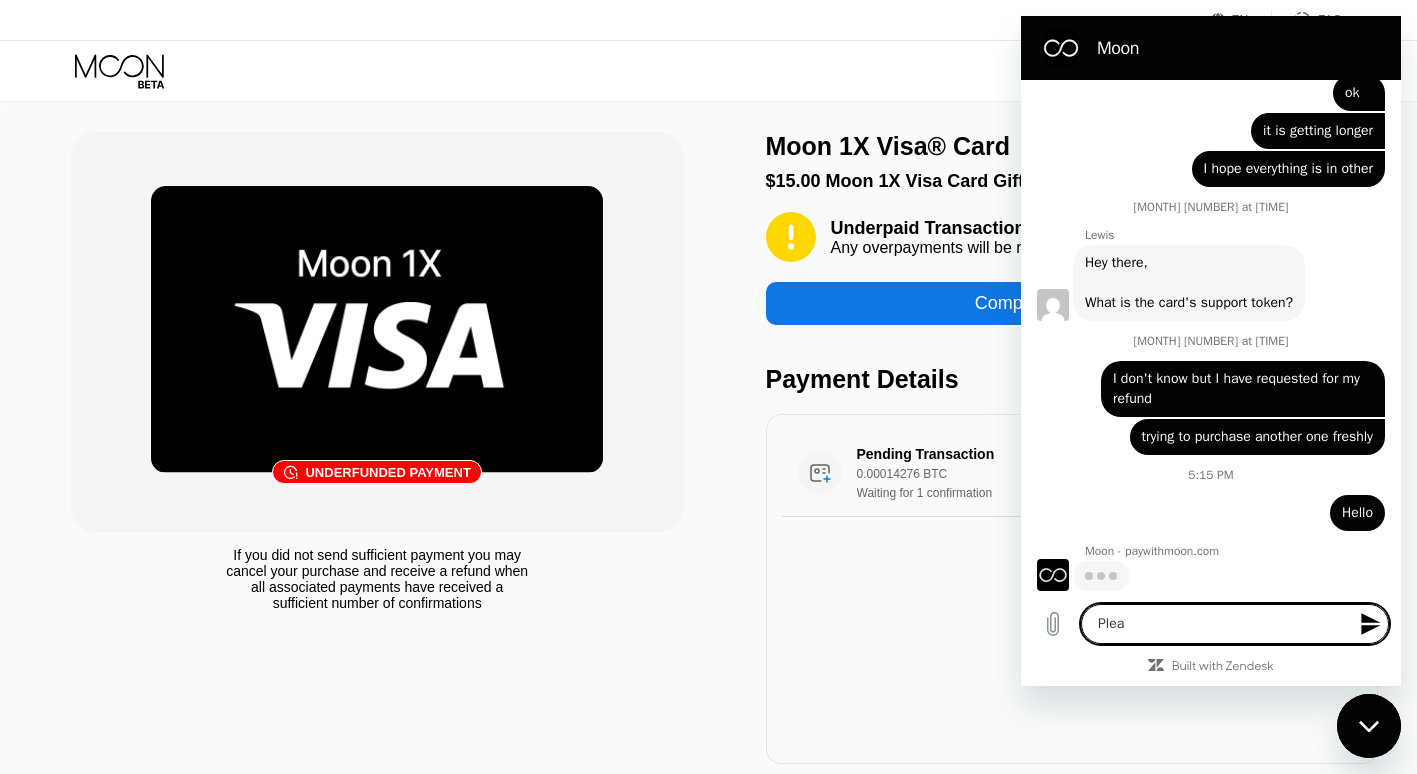 type on "Pleas" 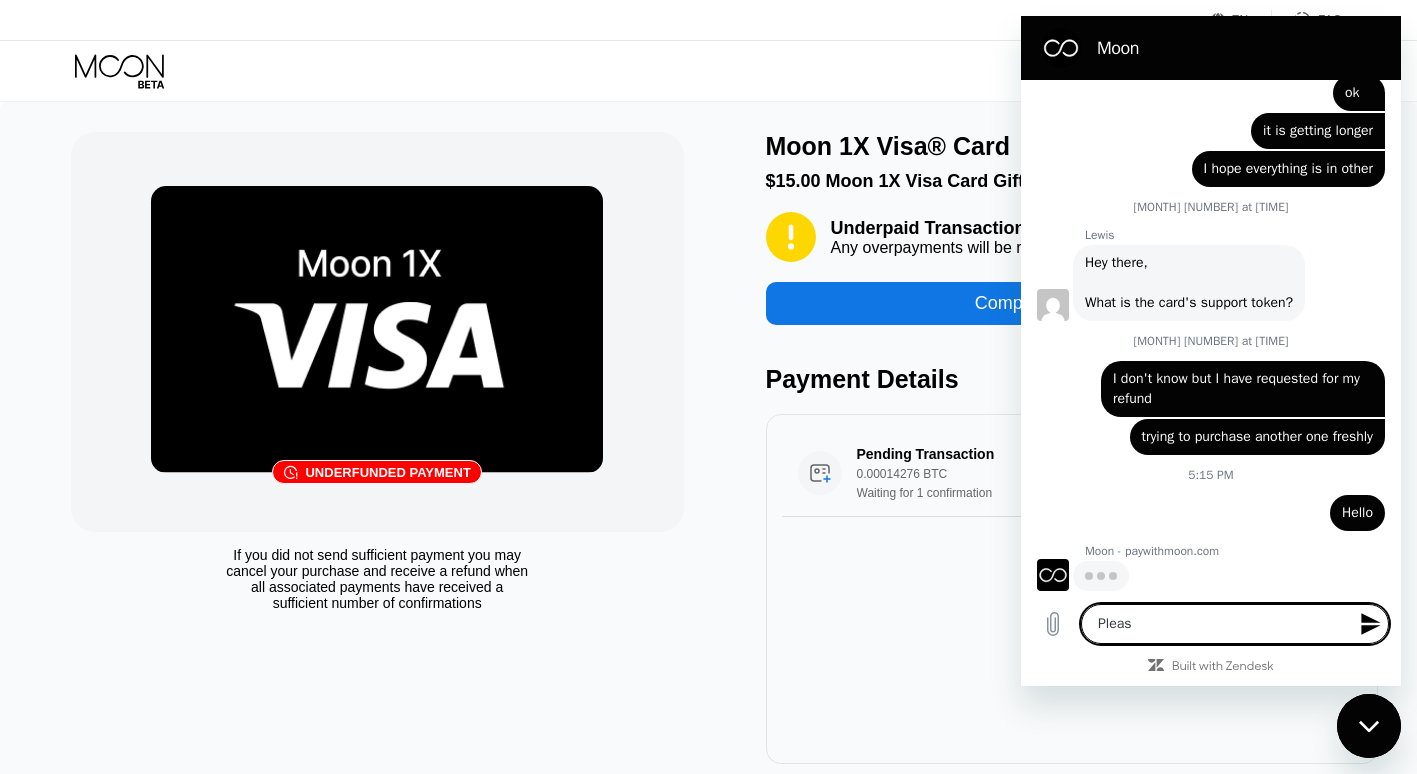 type on "Please" 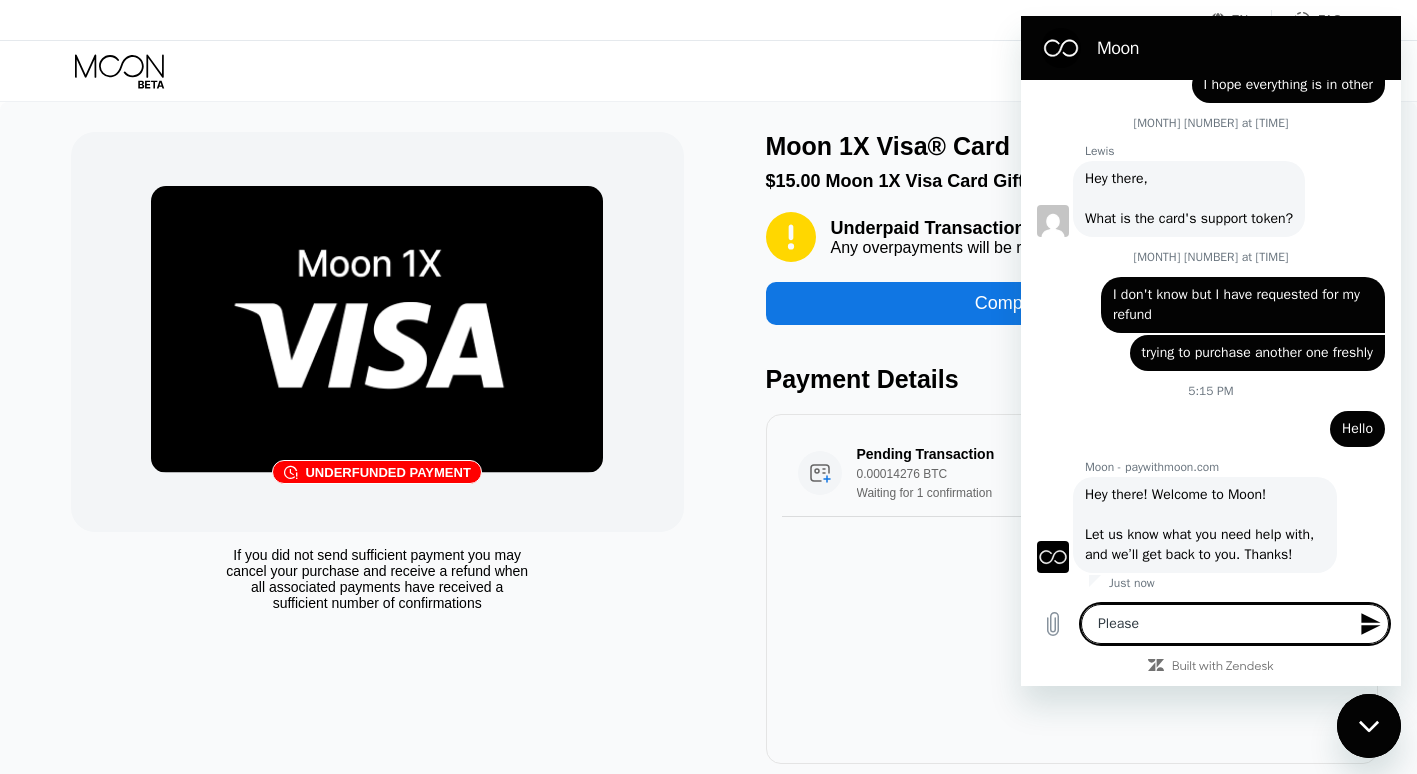type on "Please" 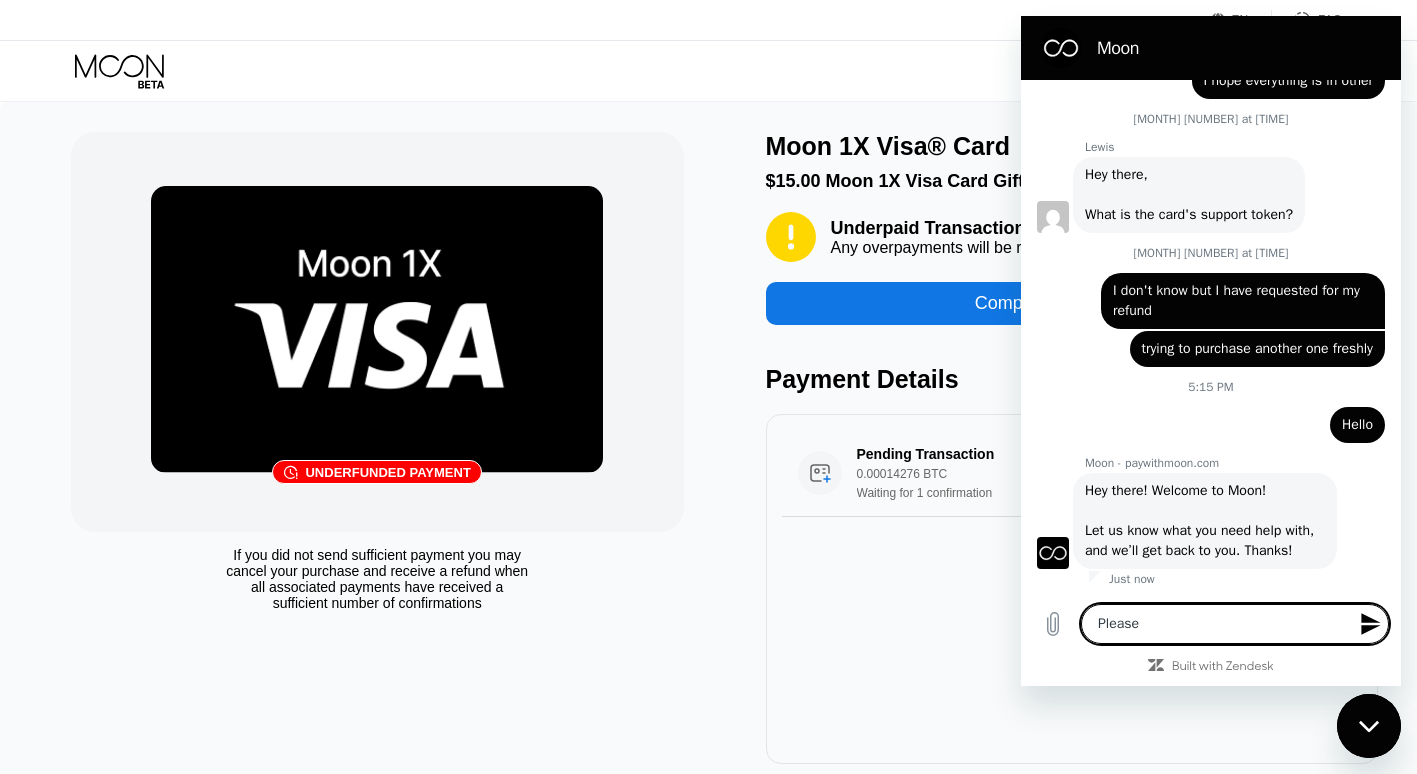 type on "Please" 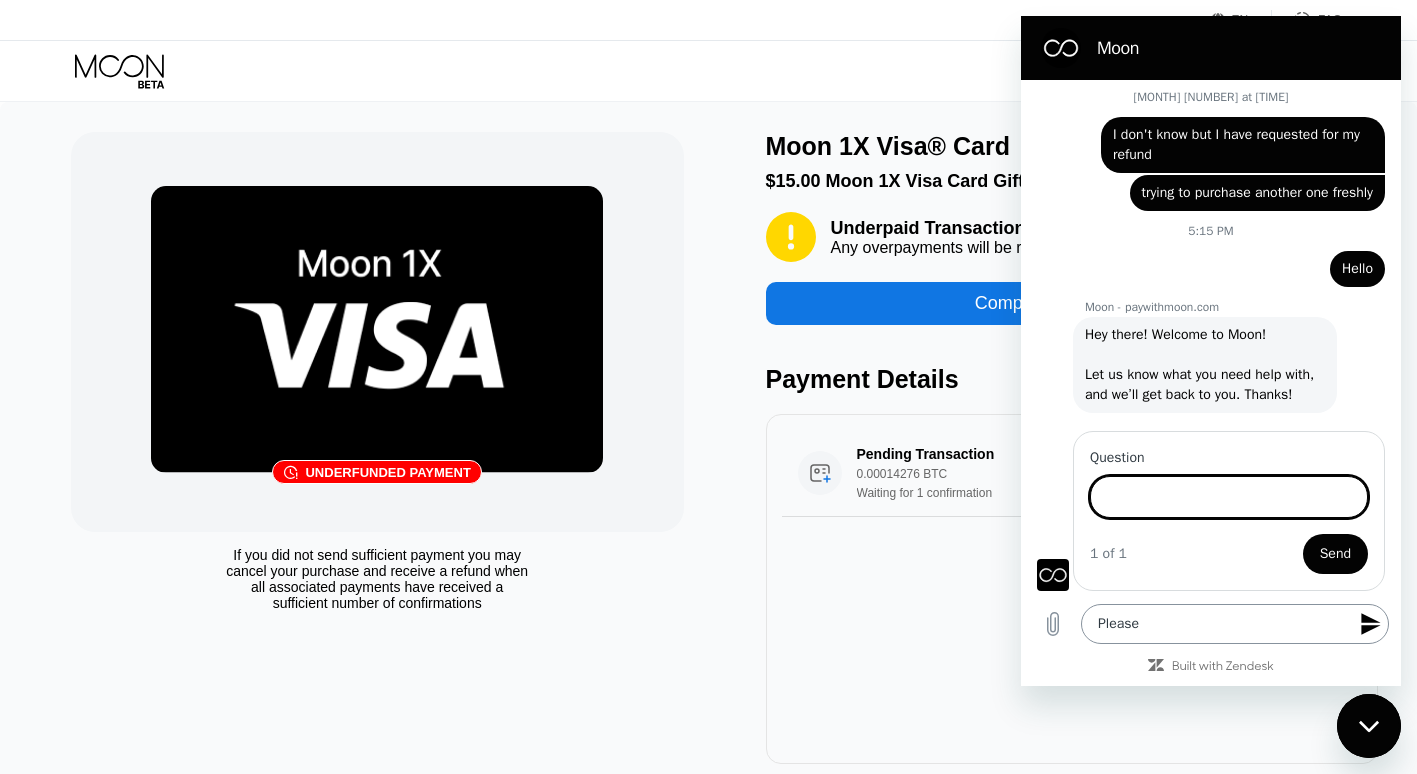 scroll, scrollTop: 1313, scrollLeft: 0, axis: vertical 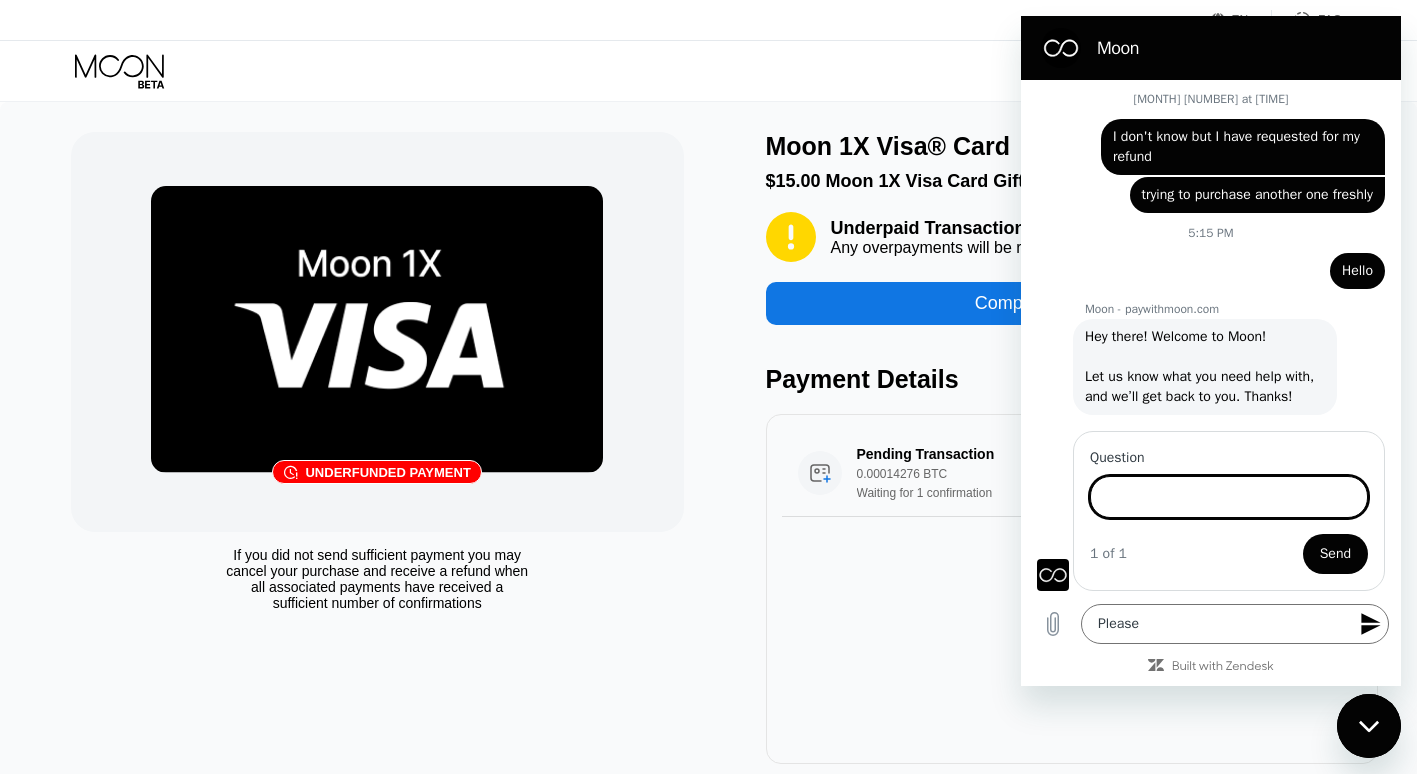 click on "Question" at bounding box center [1229, 497] 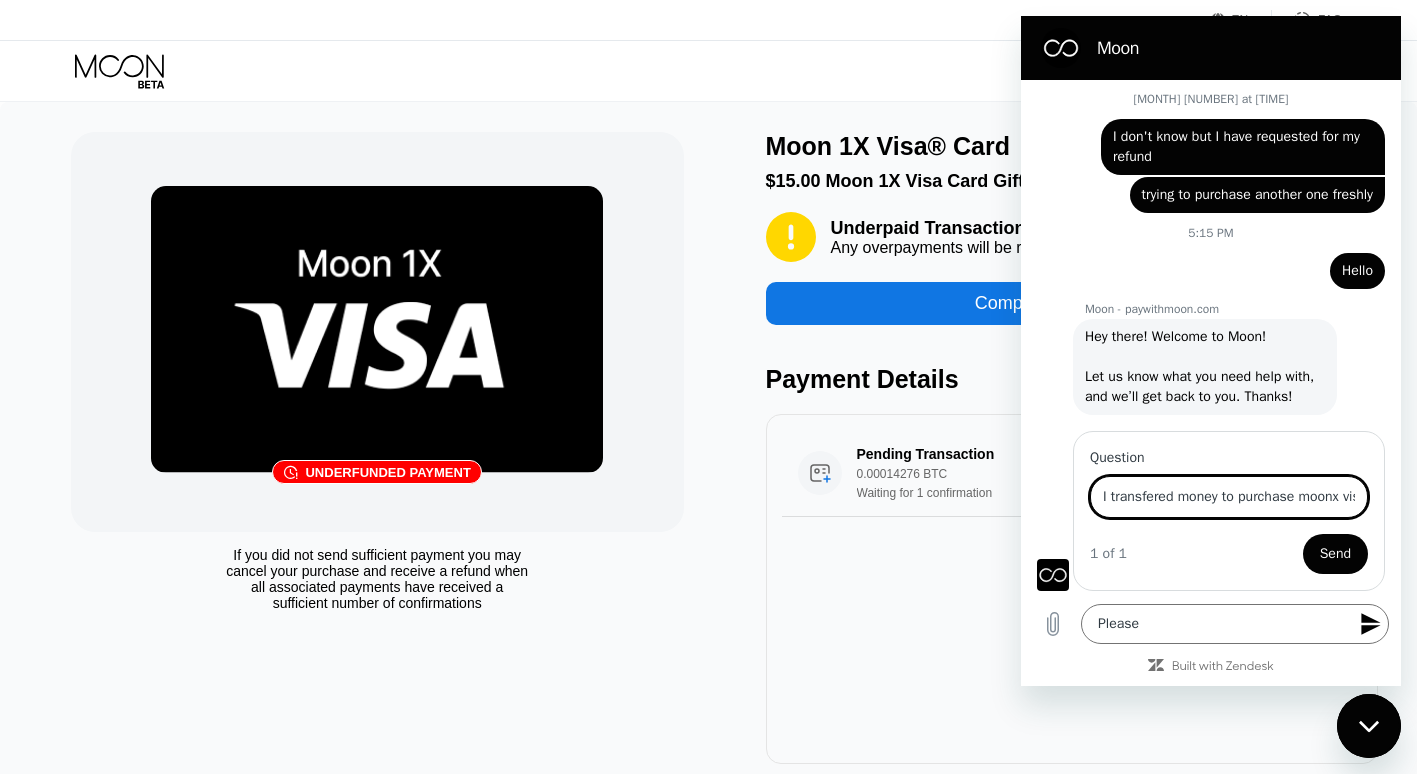 click on "I transfered money to purchase moonx visa but I couldn't get the service" at bounding box center [1229, 497] 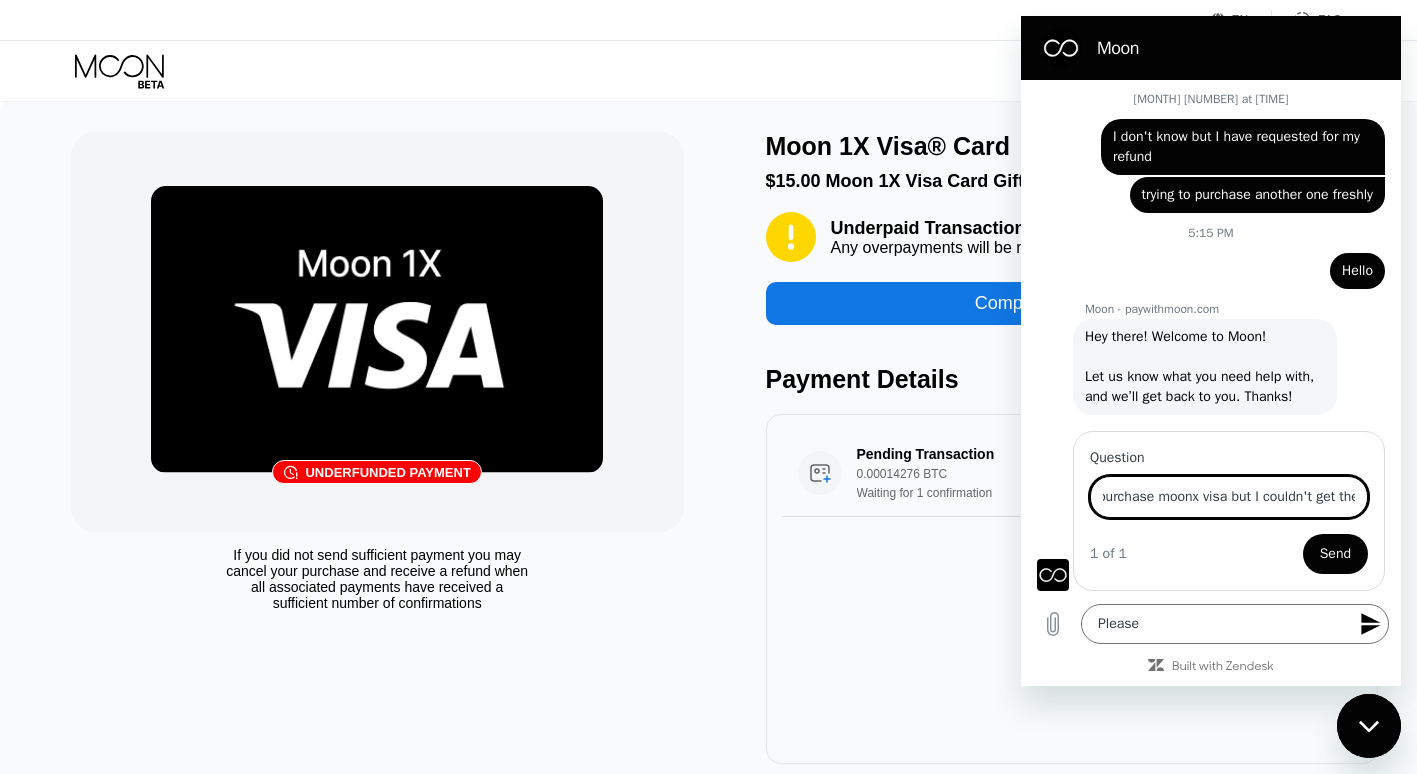 scroll, scrollTop: 0, scrollLeft: 149, axis: horizontal 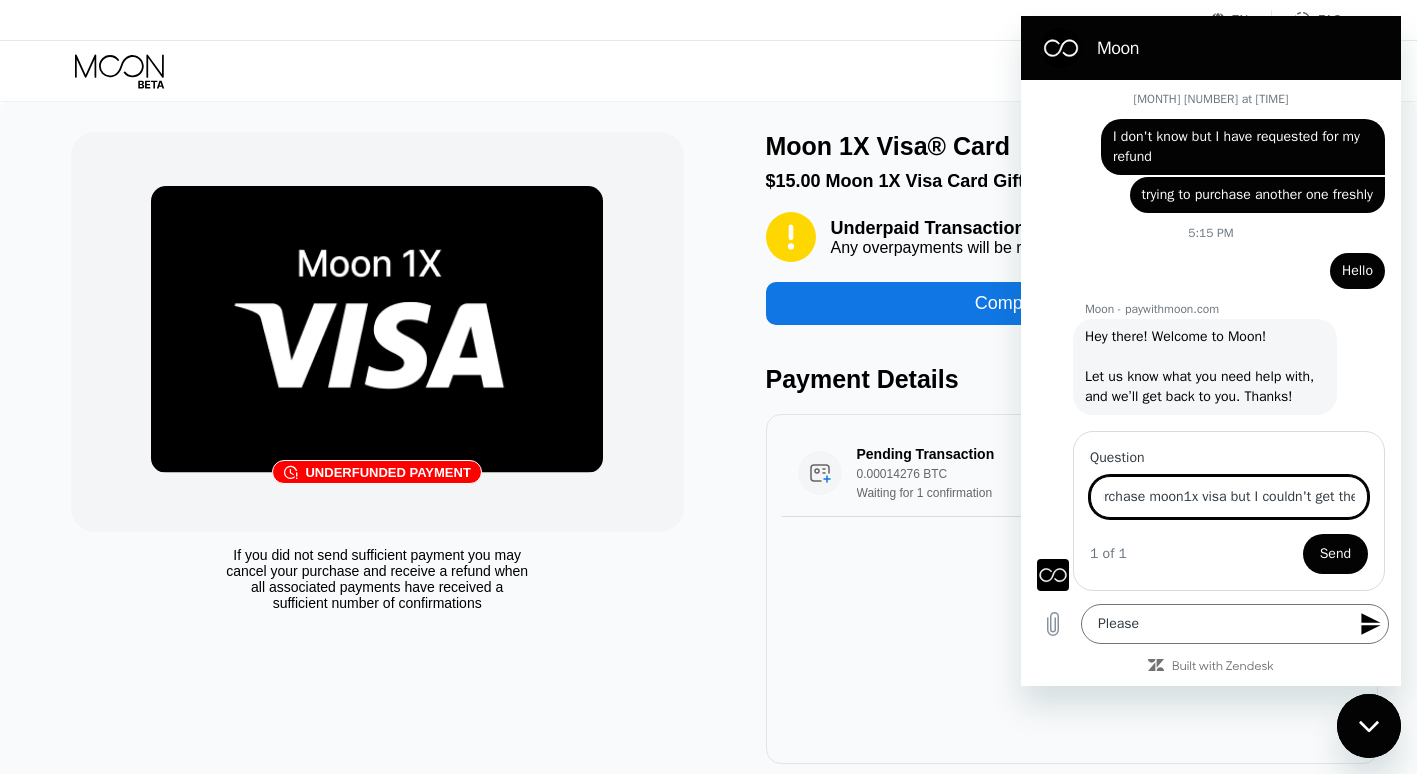 click on "I transfered money to purchase moon1x visa but I couldn't get the service" at bounding box center [1229, 497] 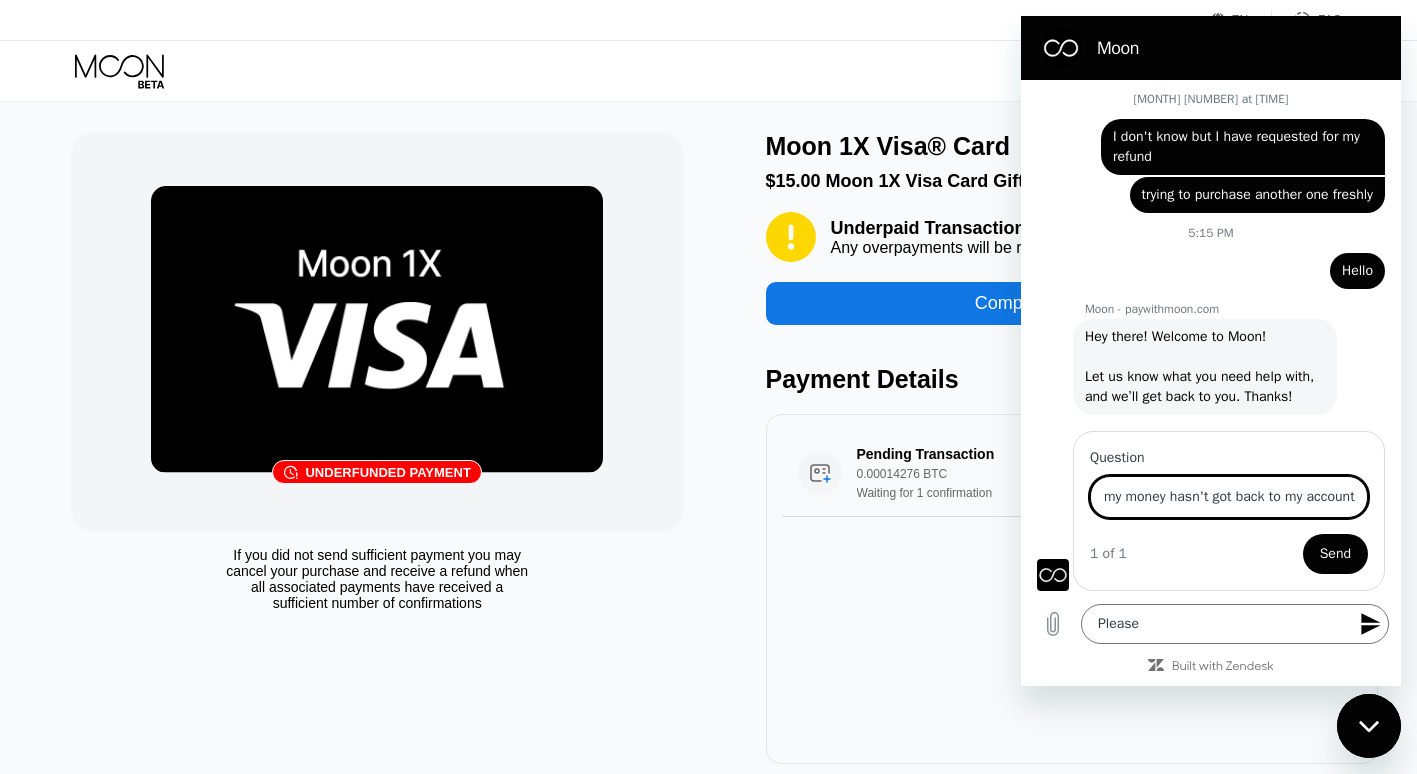 scroll, scrollTop: 0, scrollLeft: 633, axis: horizontal 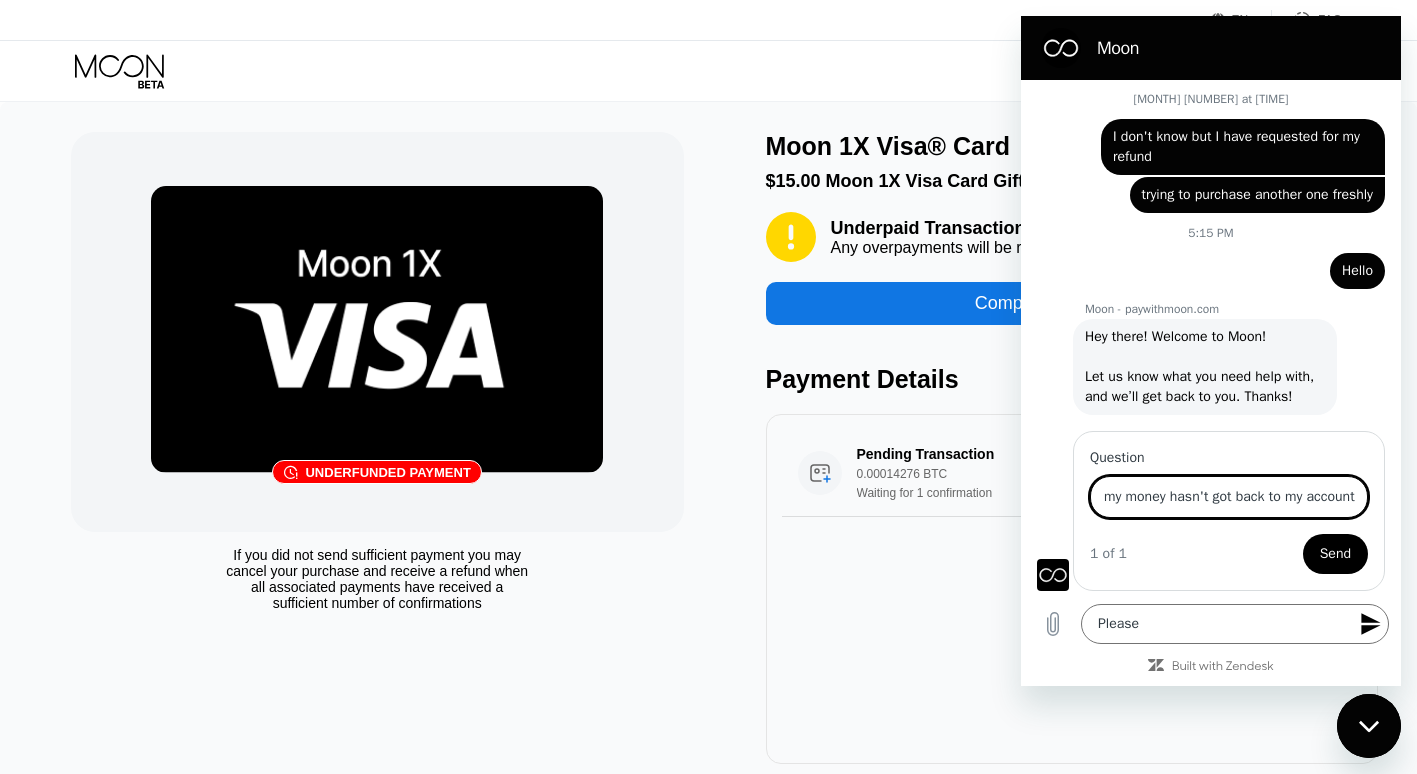 type on "I transfered money to purchase moon1x visa but I couldn't get the service because I underfund and my money hasn't got back to my account" 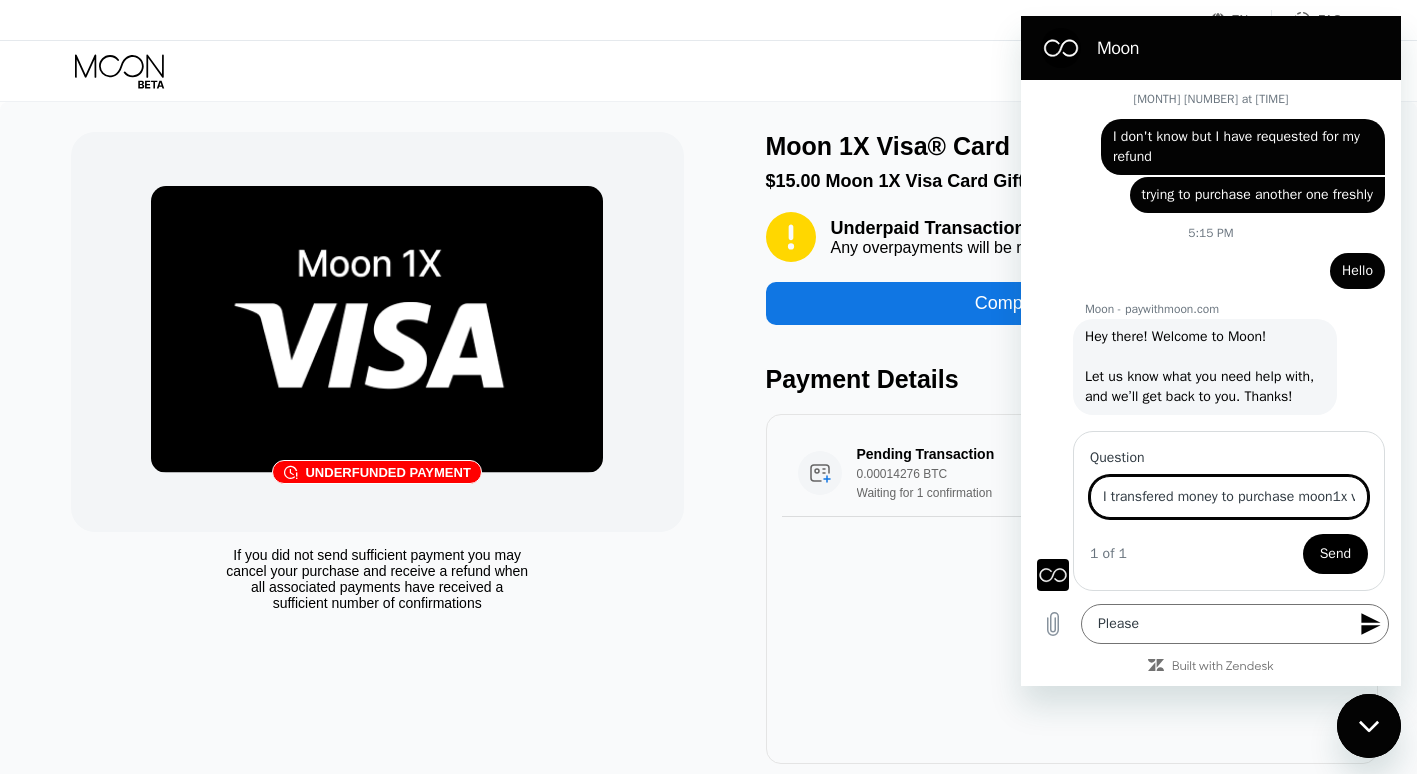 click on "Send" at bounding box center [1335, 554] 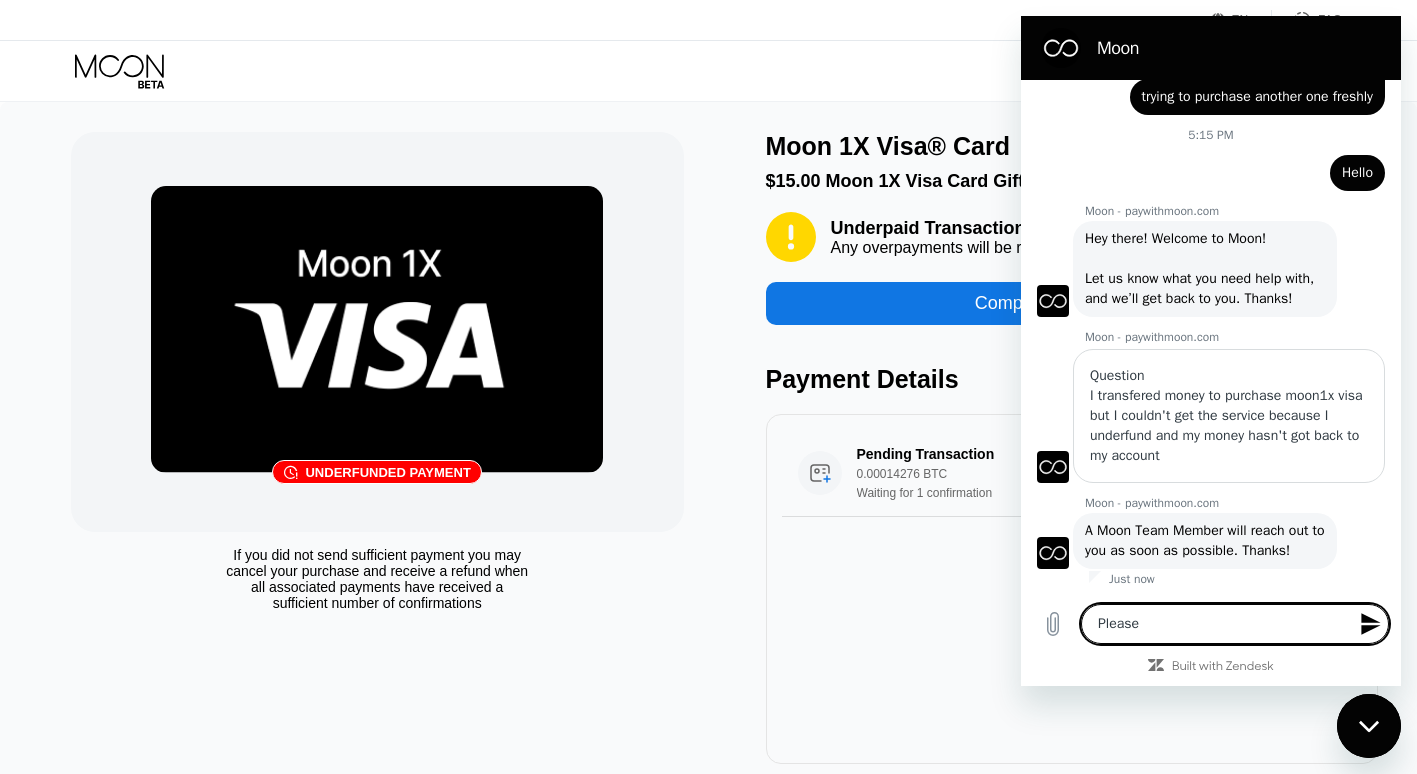 scroll, scrollTop: 1431, scrollLeft: 0, axis: vertical 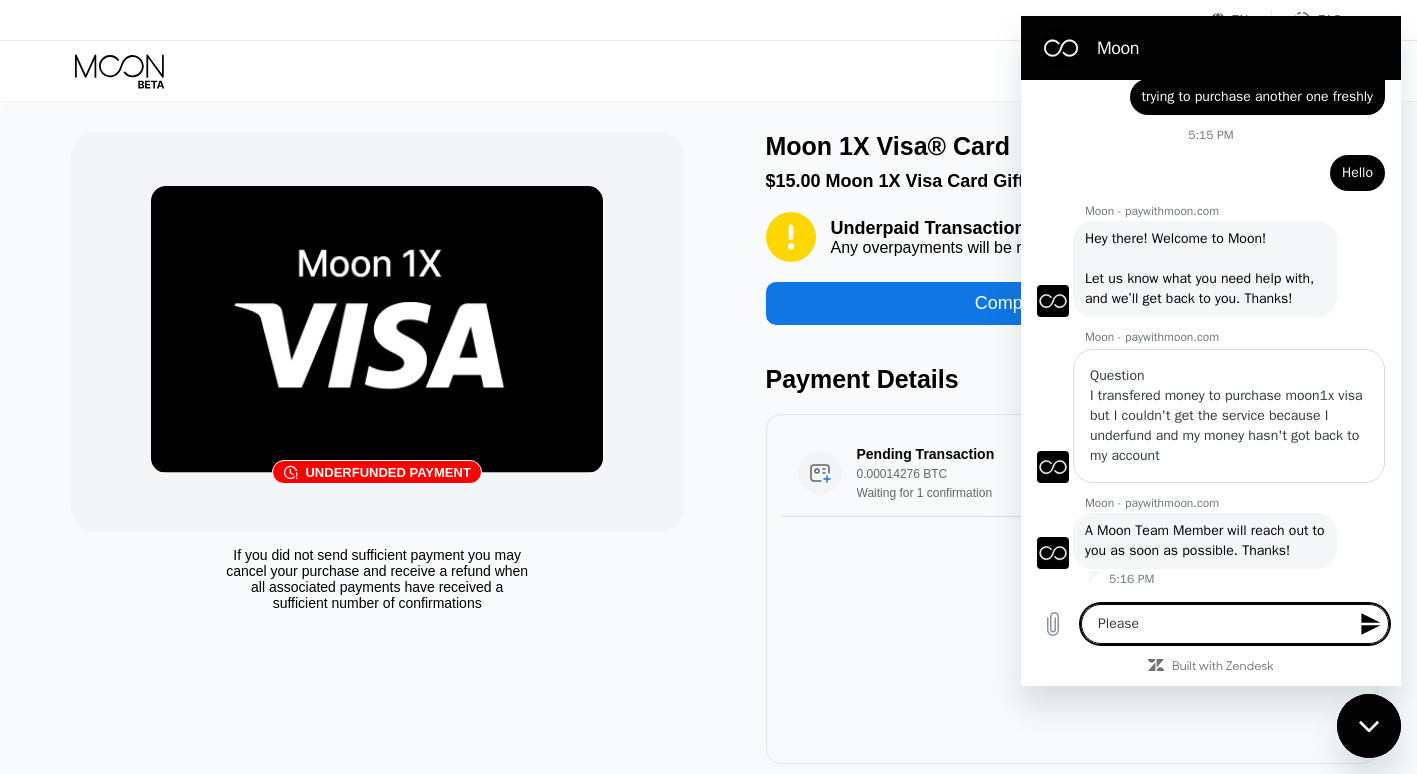 type on "x" 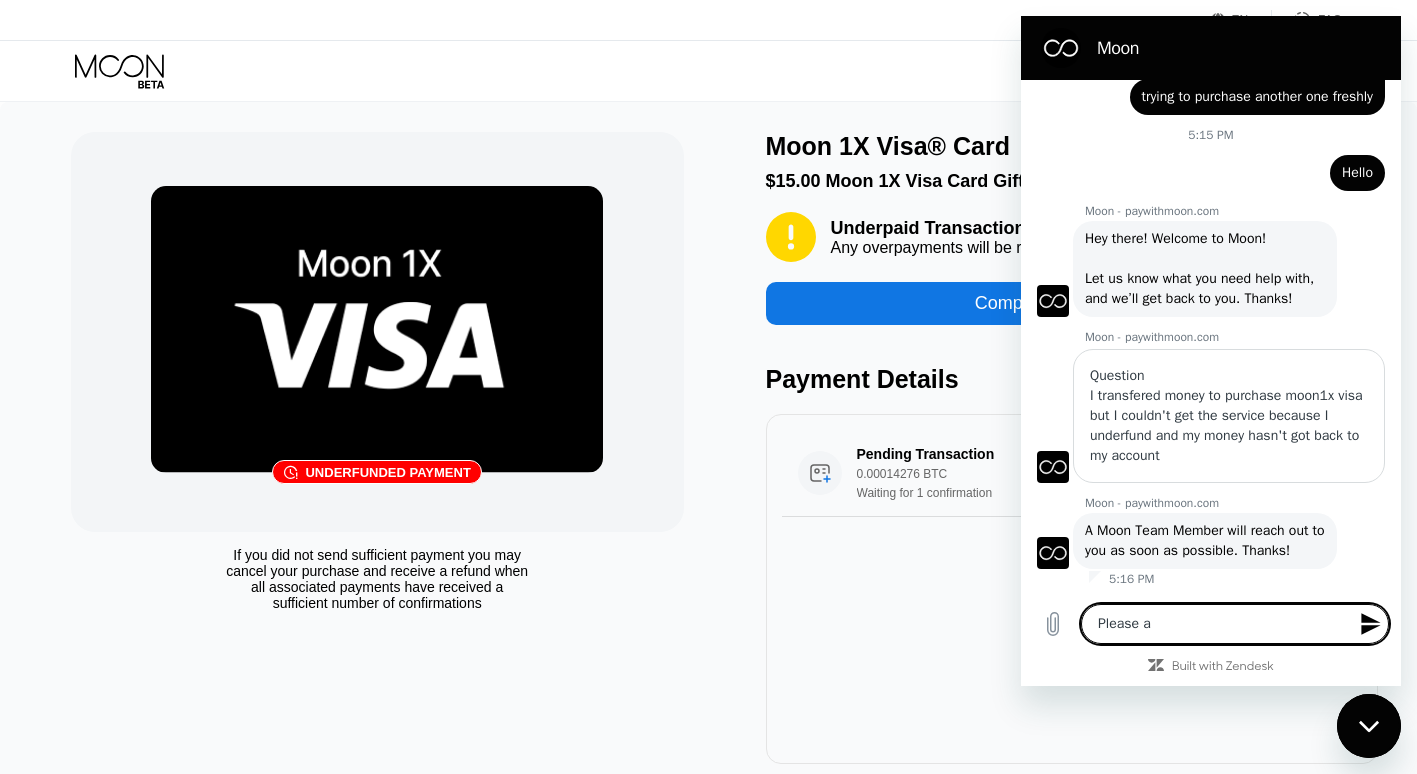 type on "Please ar" 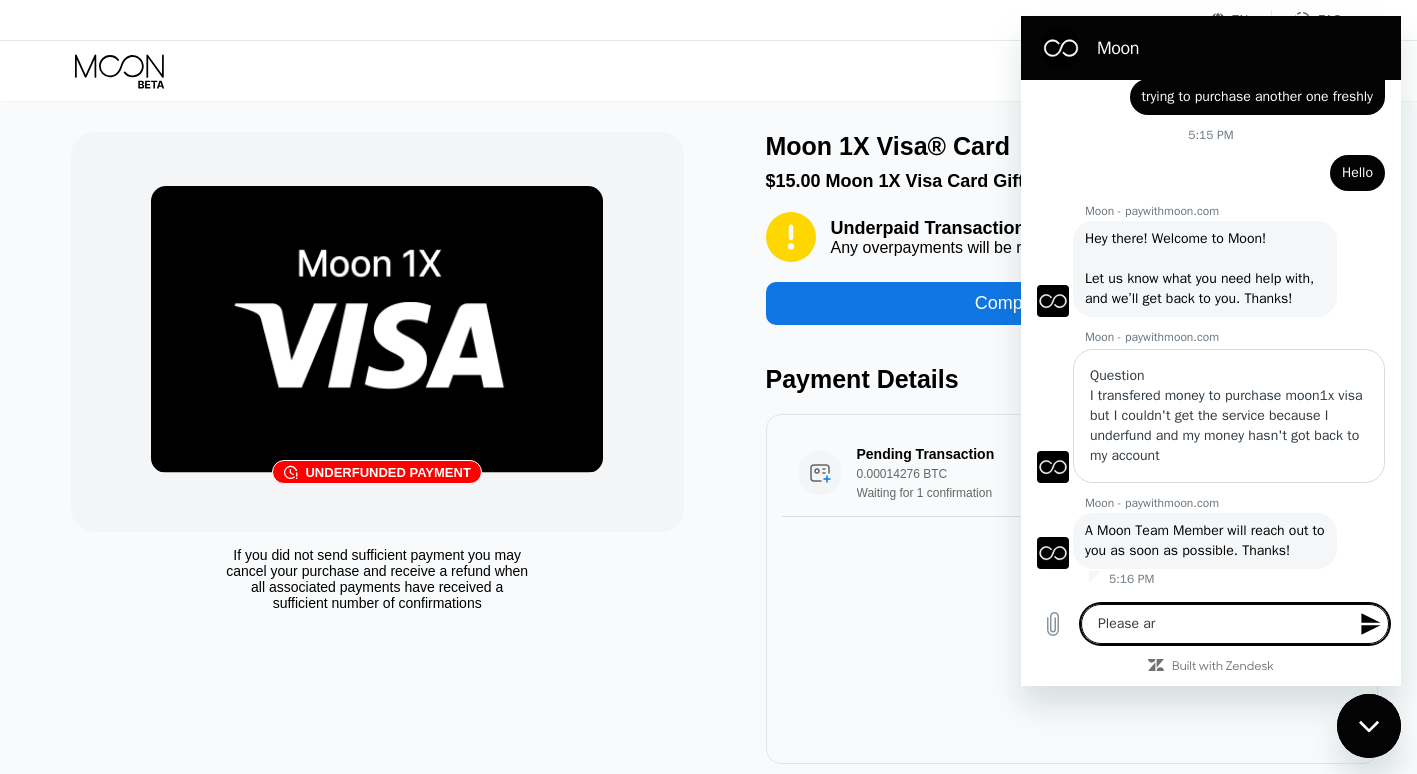 type on "Please are" 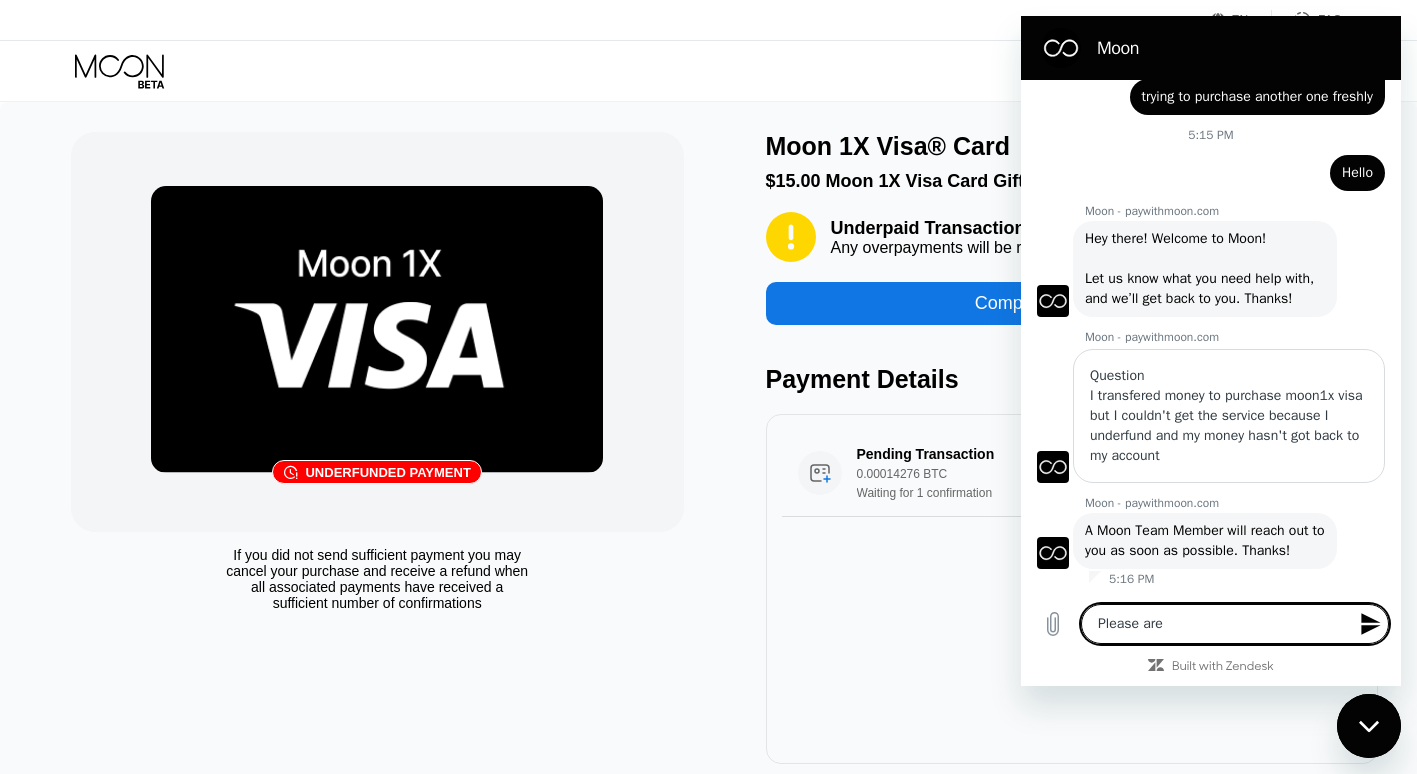type on "Please are" 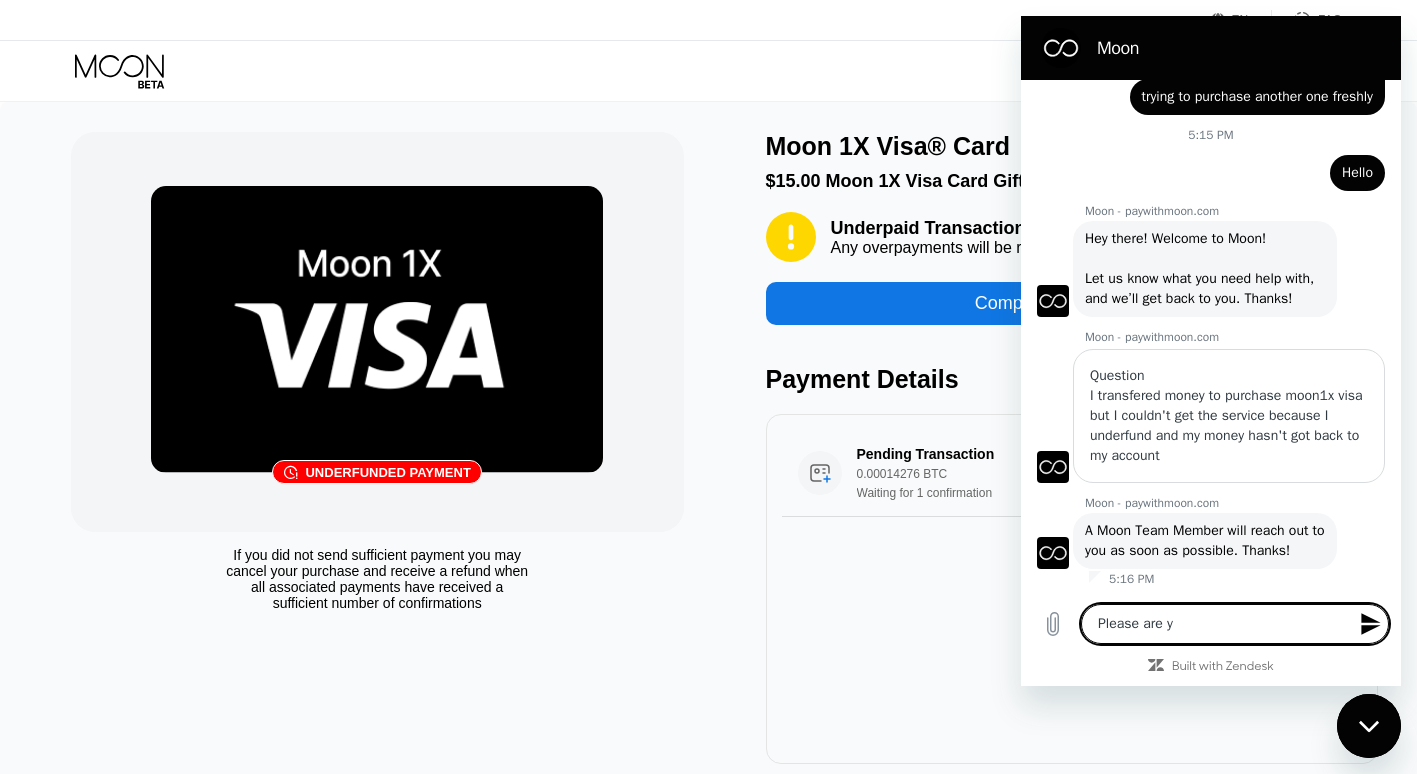 type on "Please are yo" 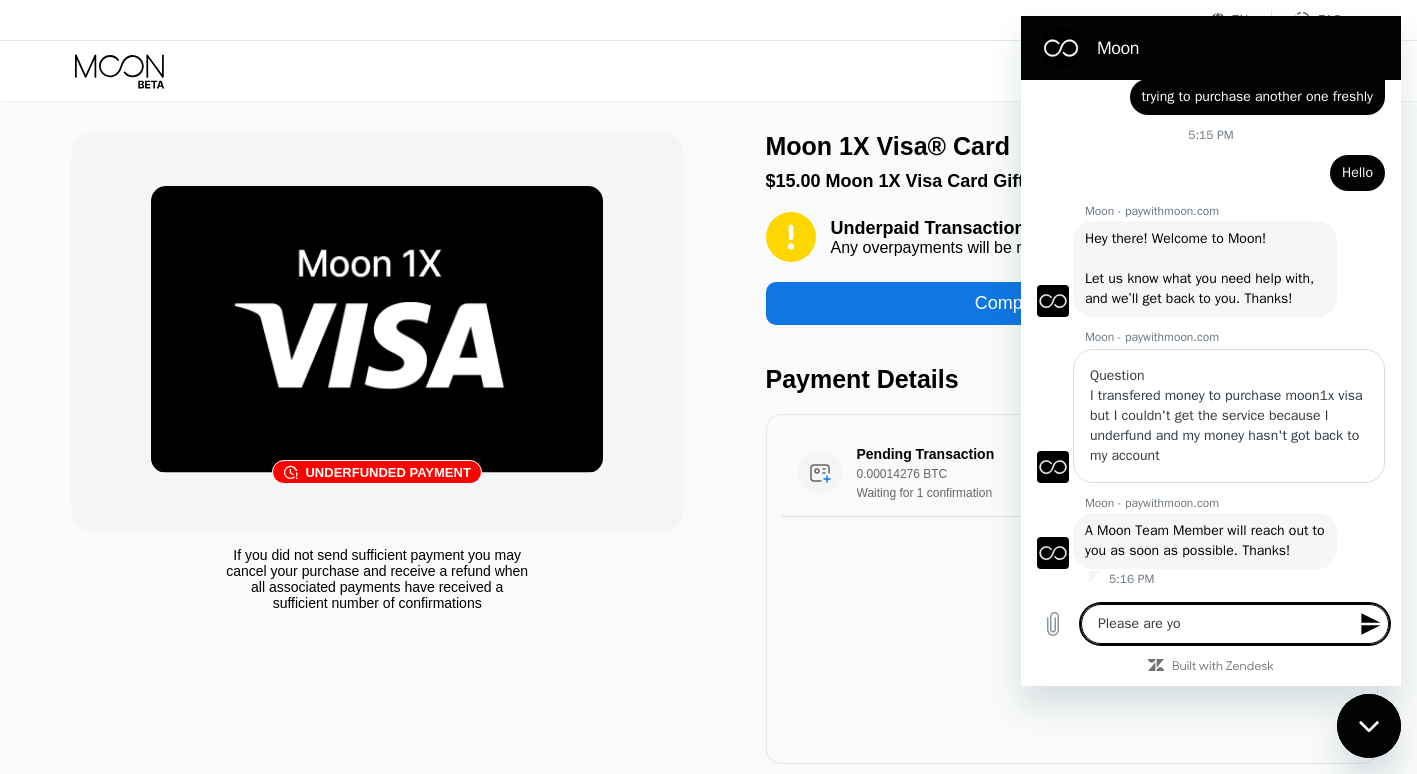 type on "Please are you" 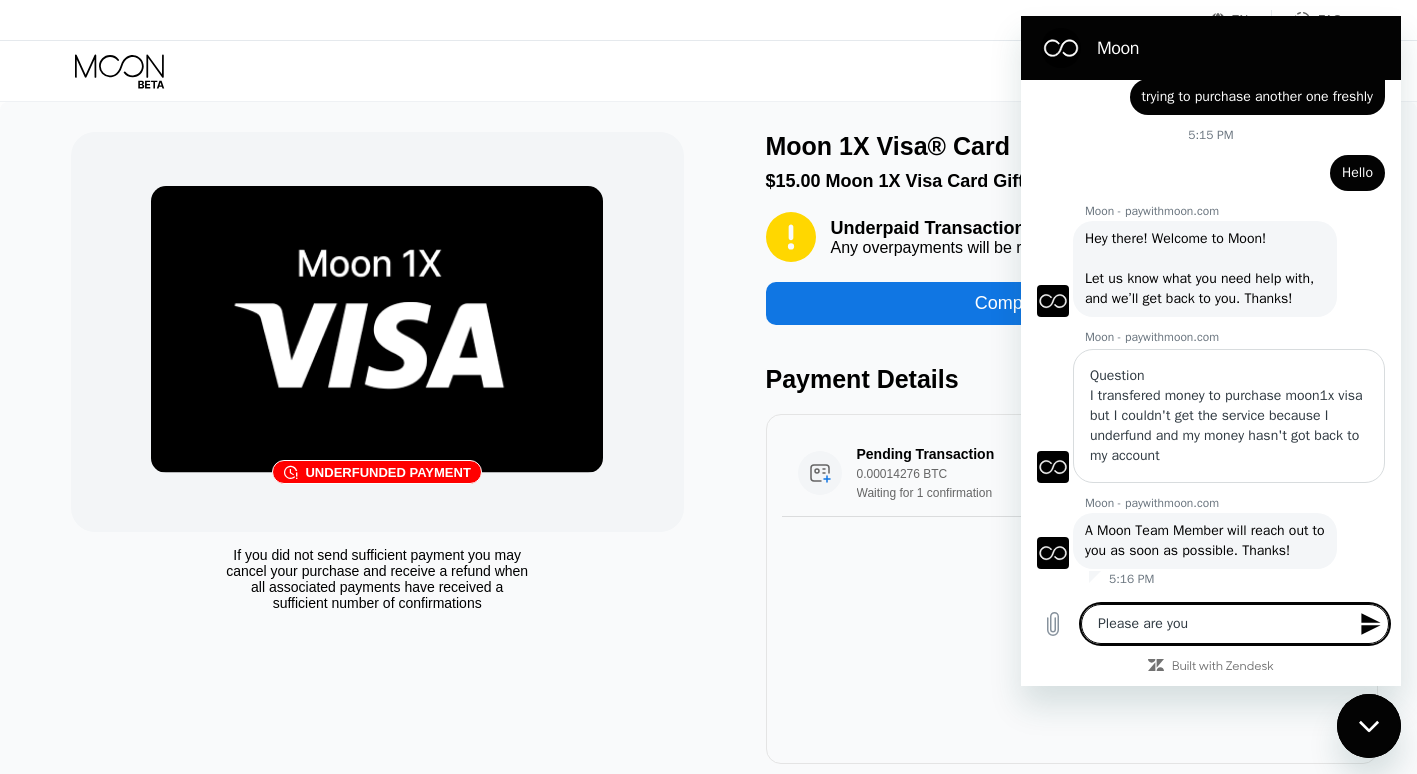 type on "Please are you" 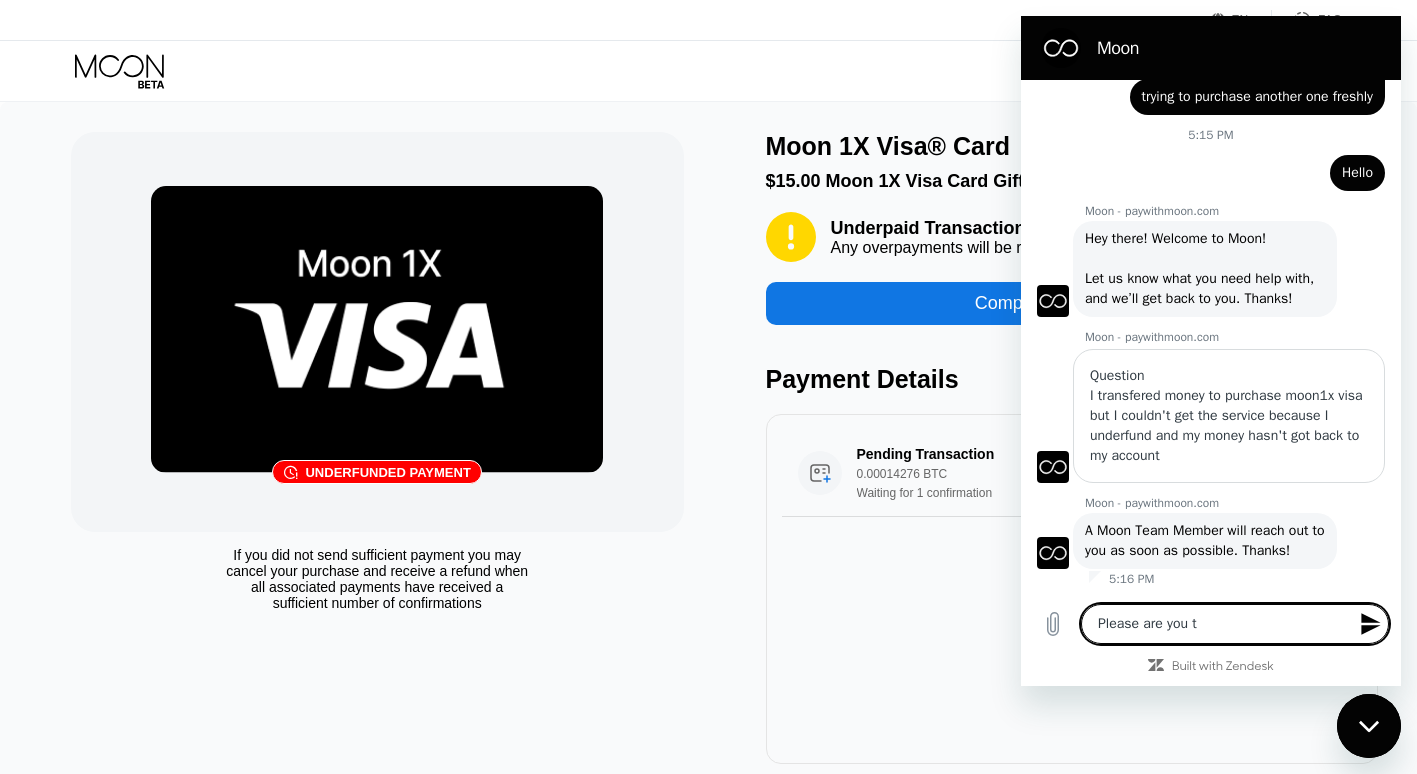 type on "Please are you th" 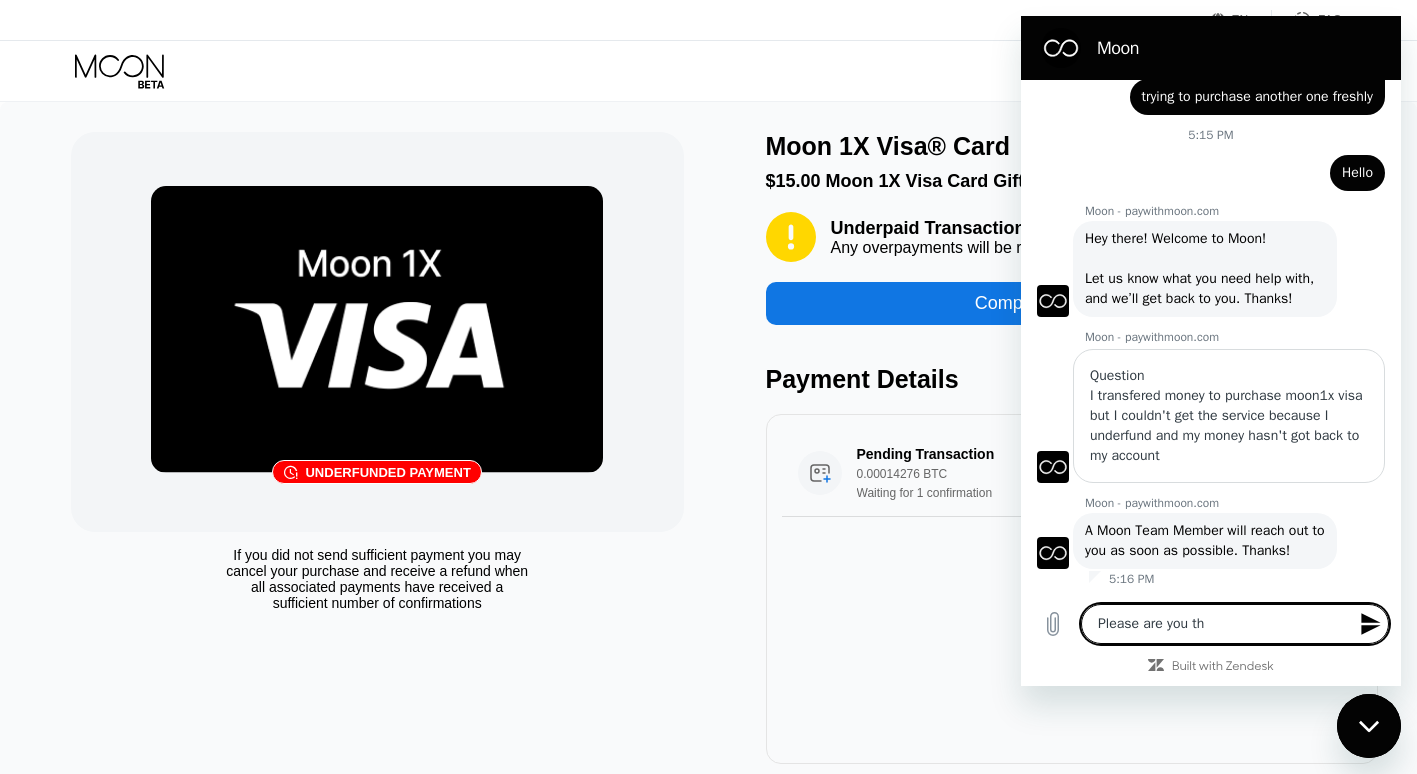 type on "Please are you the" 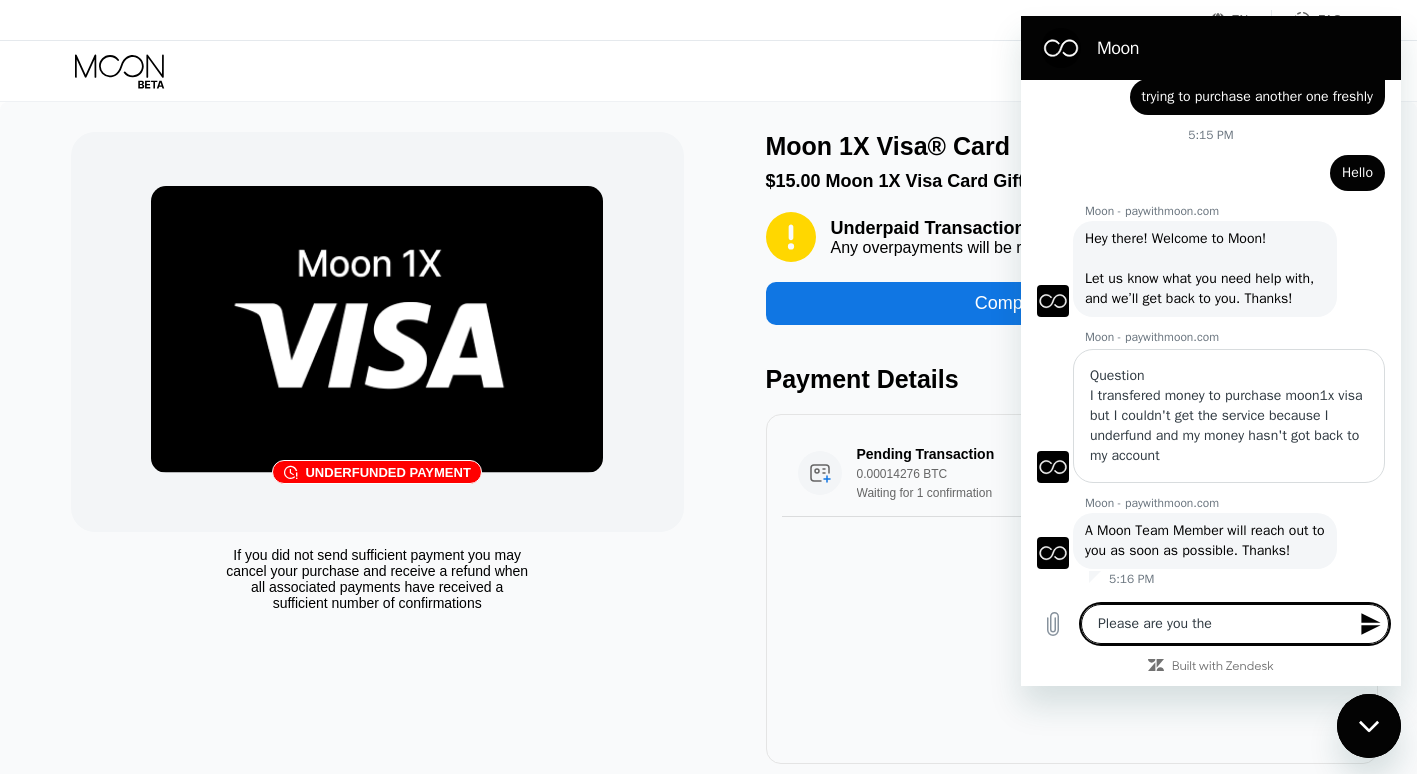 type on "Please are you ther" 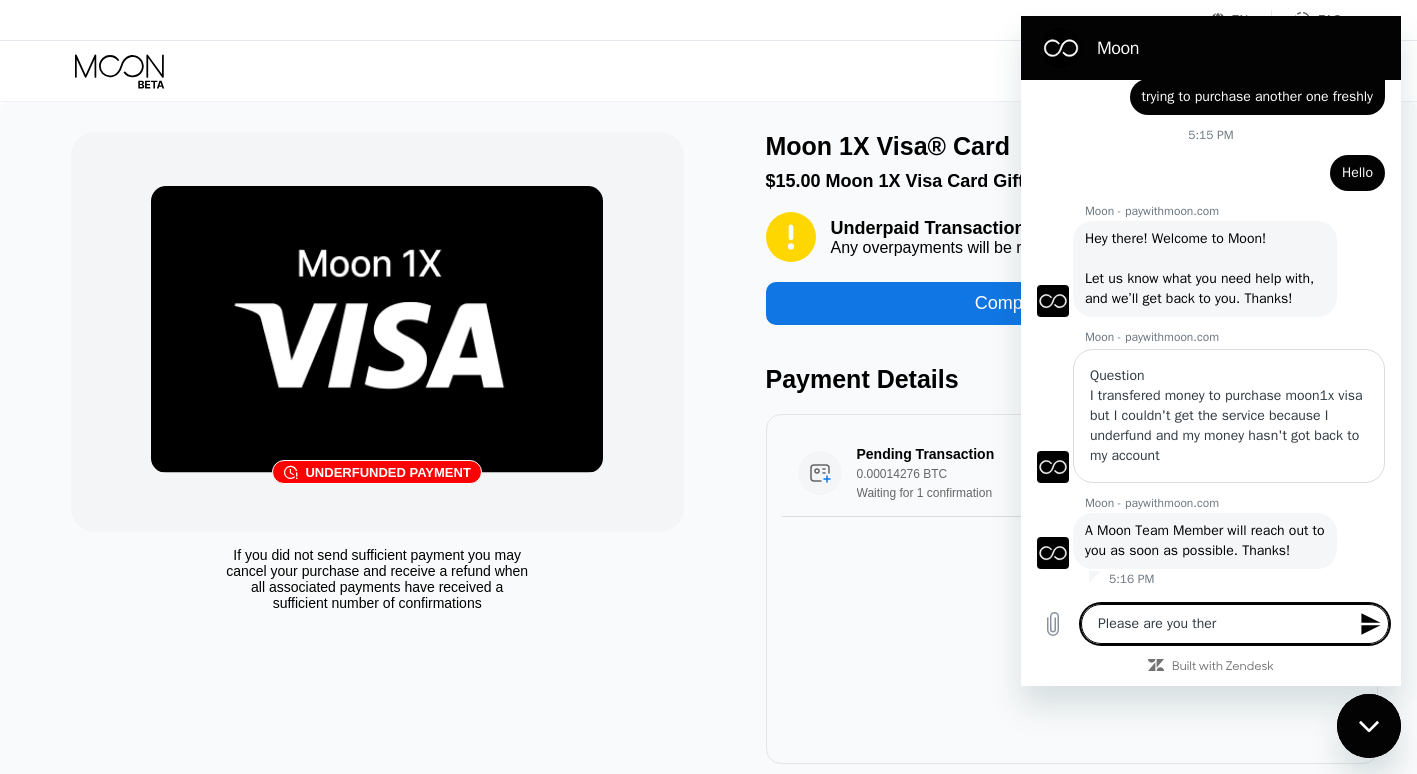 type on "Please are you there" 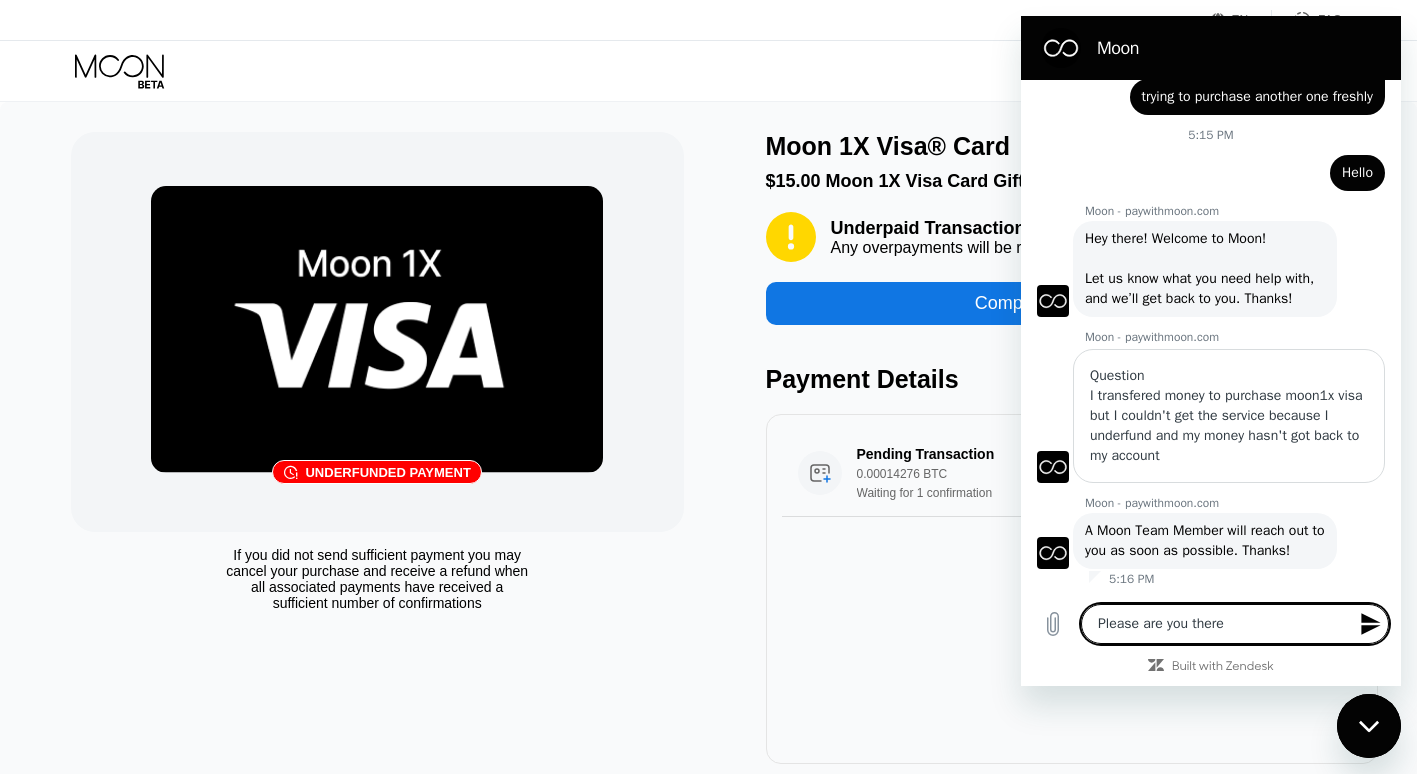 type on "Please are you there?" 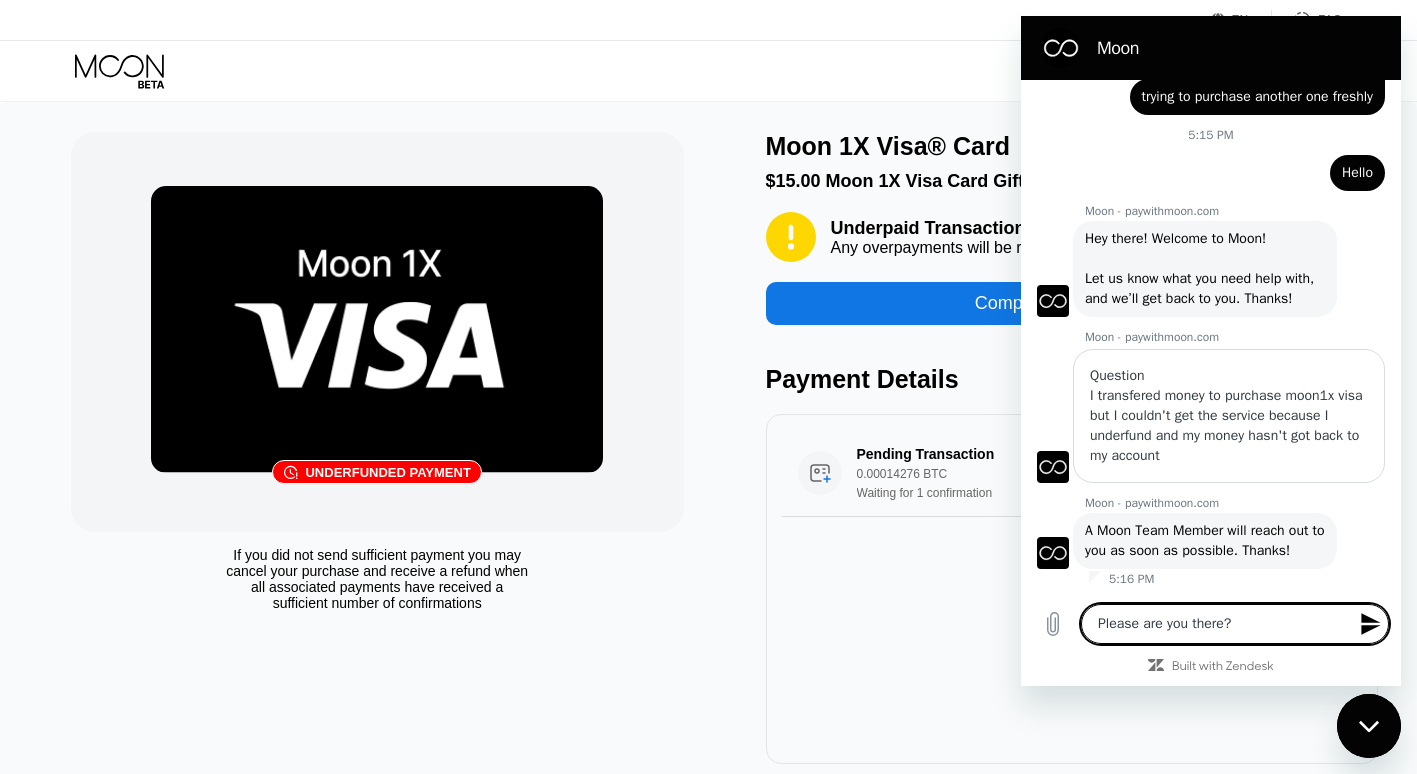 type 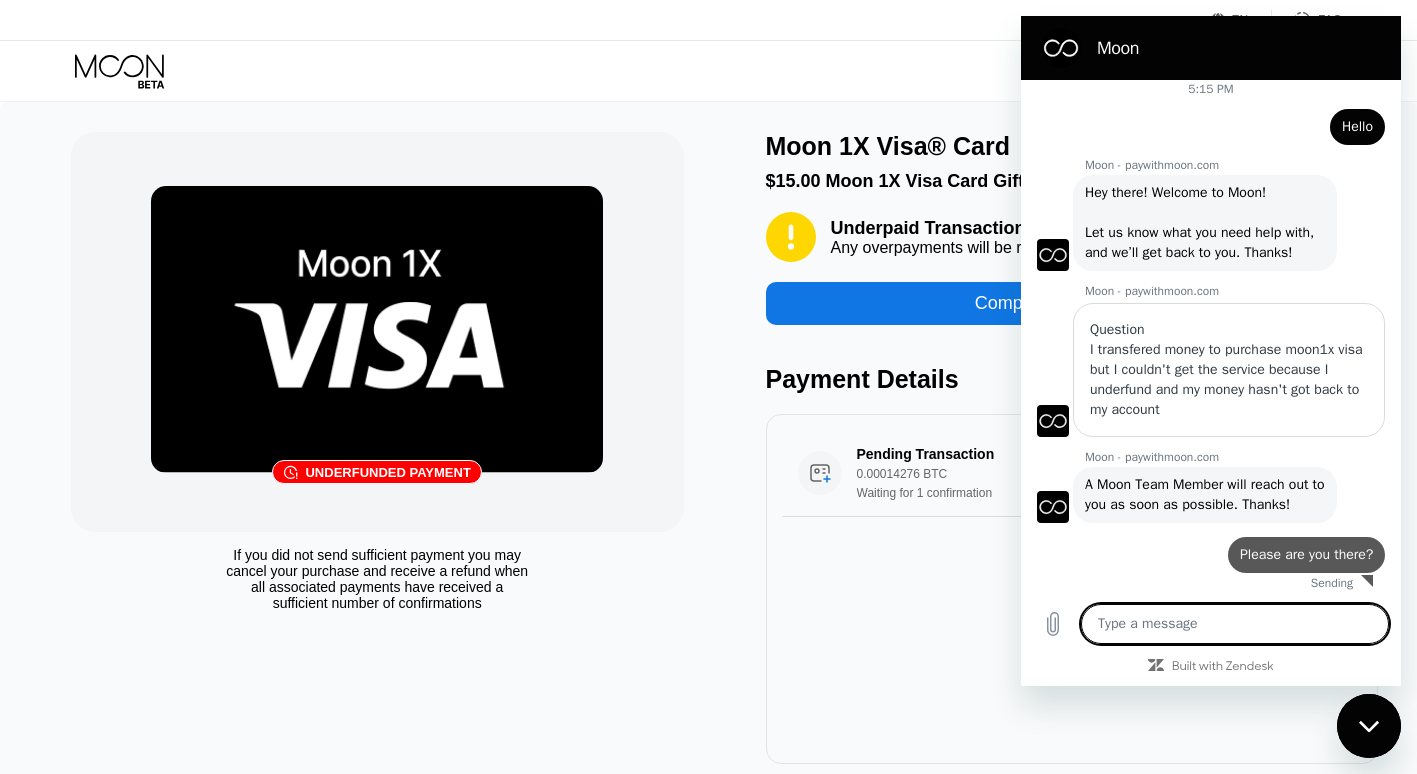 type on "x" 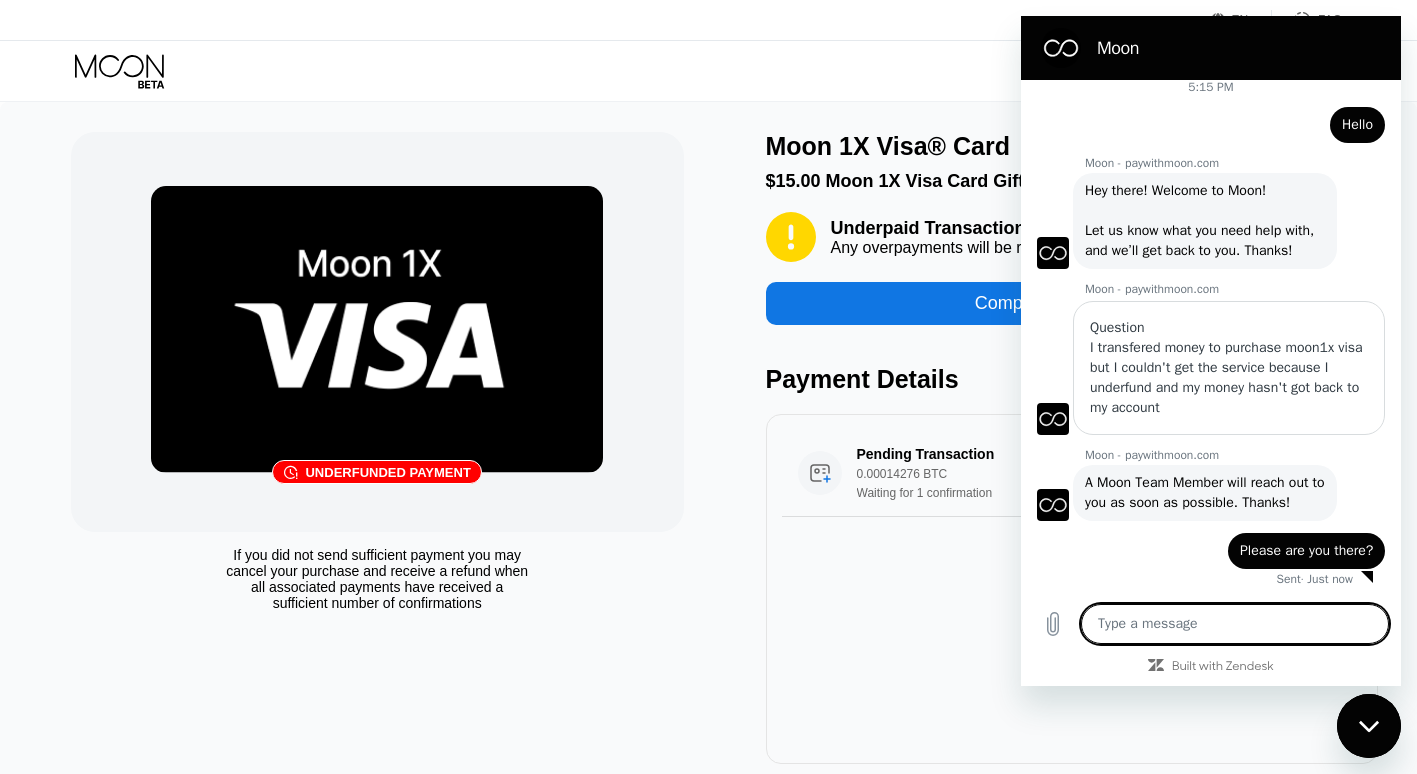 scroll, scrollTop: 1479, scrollLeft: 0, axis: vertical 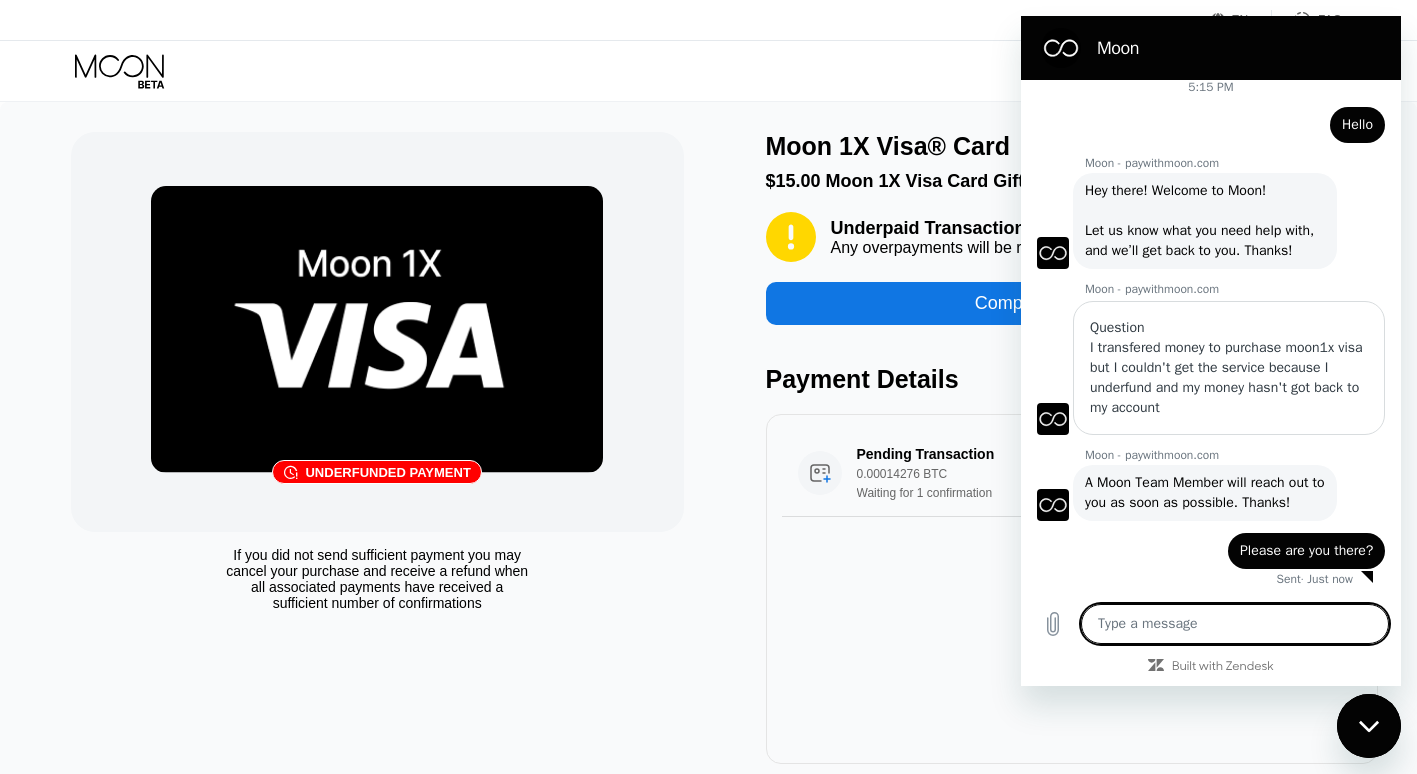 type 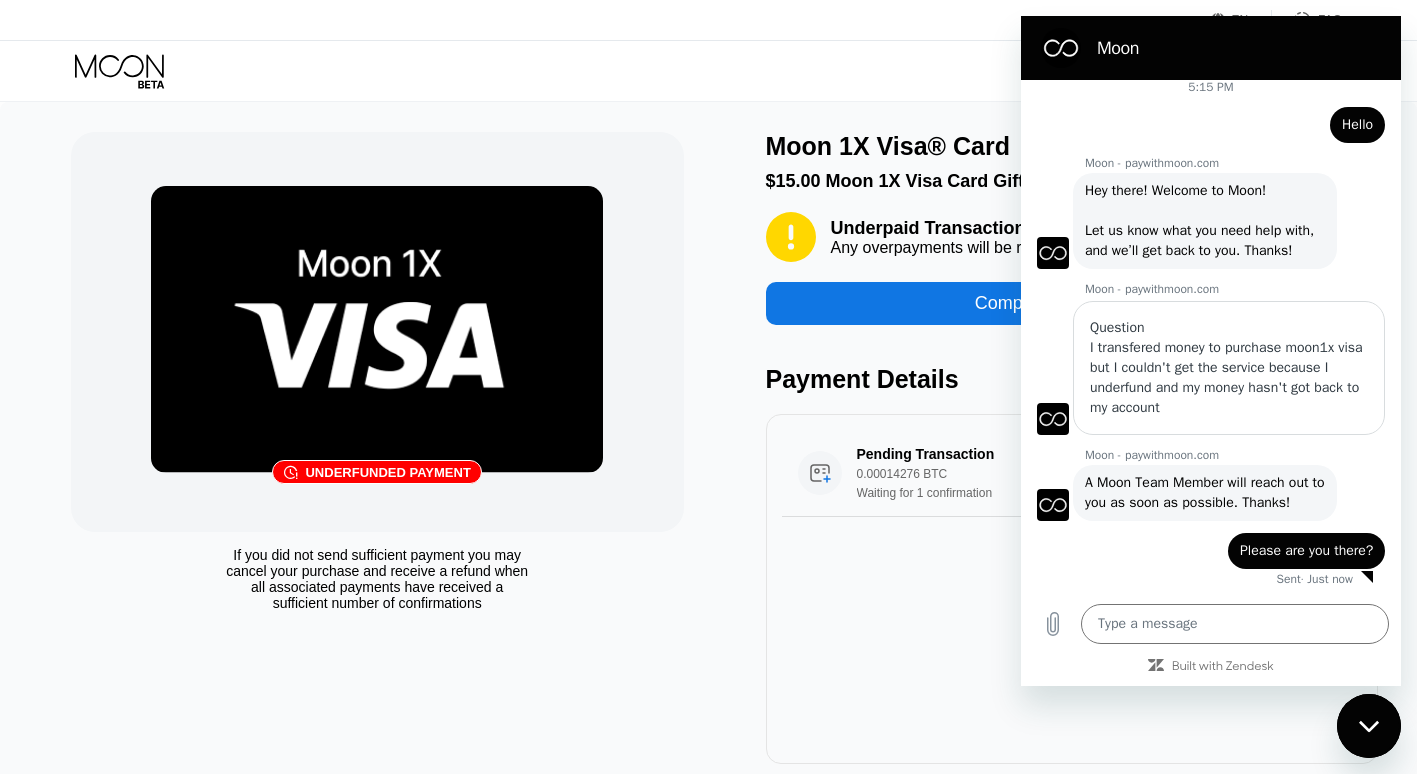 click on "󰗎 Underfunded payment If you did not send sufficient payment you may cancel your purchase and receive a refund when all associated payments have received a sufficient number of confirmations Moon 1X Visa® Card $15.00 Moon 1X Visa Card Gift Card Underpaid Transaction Any overpayments will be refunded as Moon Credit Complete Payment Now Payment Details Pending Transaction 0.00014276 BTC Waiting for 1 confirmation $16.33 Aug 06, 2025 4:11 PM" at bounding box center [708, 448] 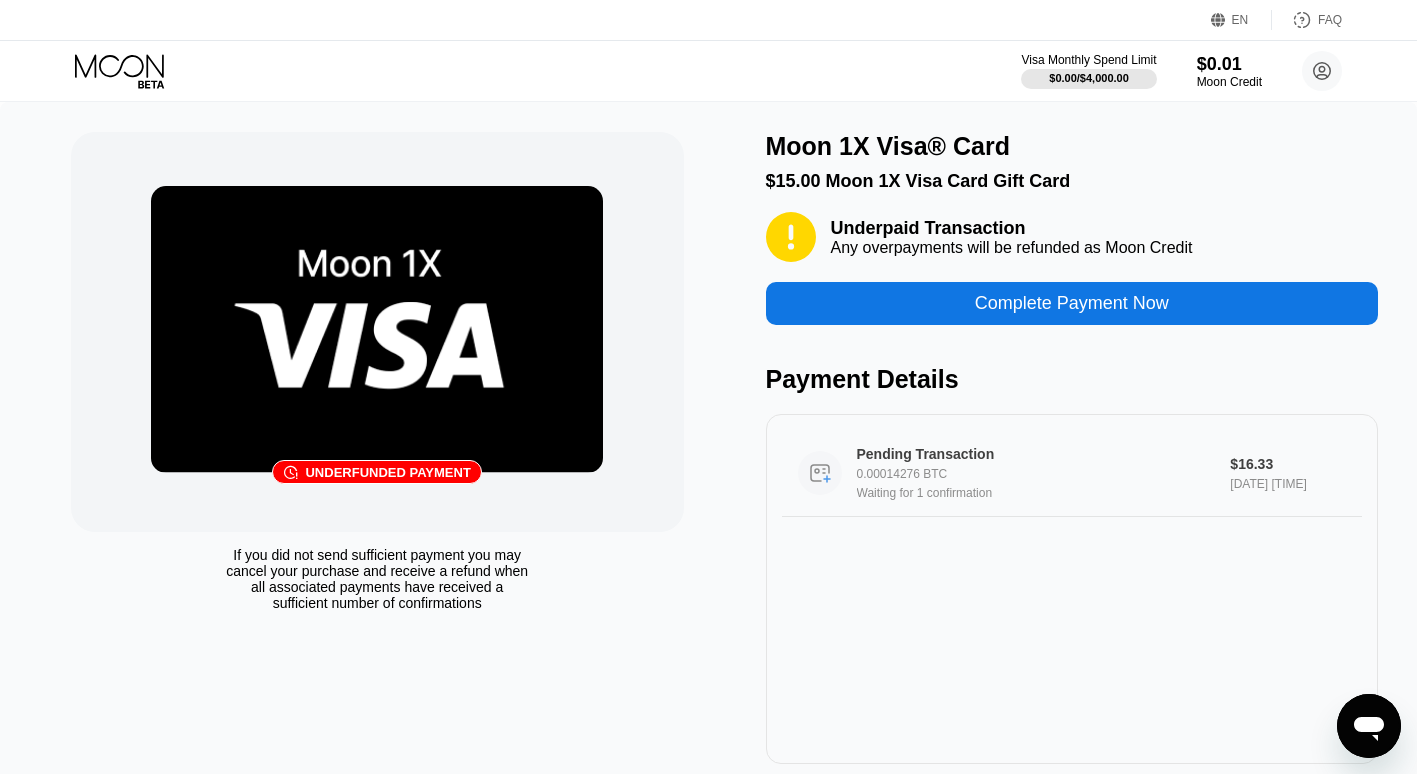 click on "Pending Transaction 0.00014276 BTC Waiting for 1 confirmation $16.33 Aug 06, 2025 4:11 PM" at bounding box center (1072, 473) 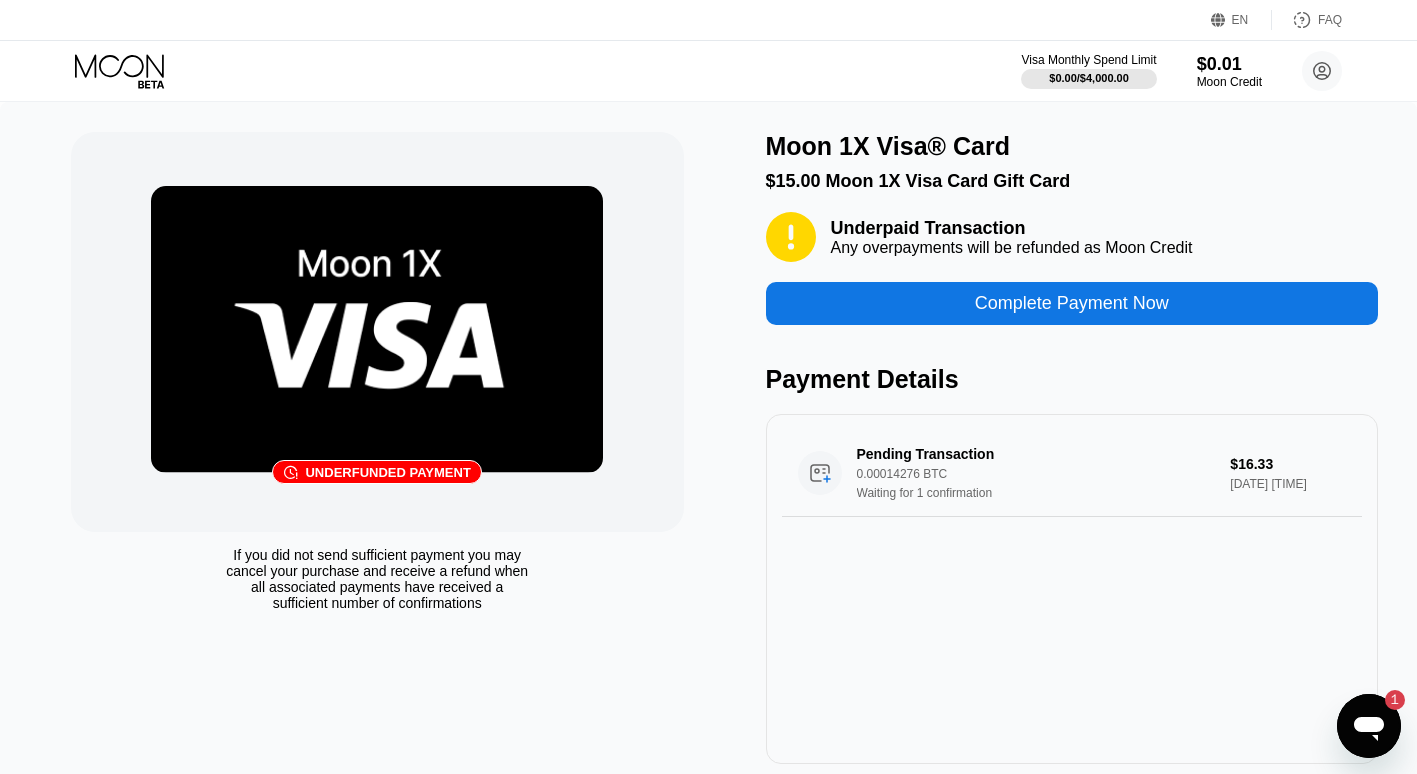 scroll, scrollTop: 0, scrollLeft: 0, axis: both 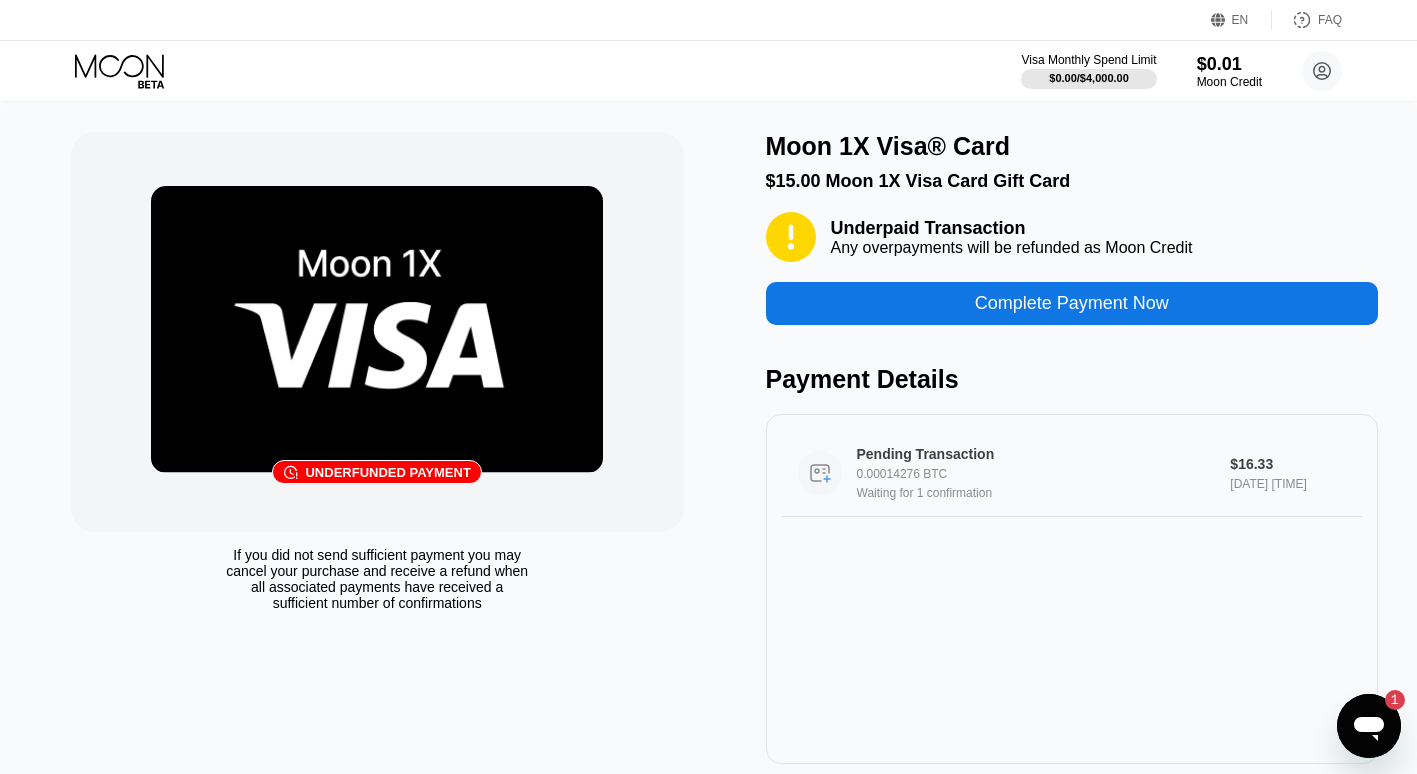click 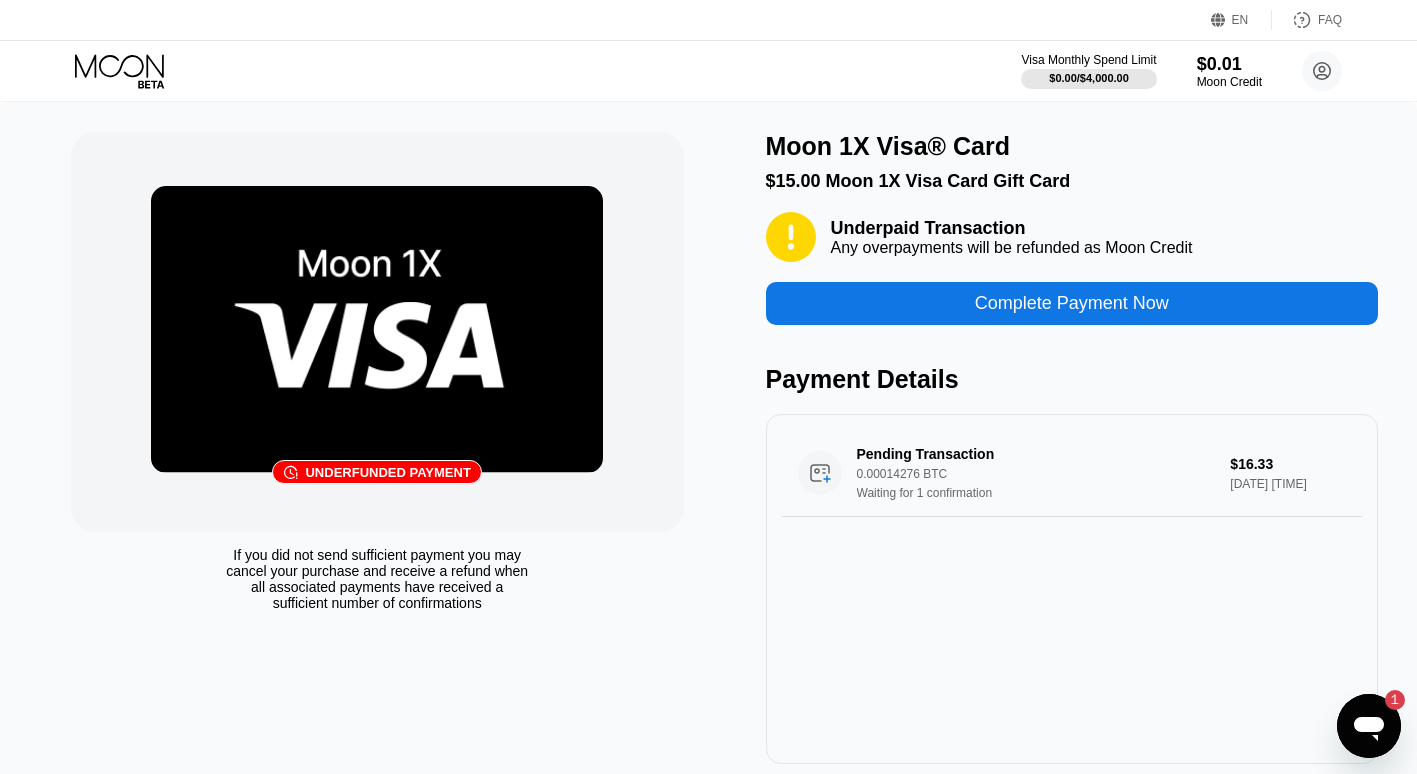 click 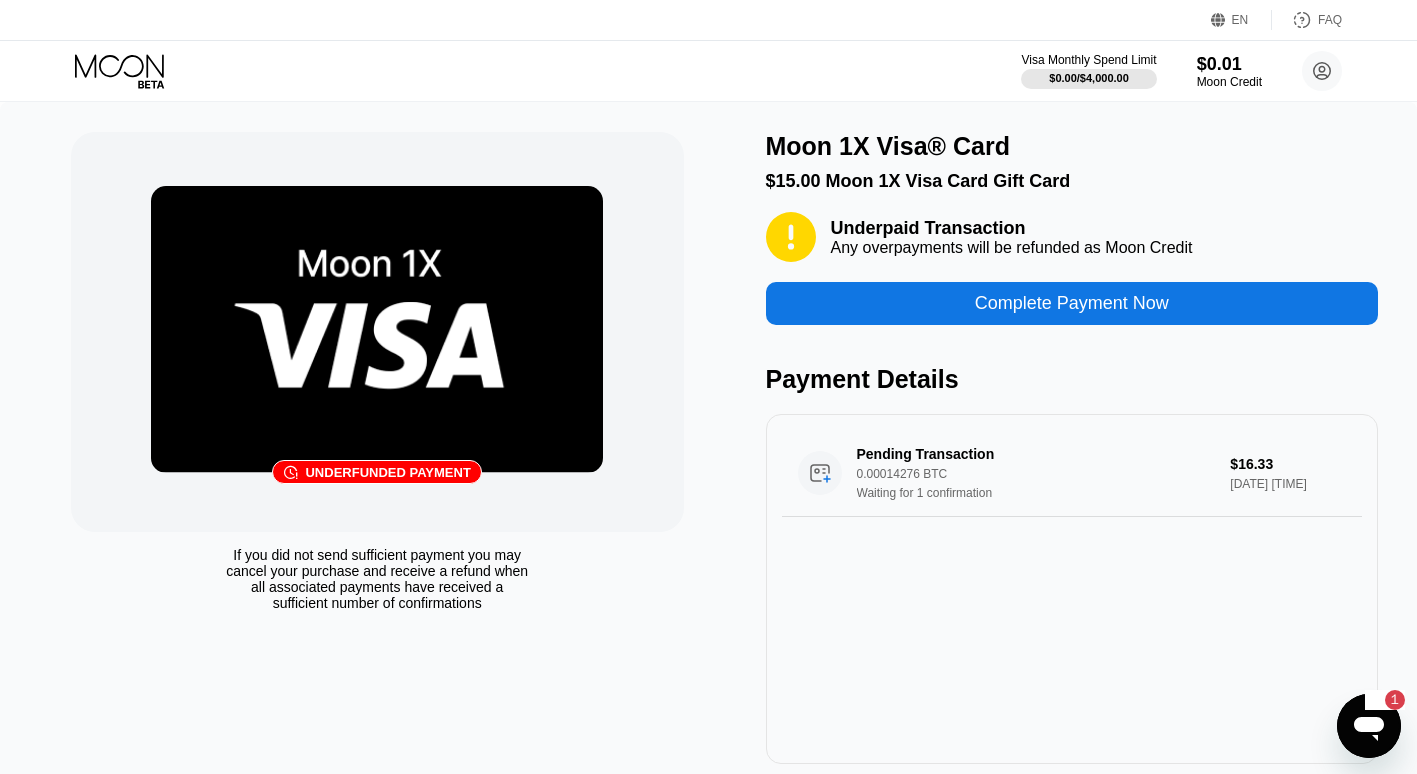 scroll, scrollTop: 0, scrollLeft: 0, axis: both 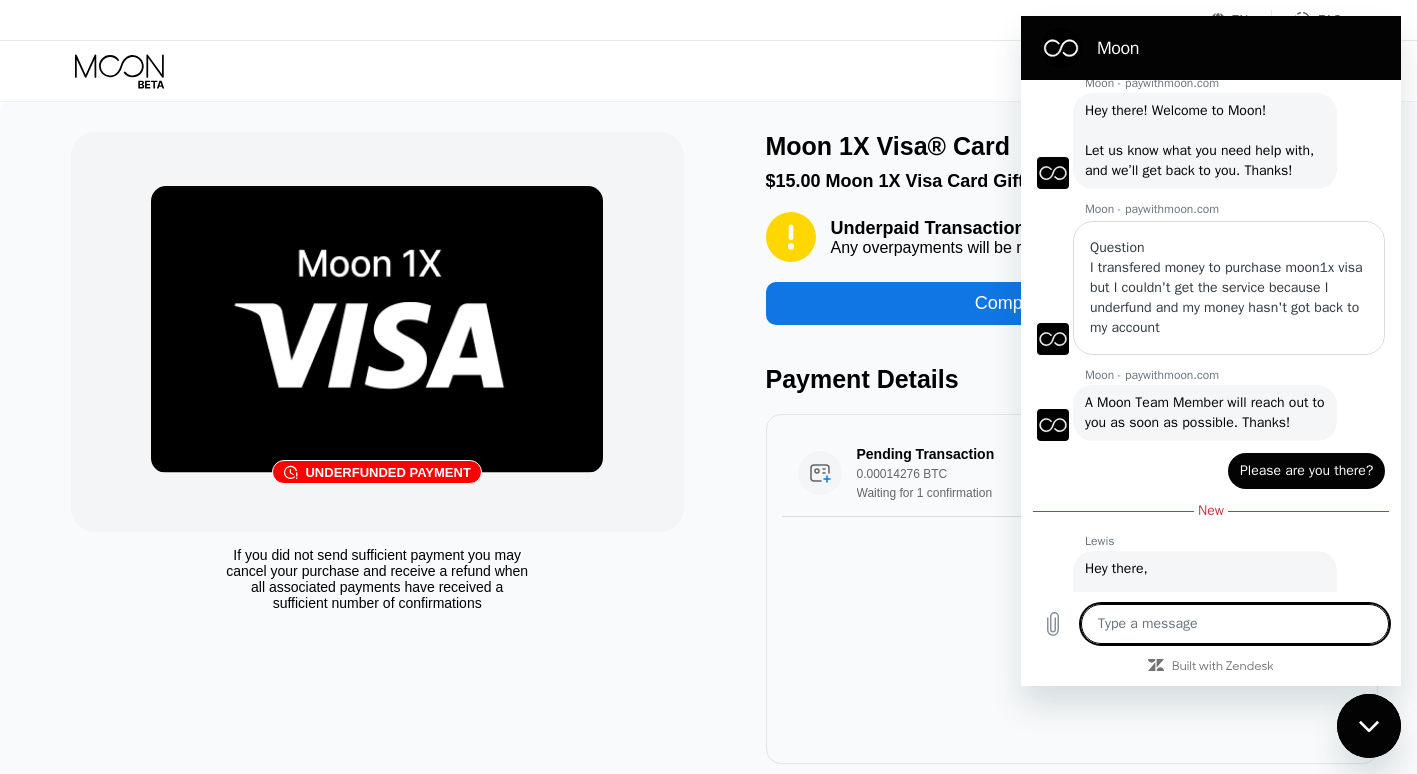 type on "x" 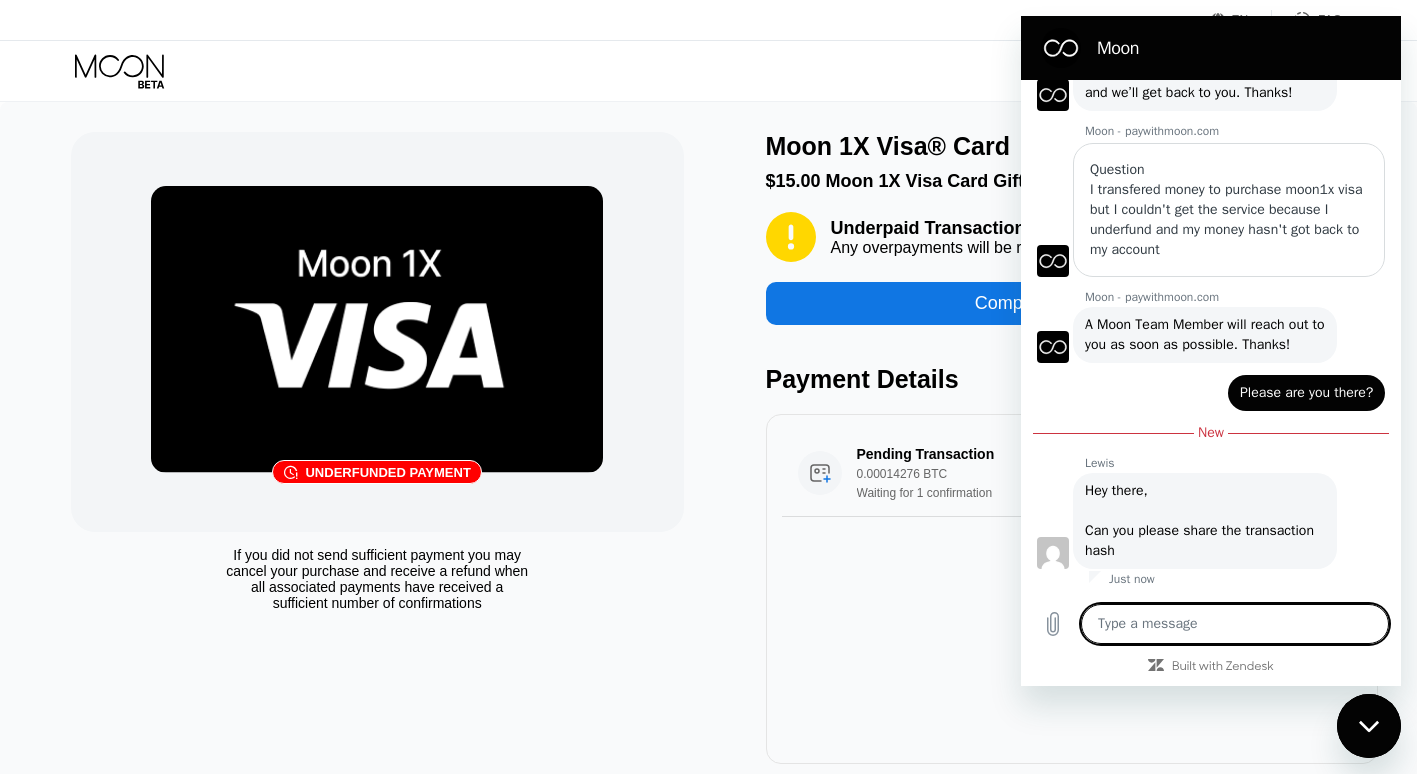 click at bounding box center [1235, 624] 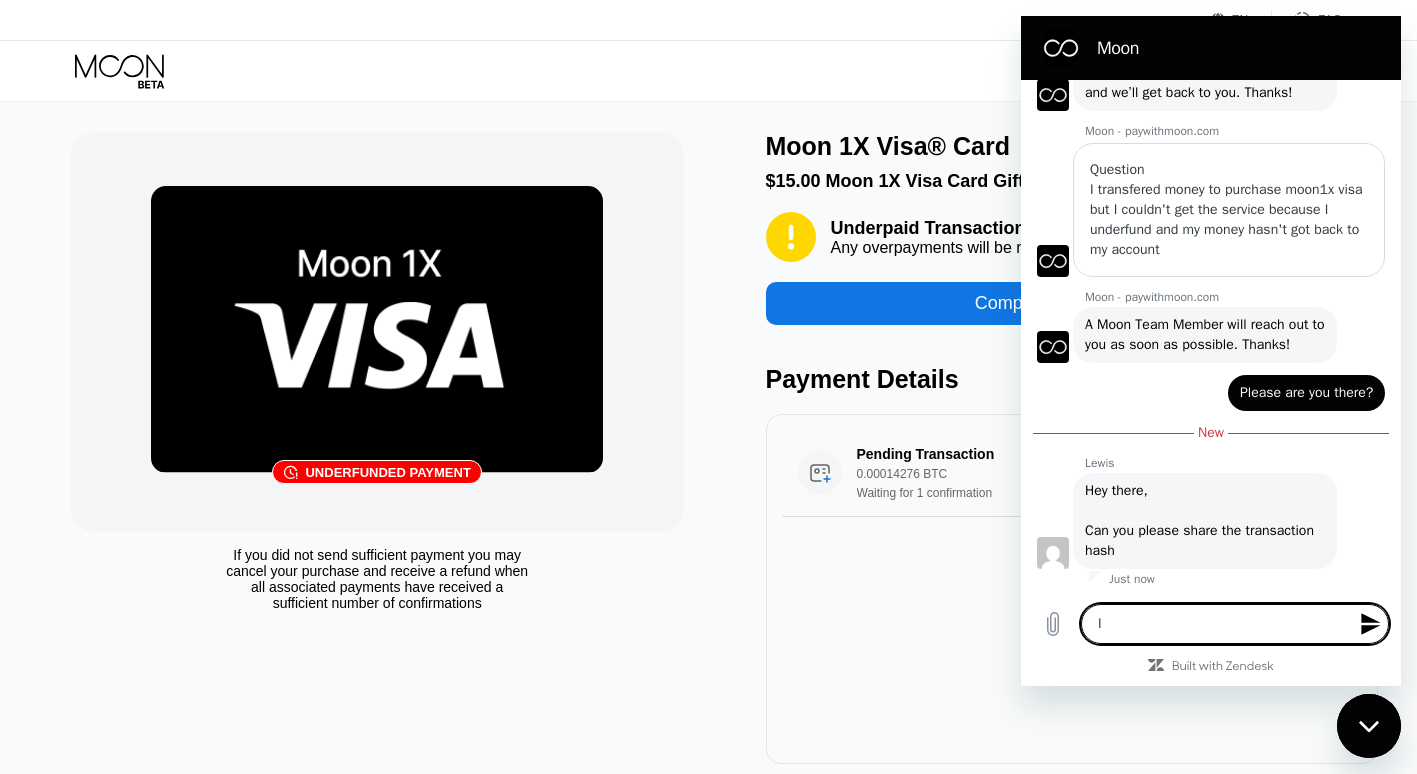 type on "I" 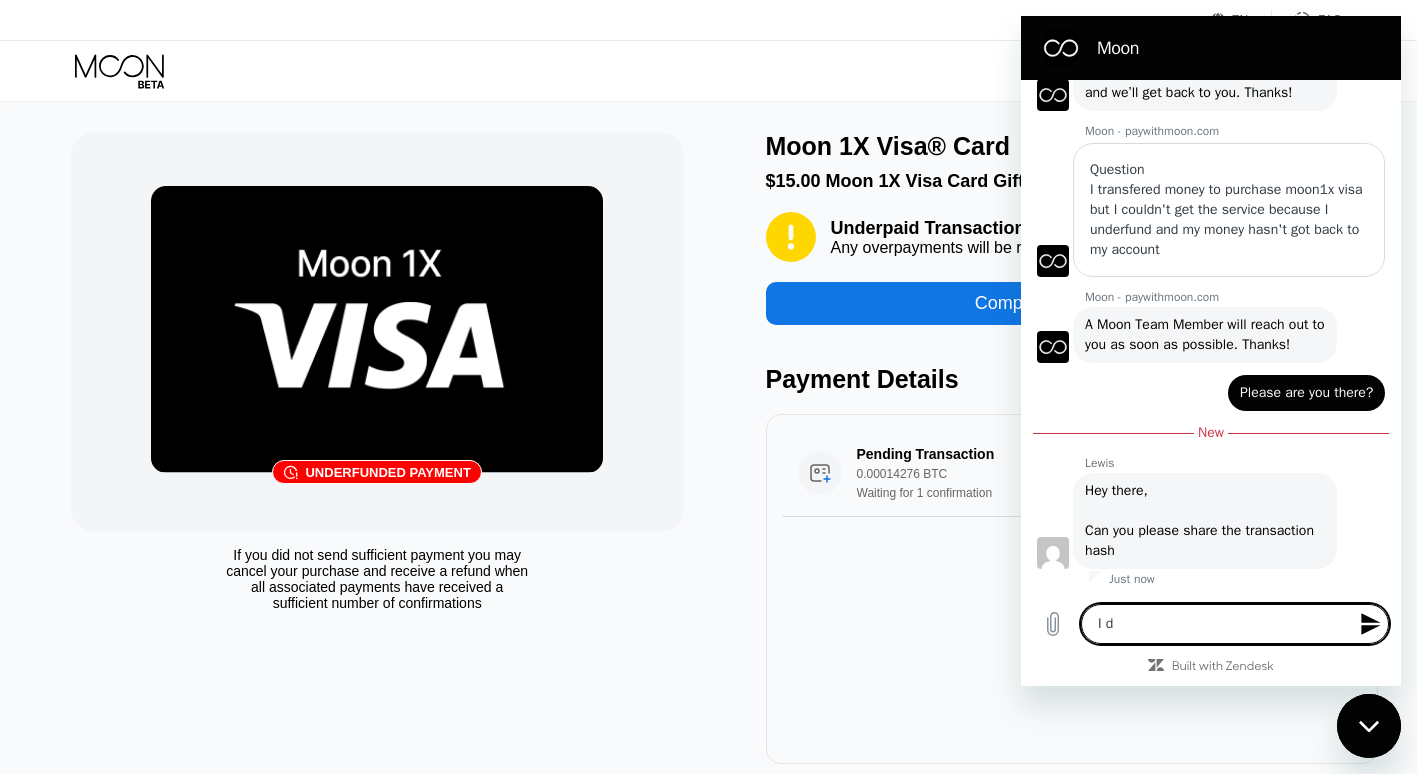 type on "I do" 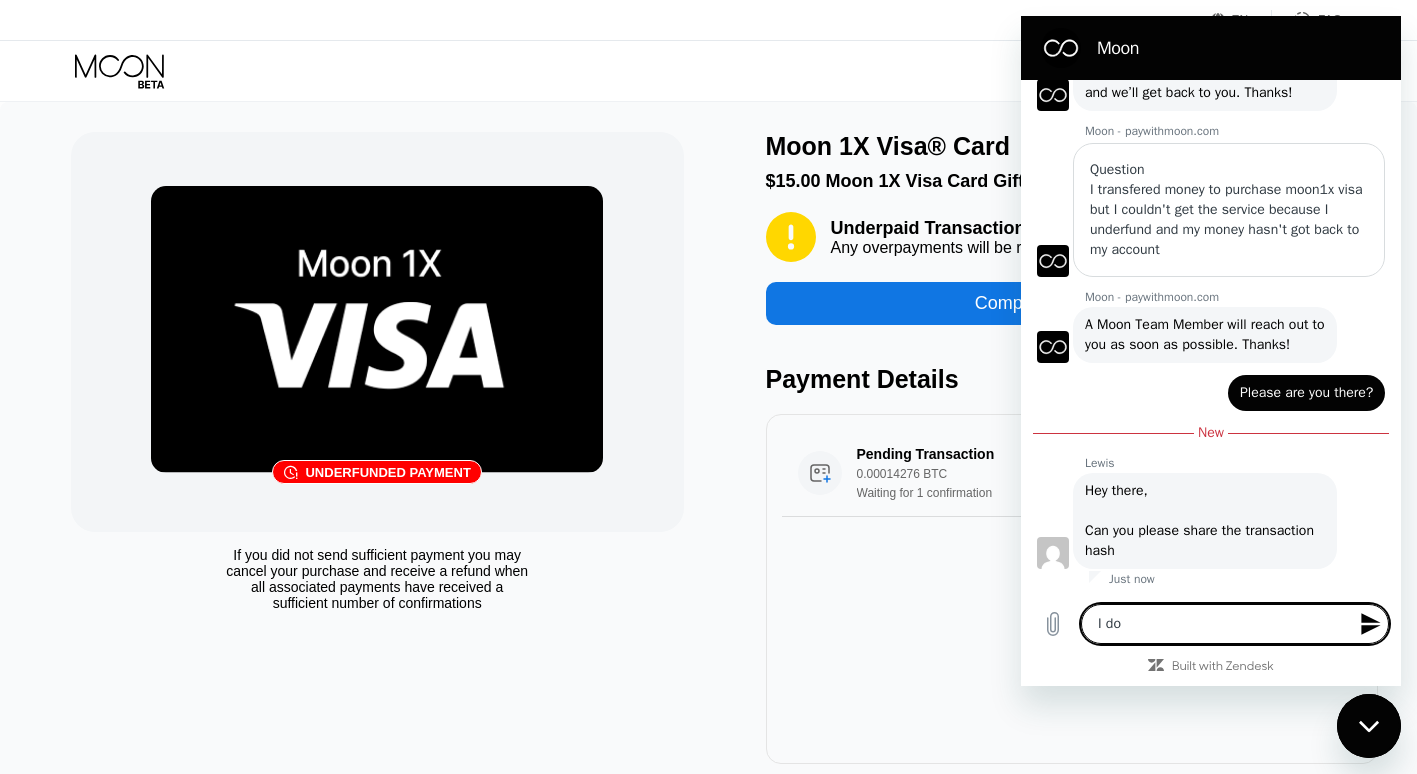 type on "I don" 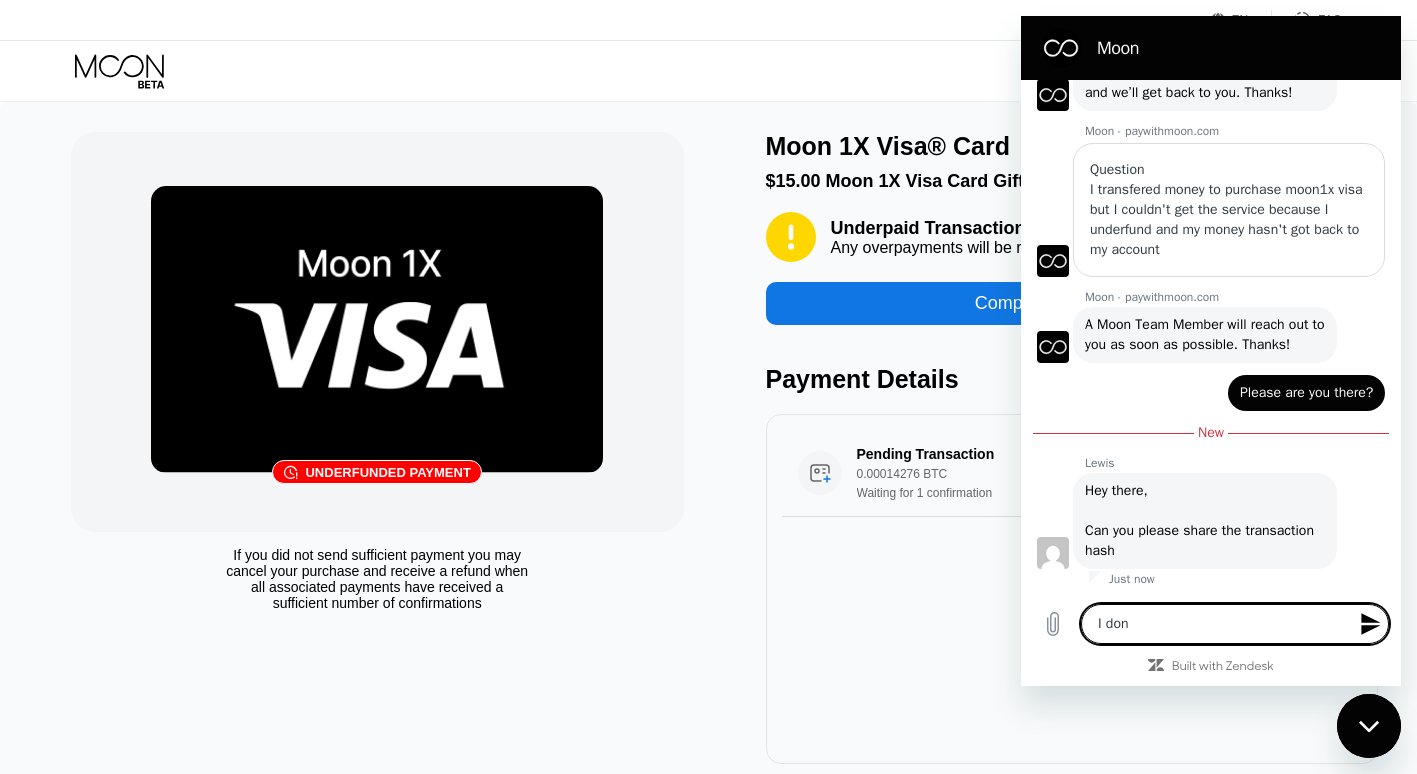 type on "x" 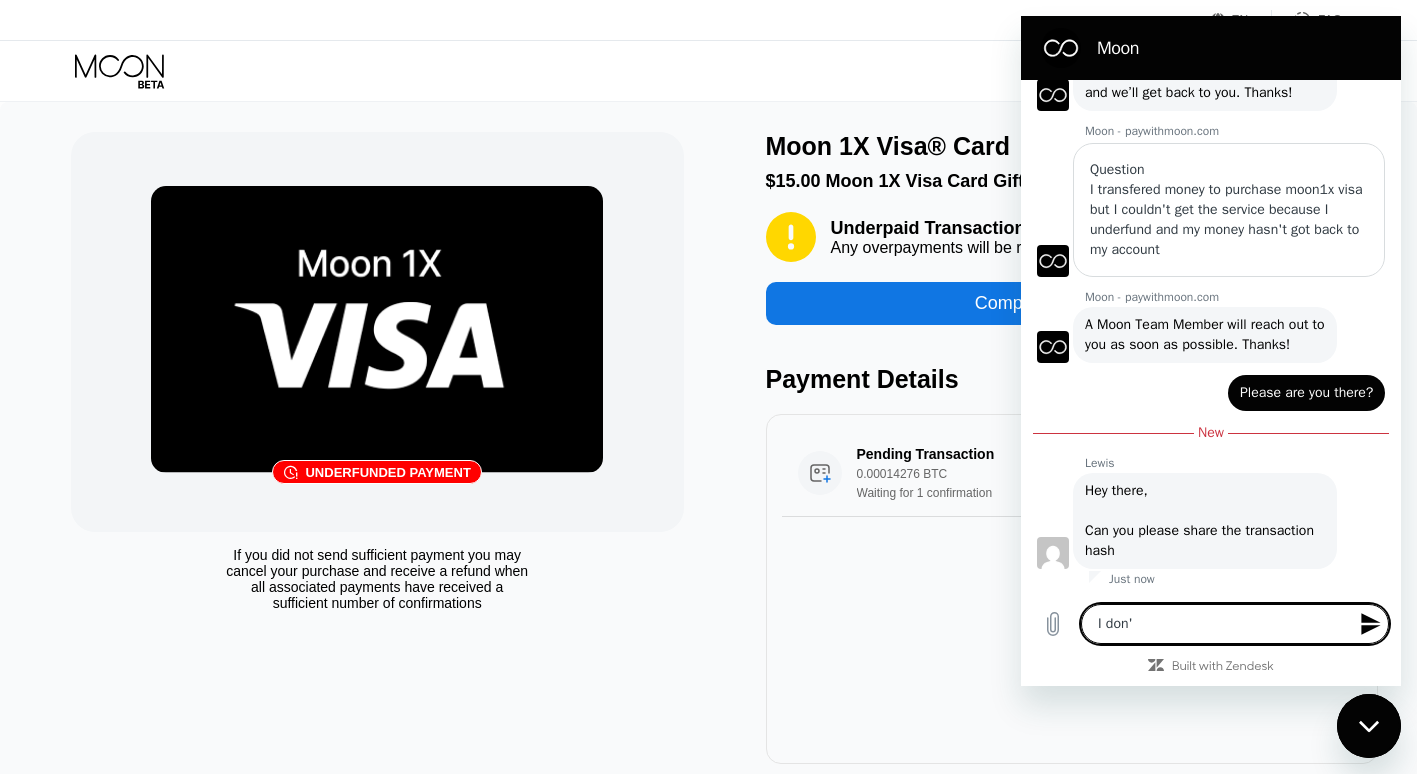 type on "I don't" 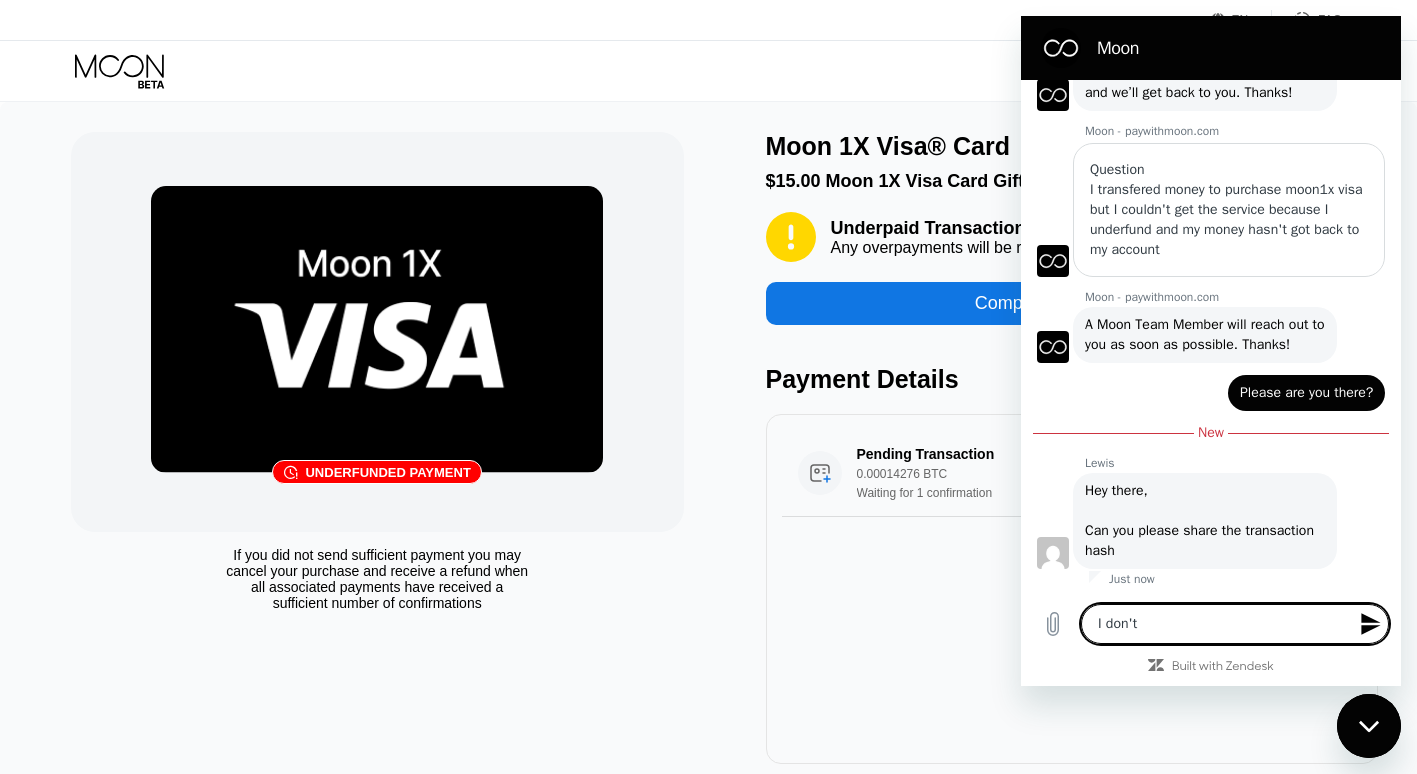 type on "I don't" 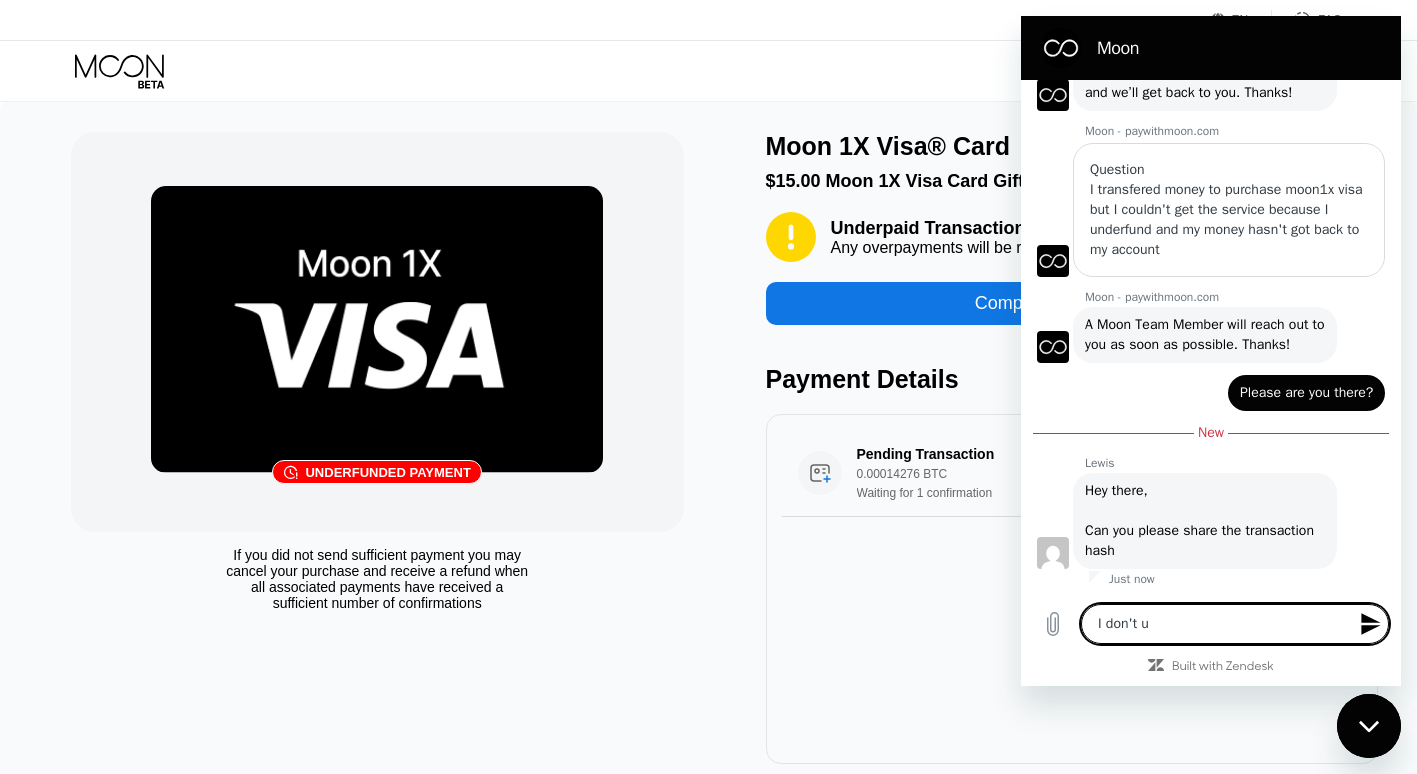 type on "I don't un" 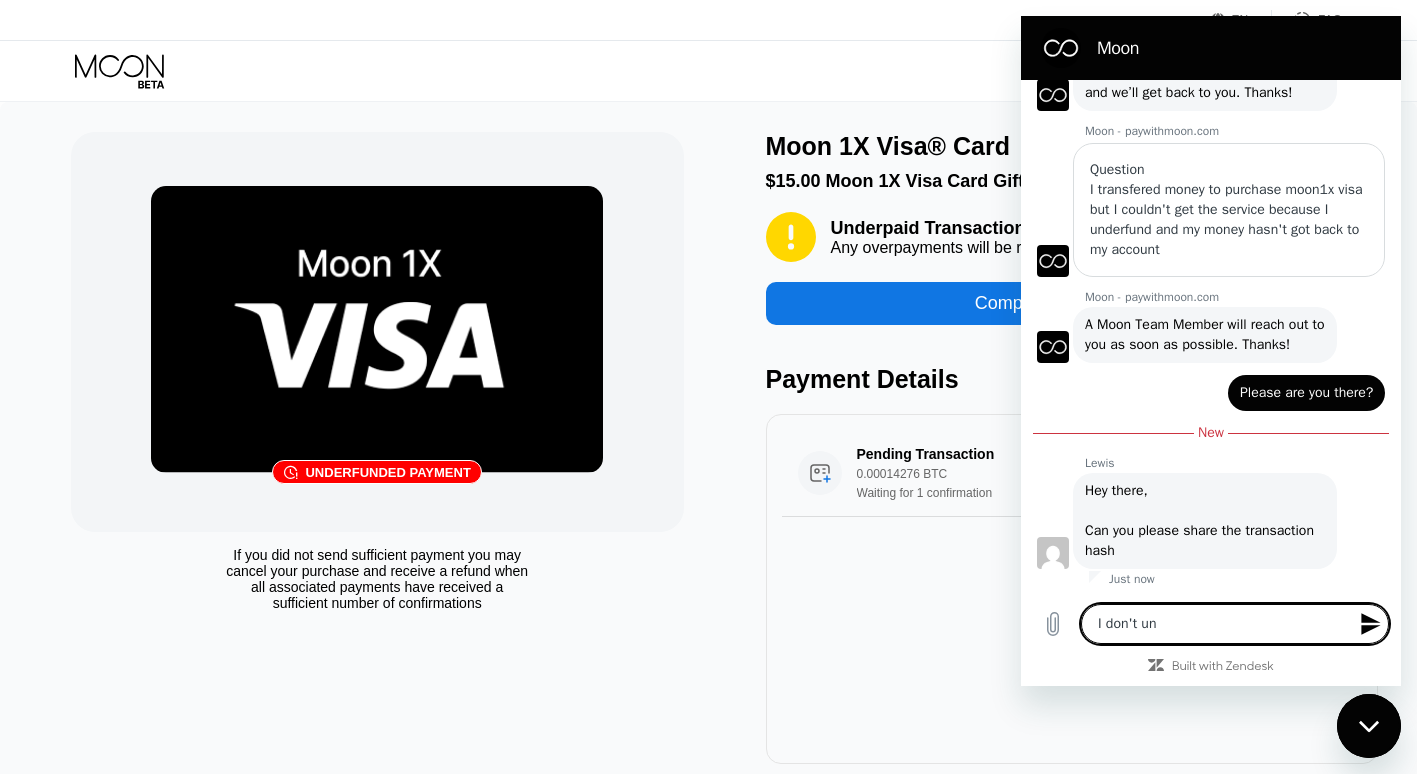 type on "I don't und" 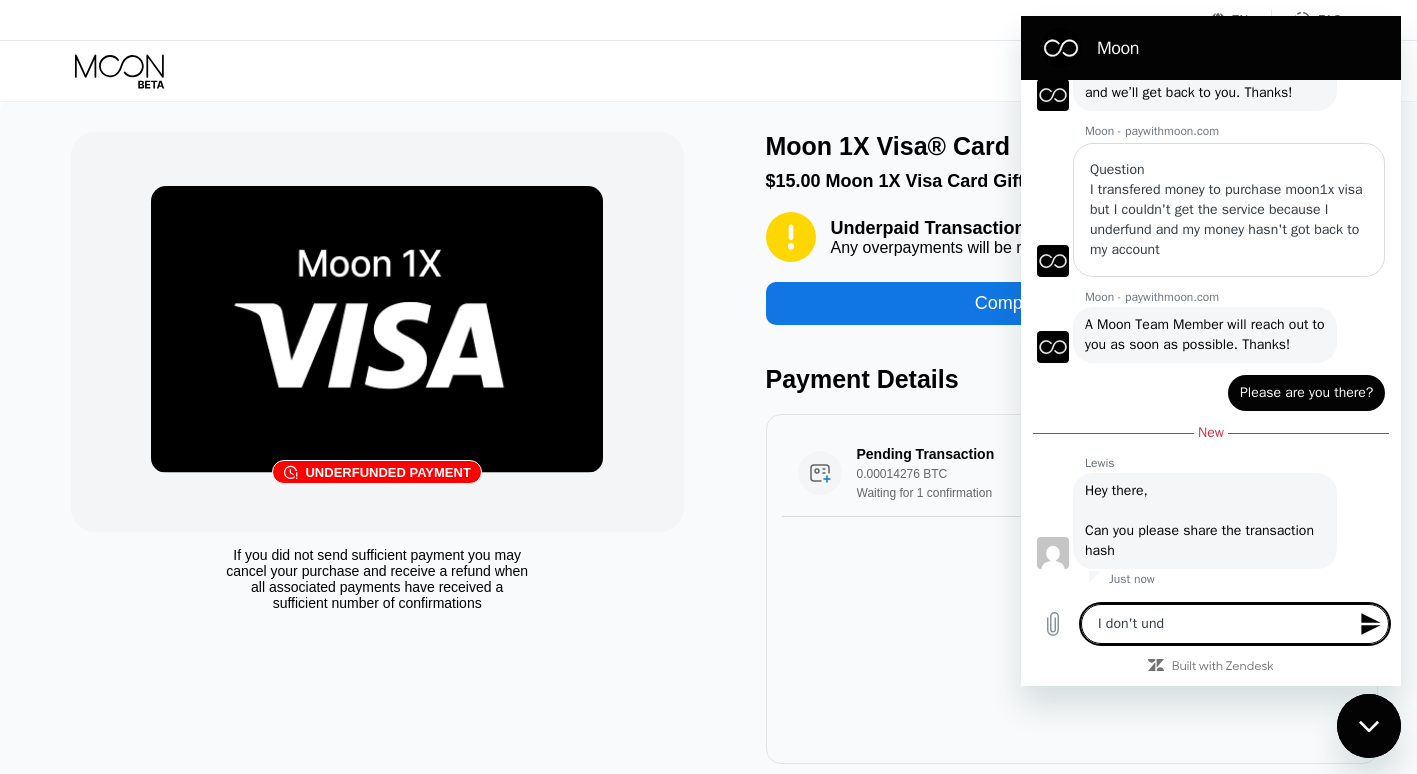 type on "I don't unde" 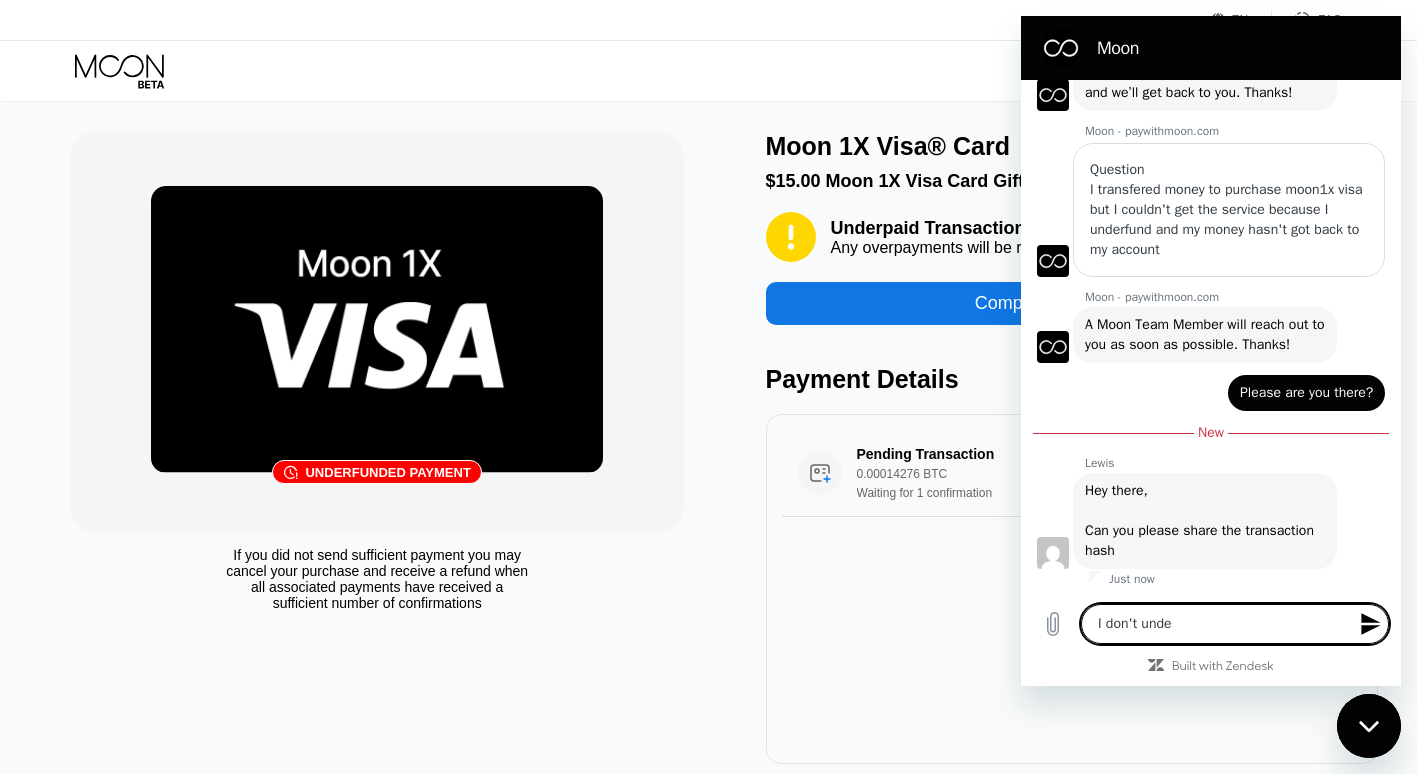 type on "I don't under" 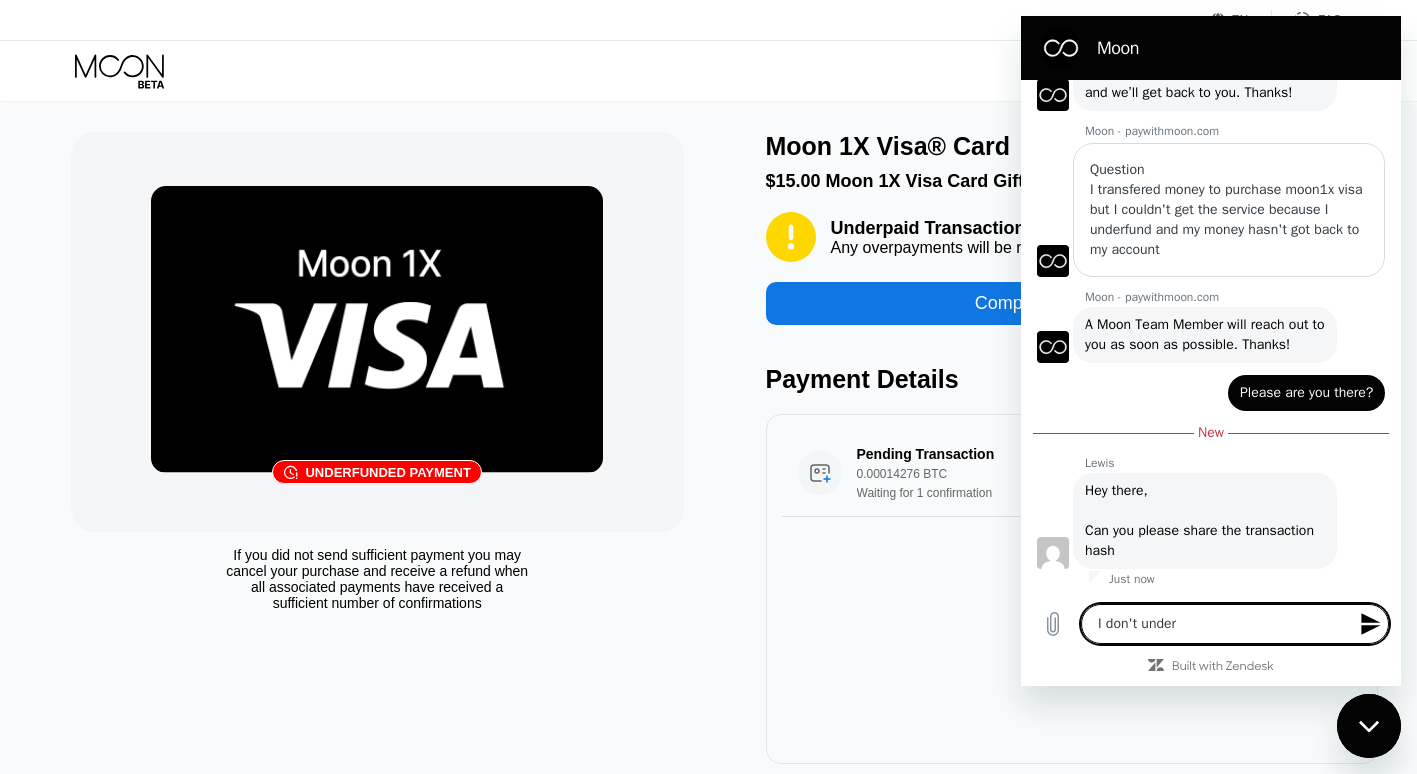 type on "I don't unders" 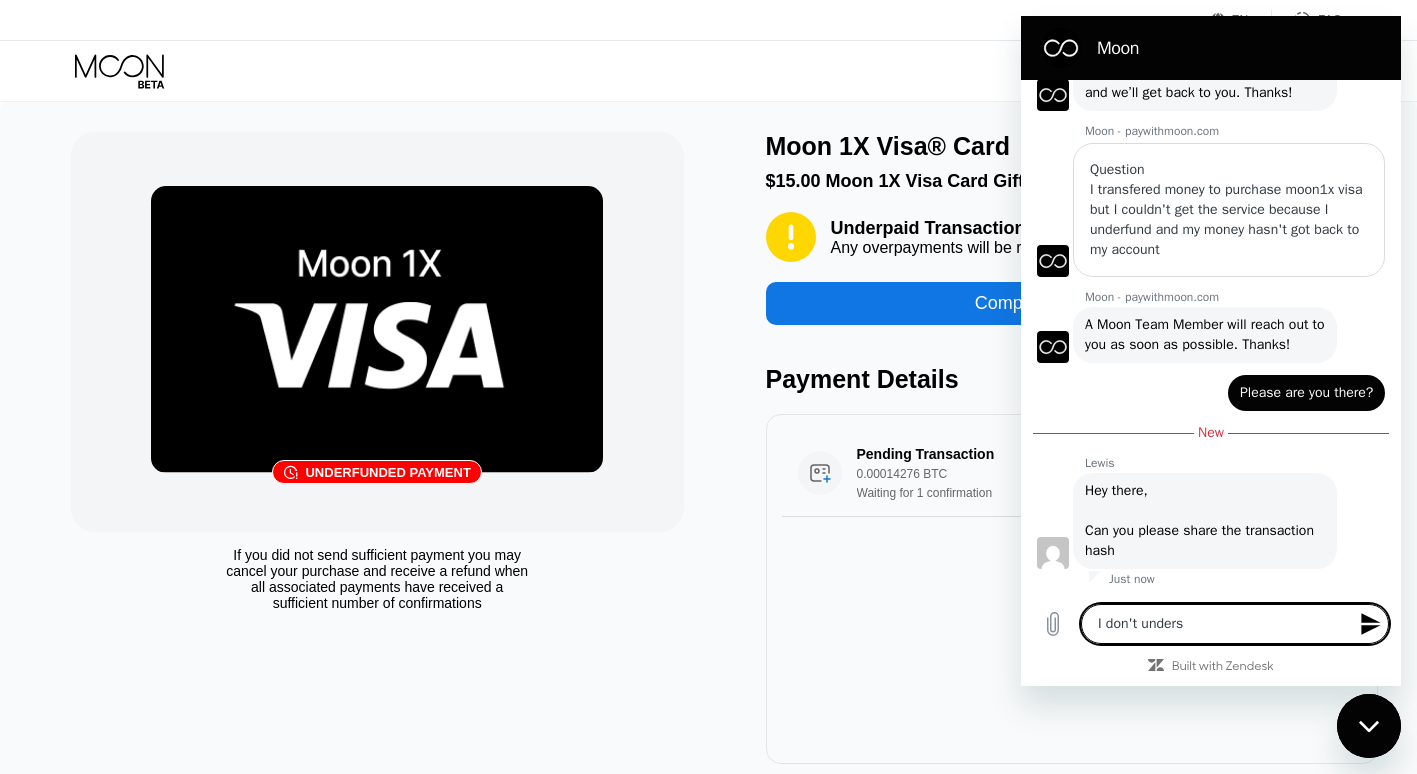 type on "I don't underst" 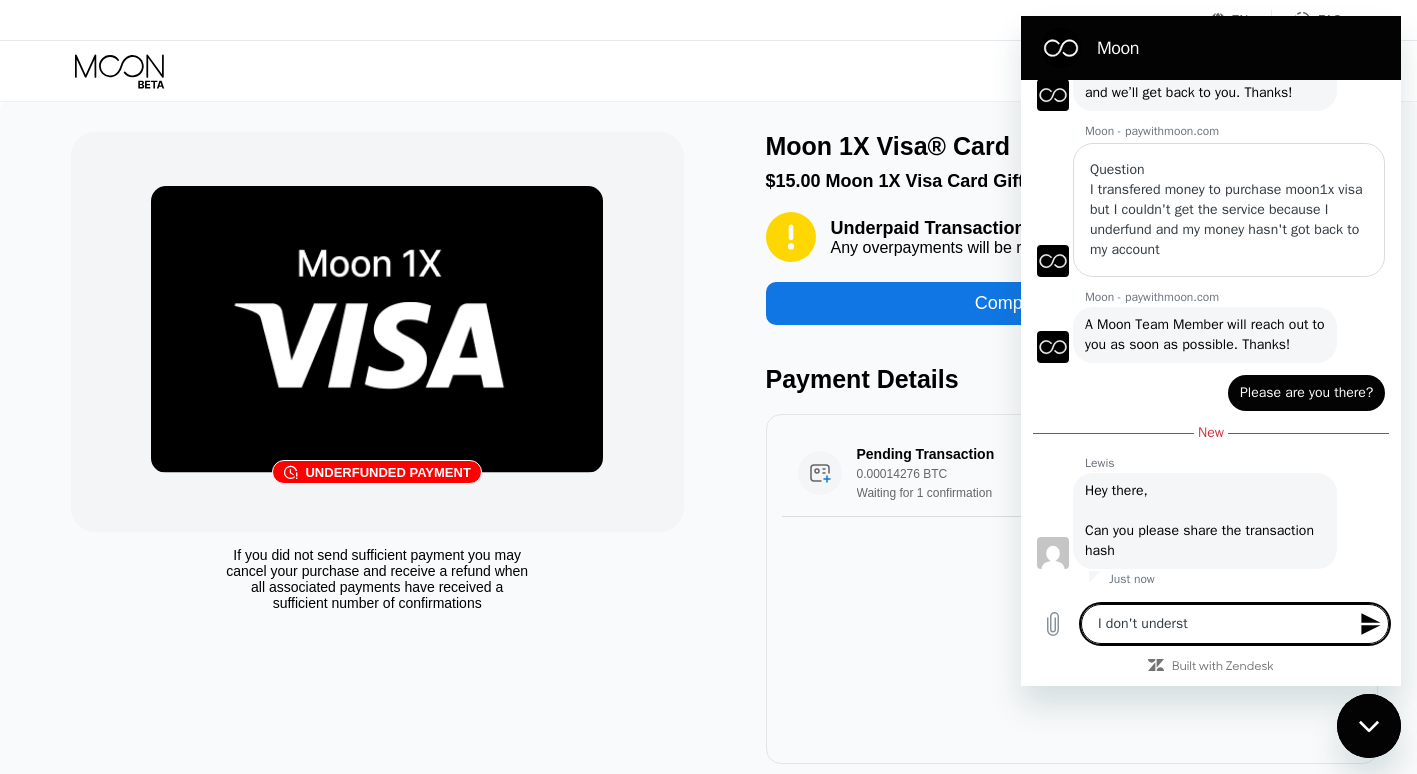 type on "I don't understa" 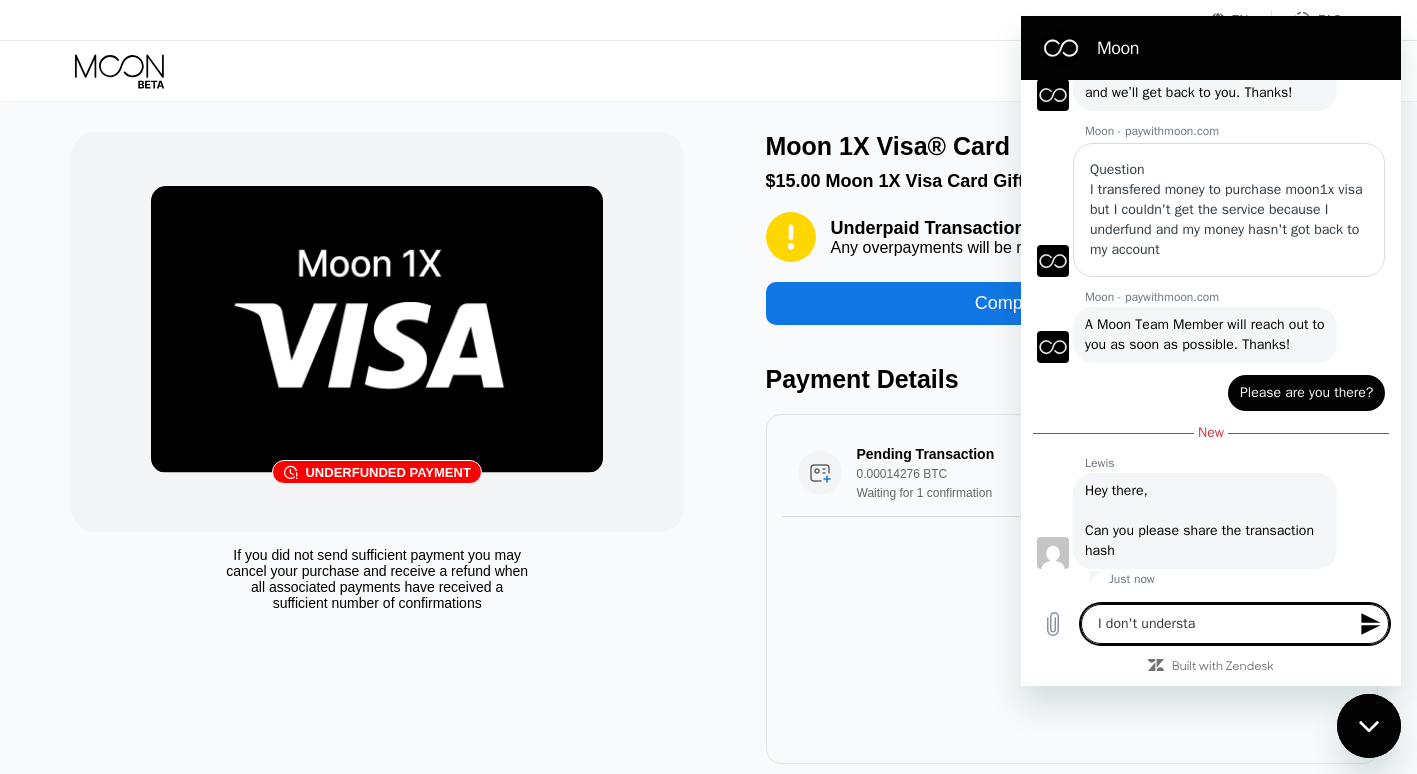 type on "I don't understan" 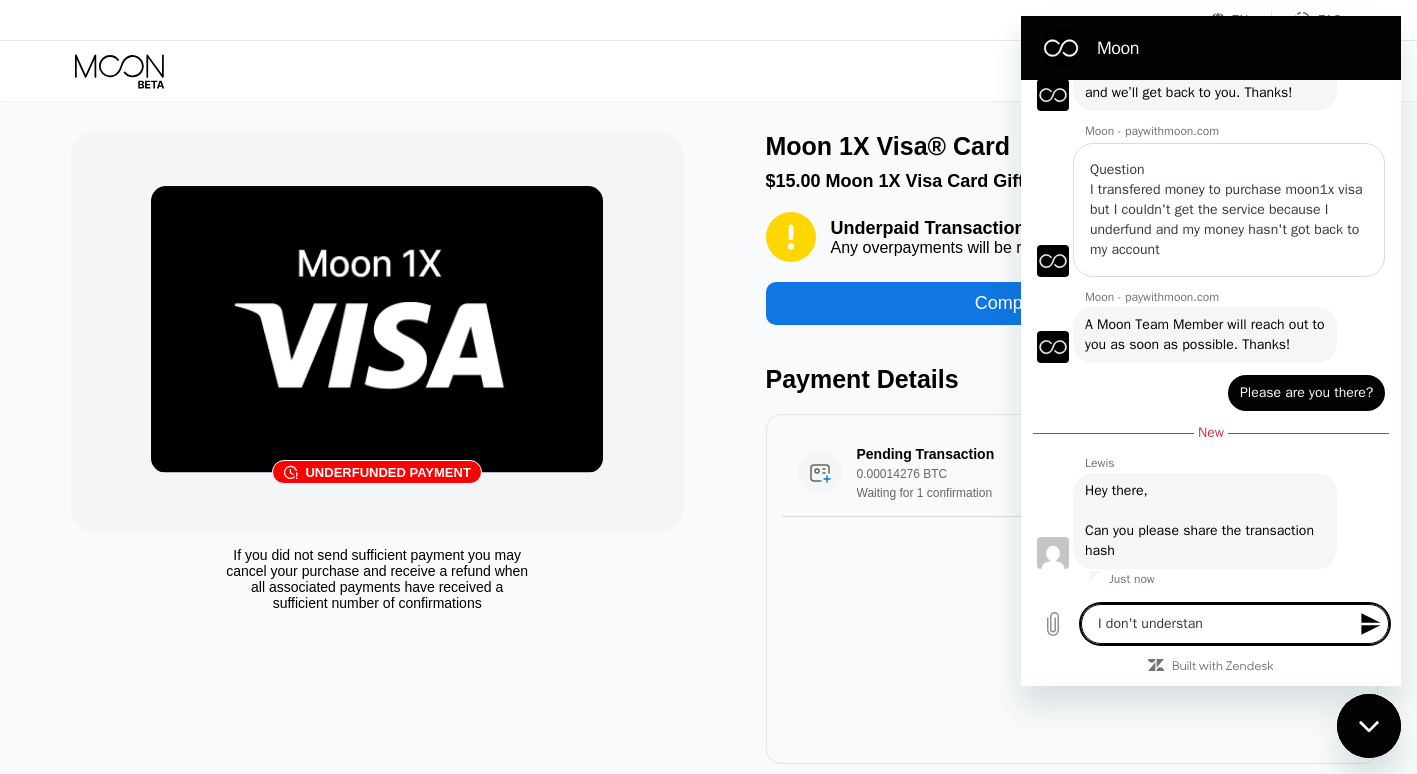 type on "I don't understand" 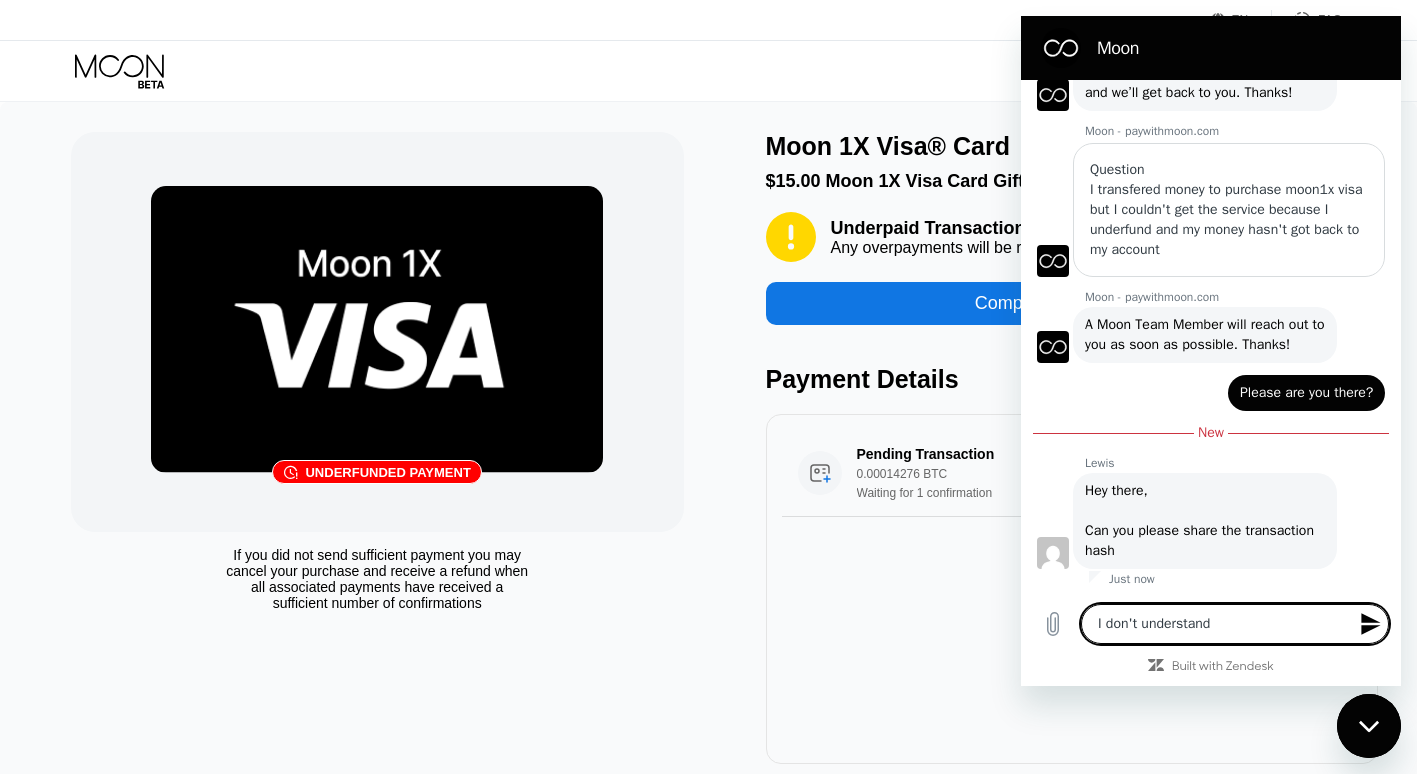 type on "I don't understand" 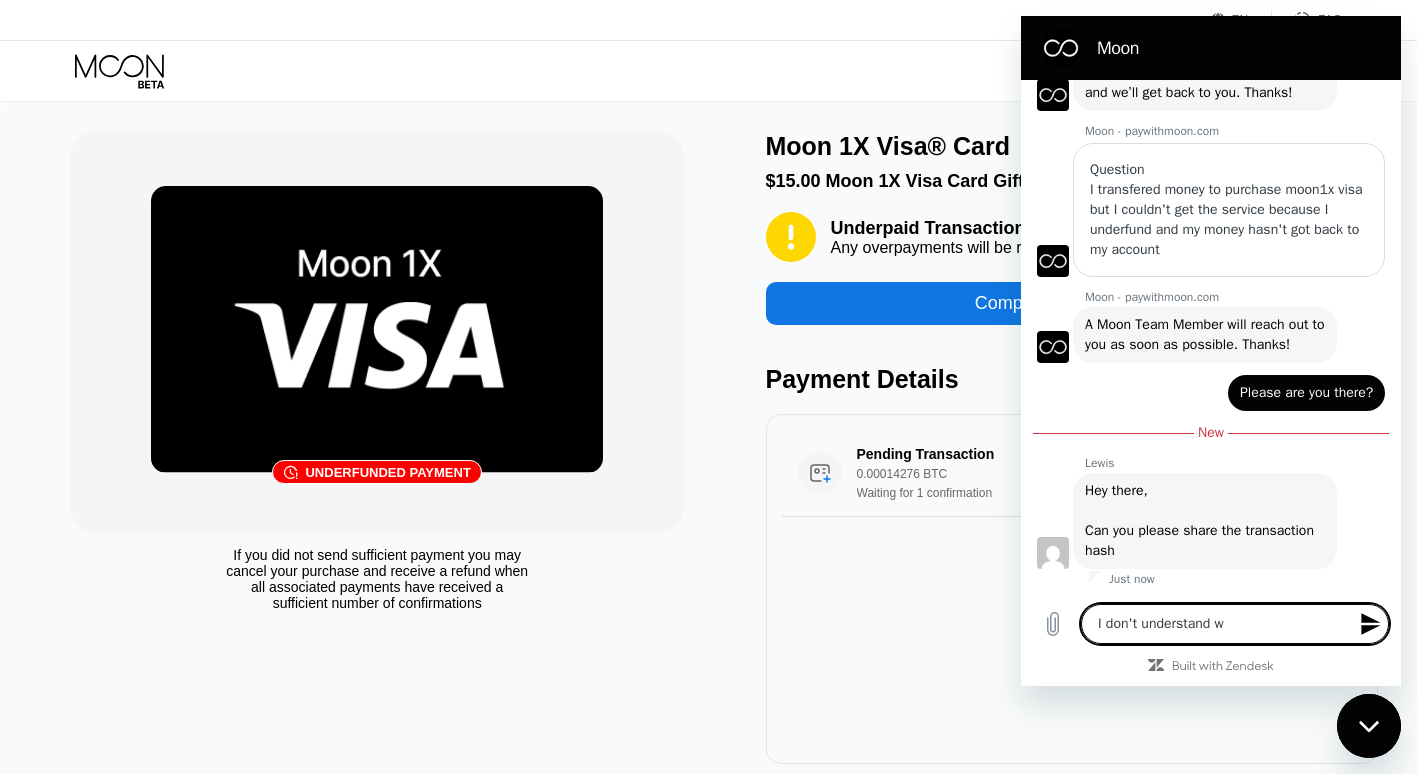 type on "I don't understand wh" 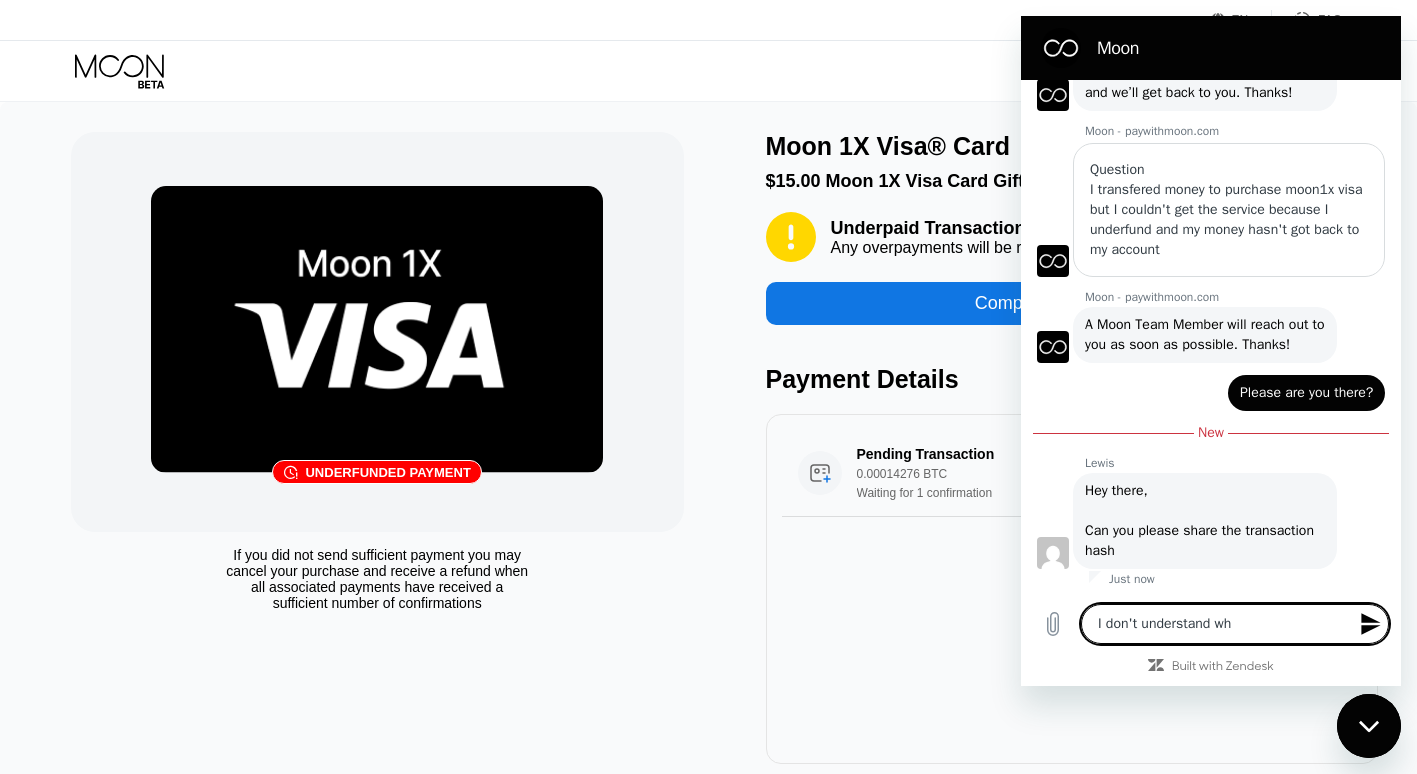 type on "I don't understand wha" 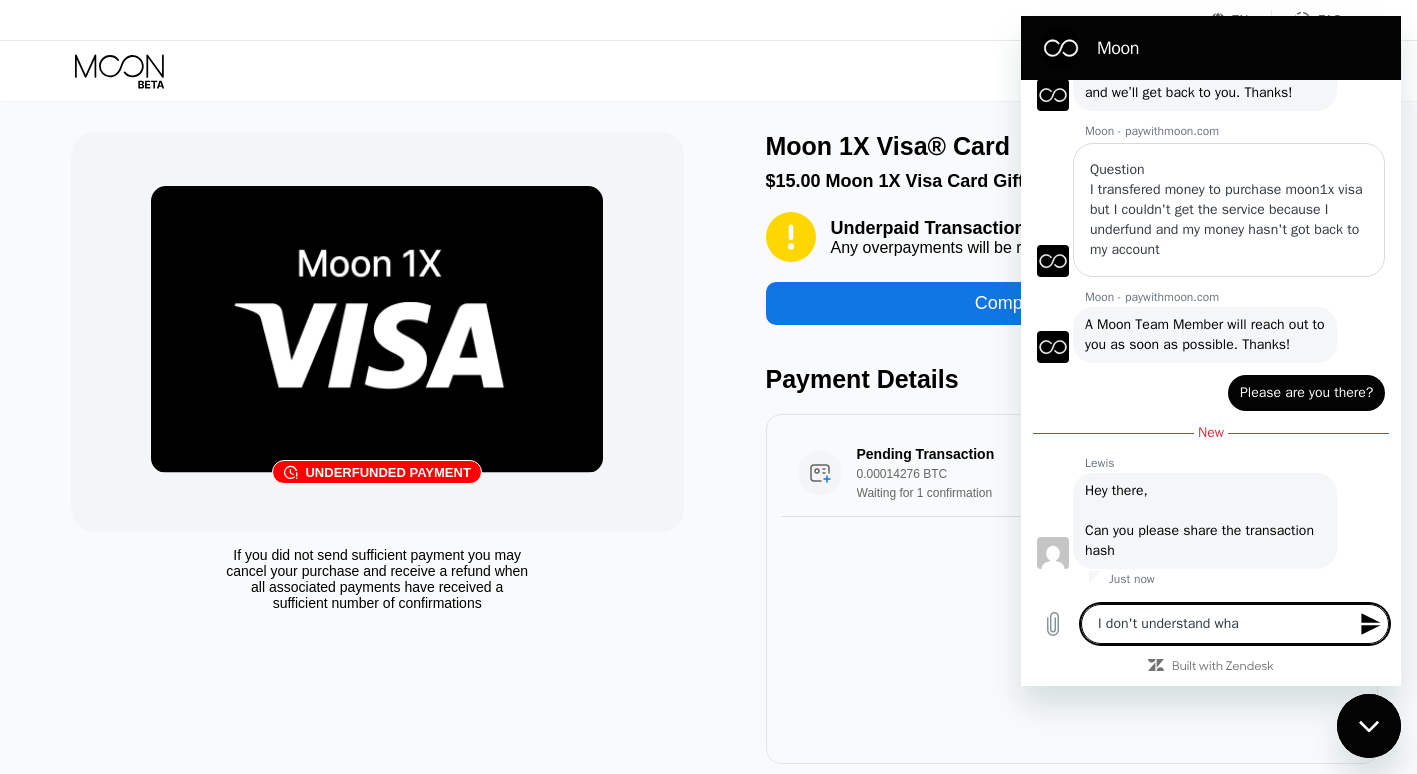 type on "I don't understand what" 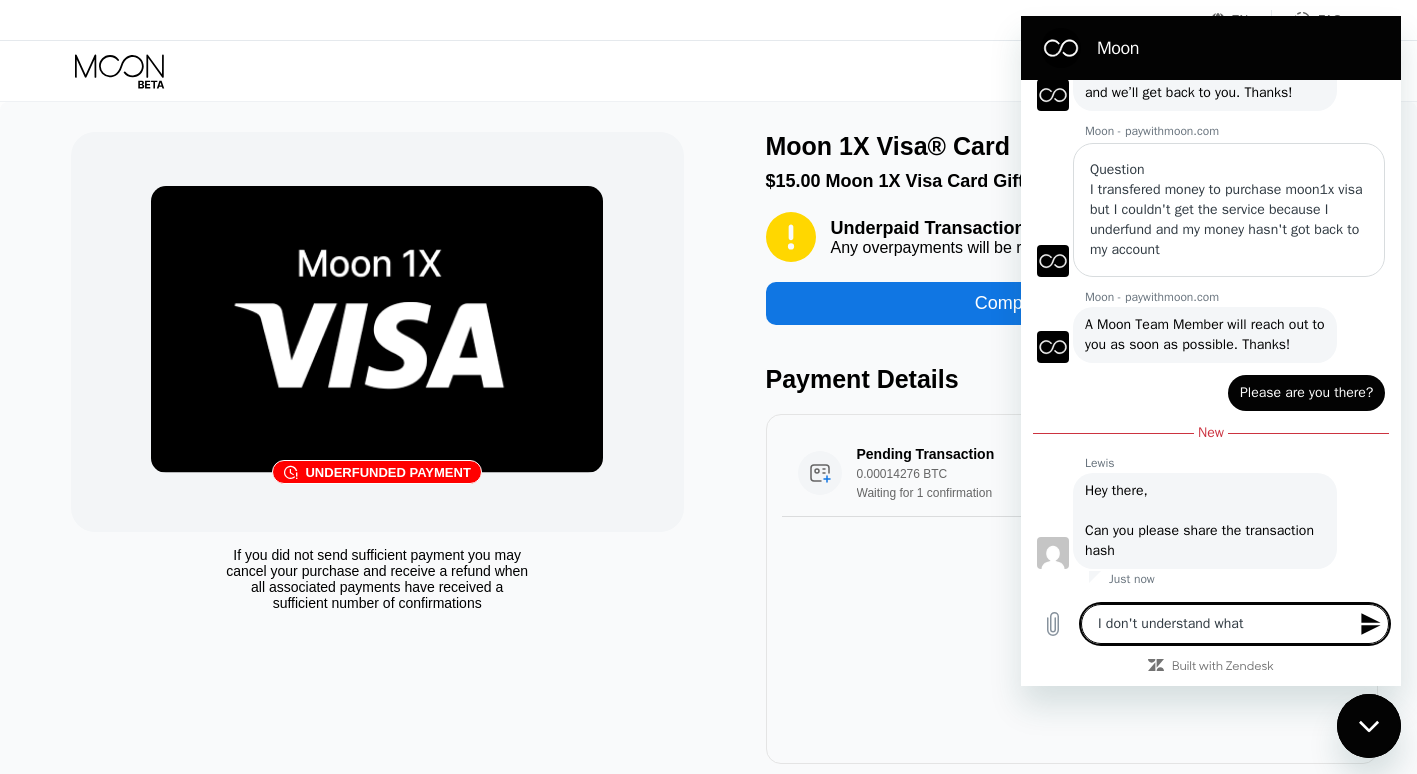 type on "I don't understand what" 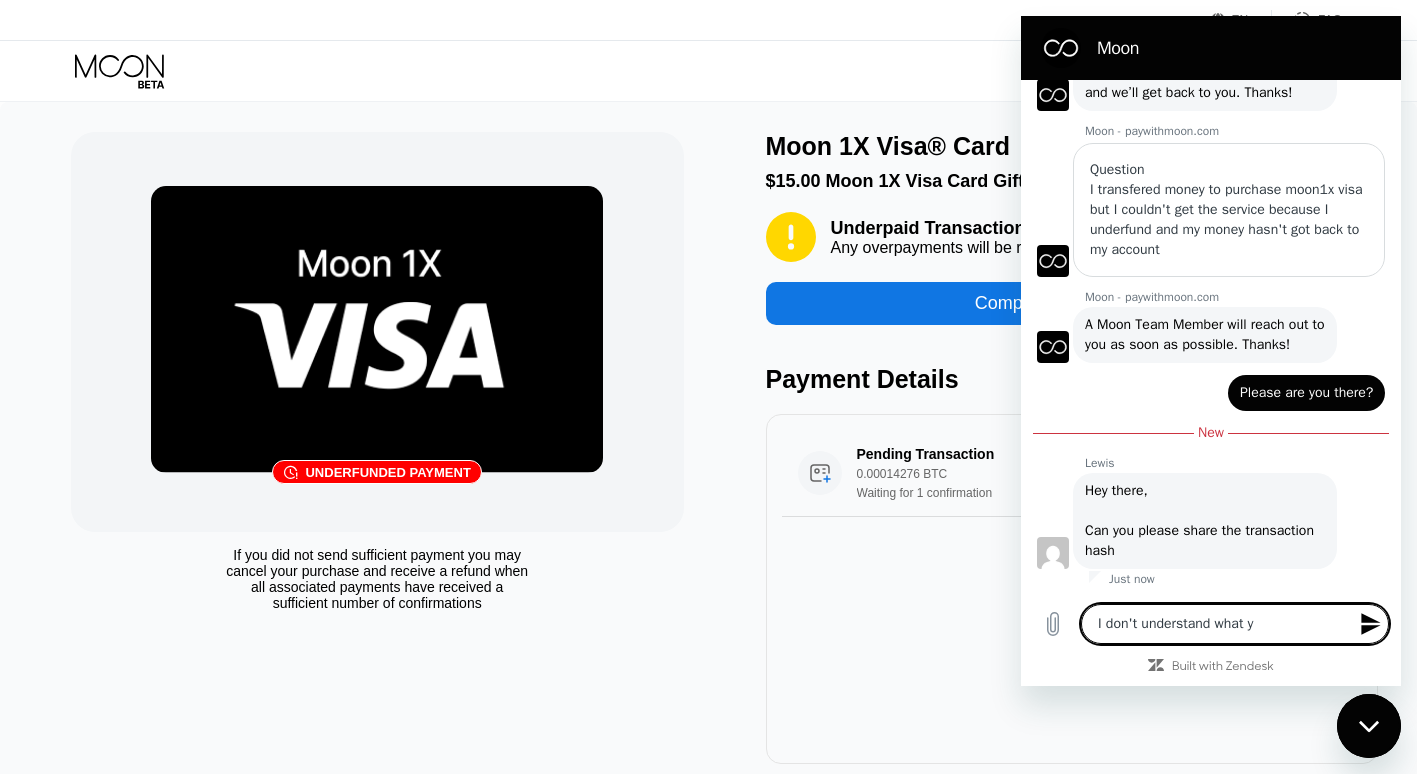 type on "I don't understand what yo" 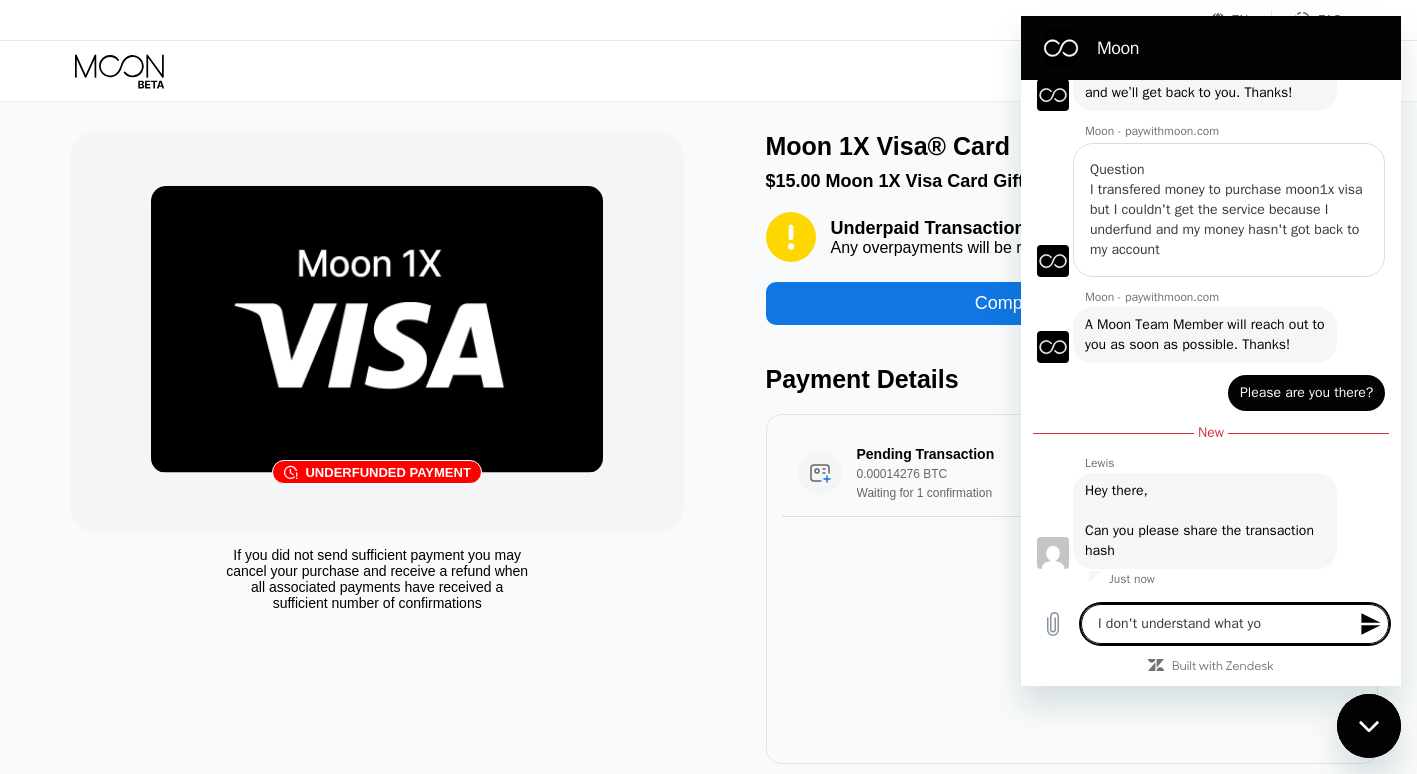 type on "I don't understand what you" 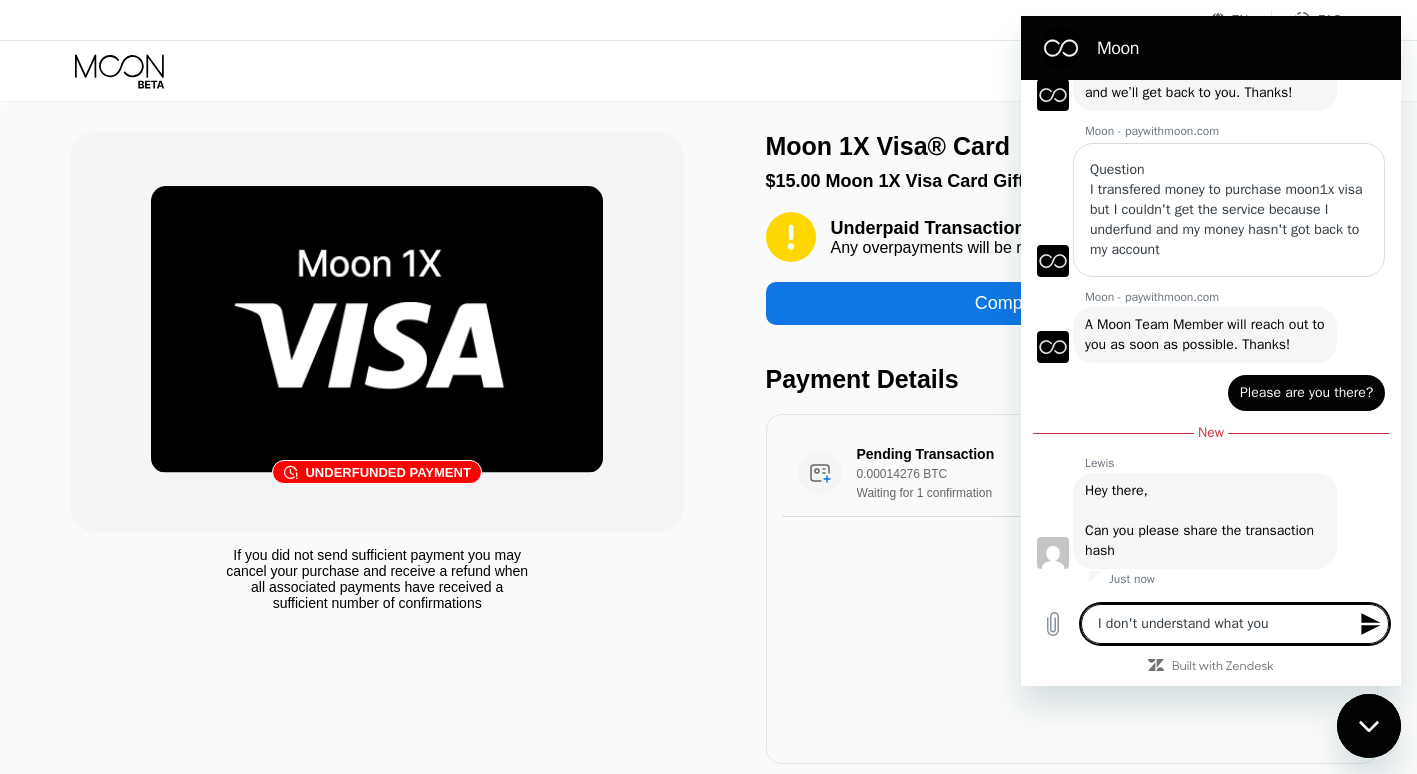 type on "I don't understand what you" 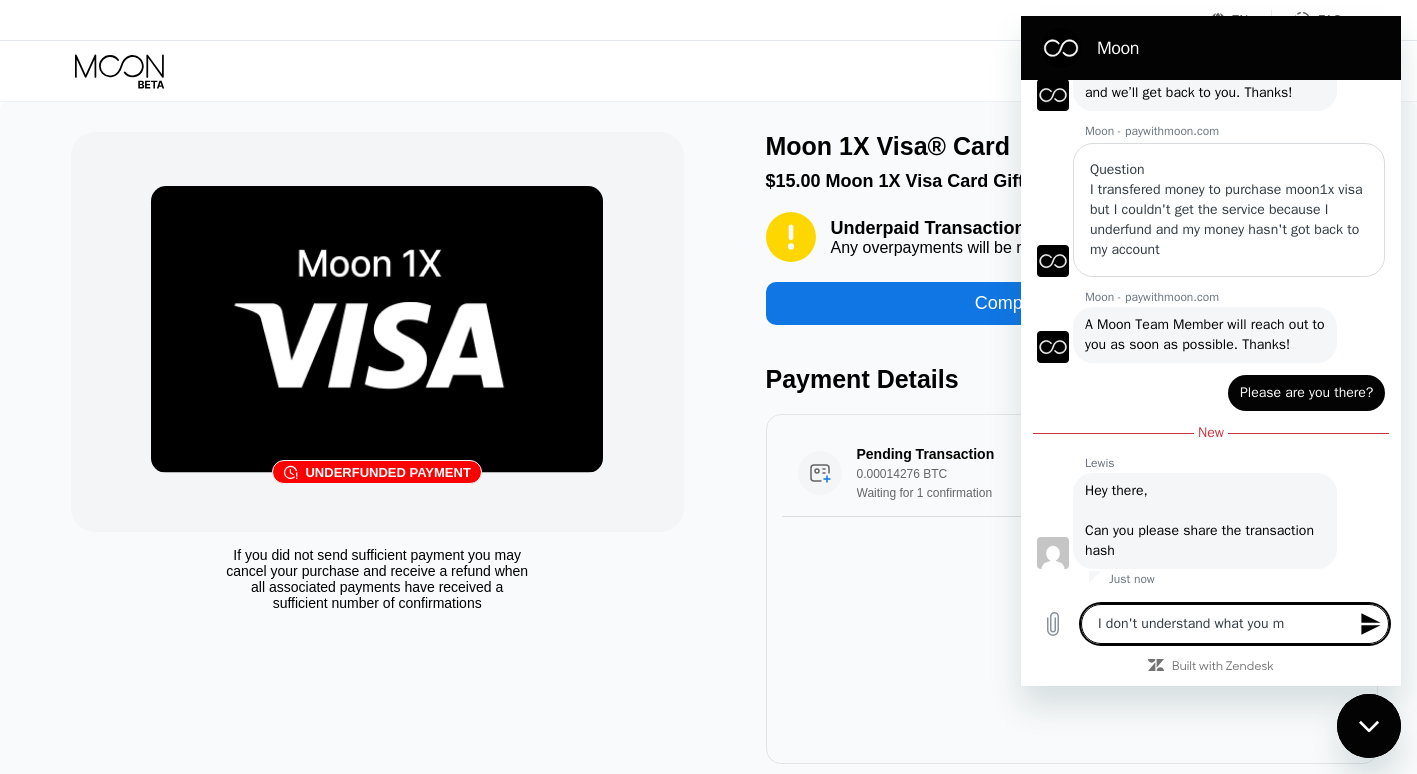 type on "I don't understand what you me" 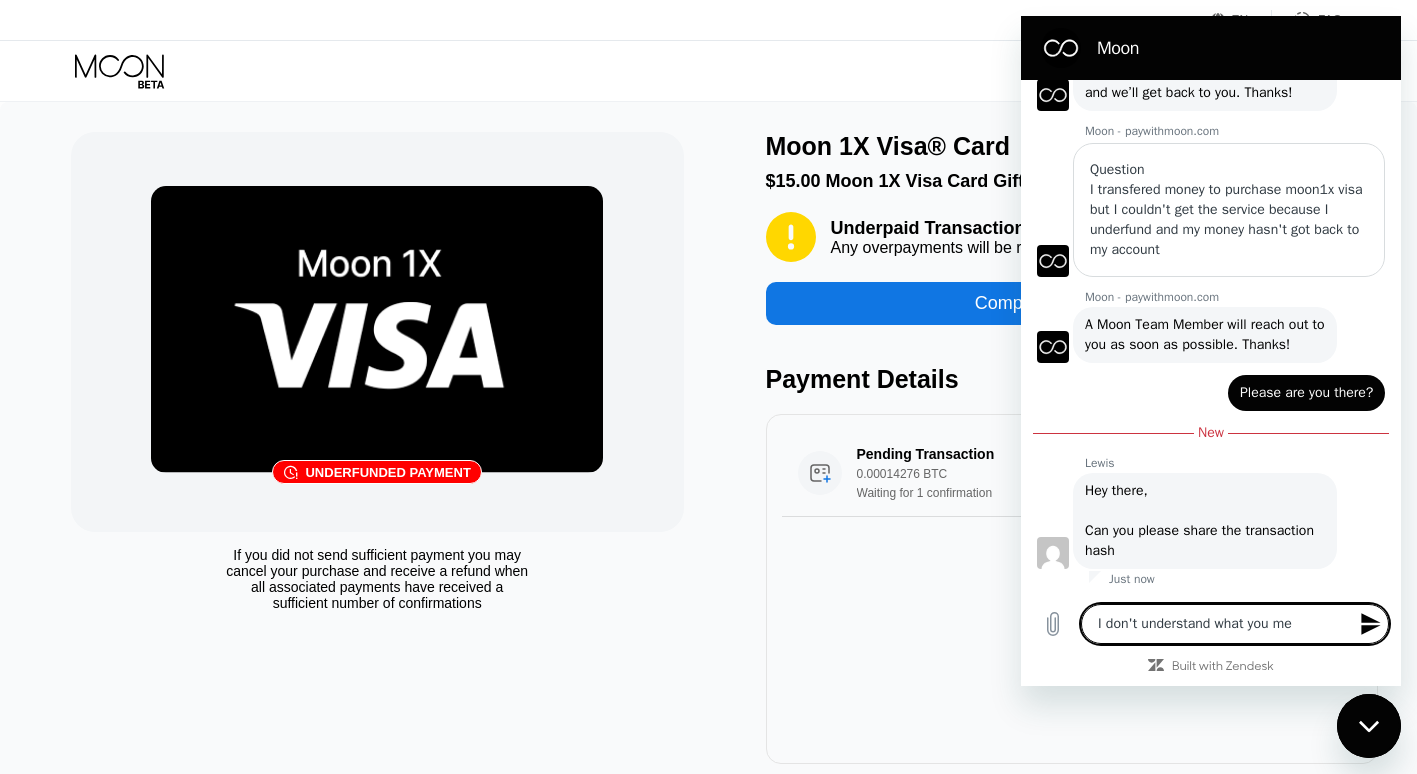 type on "I don't understand what you mea" 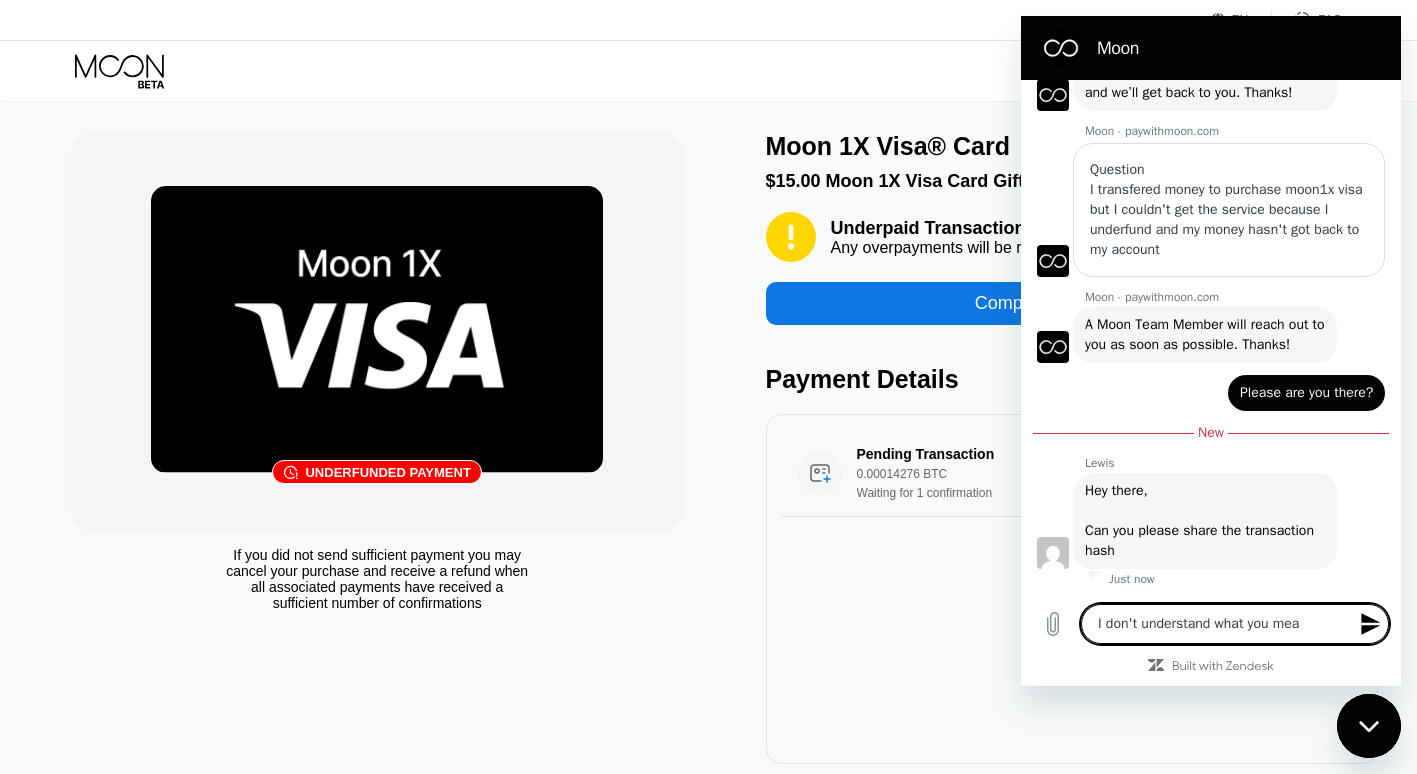 type on "I don't understand what you mean" 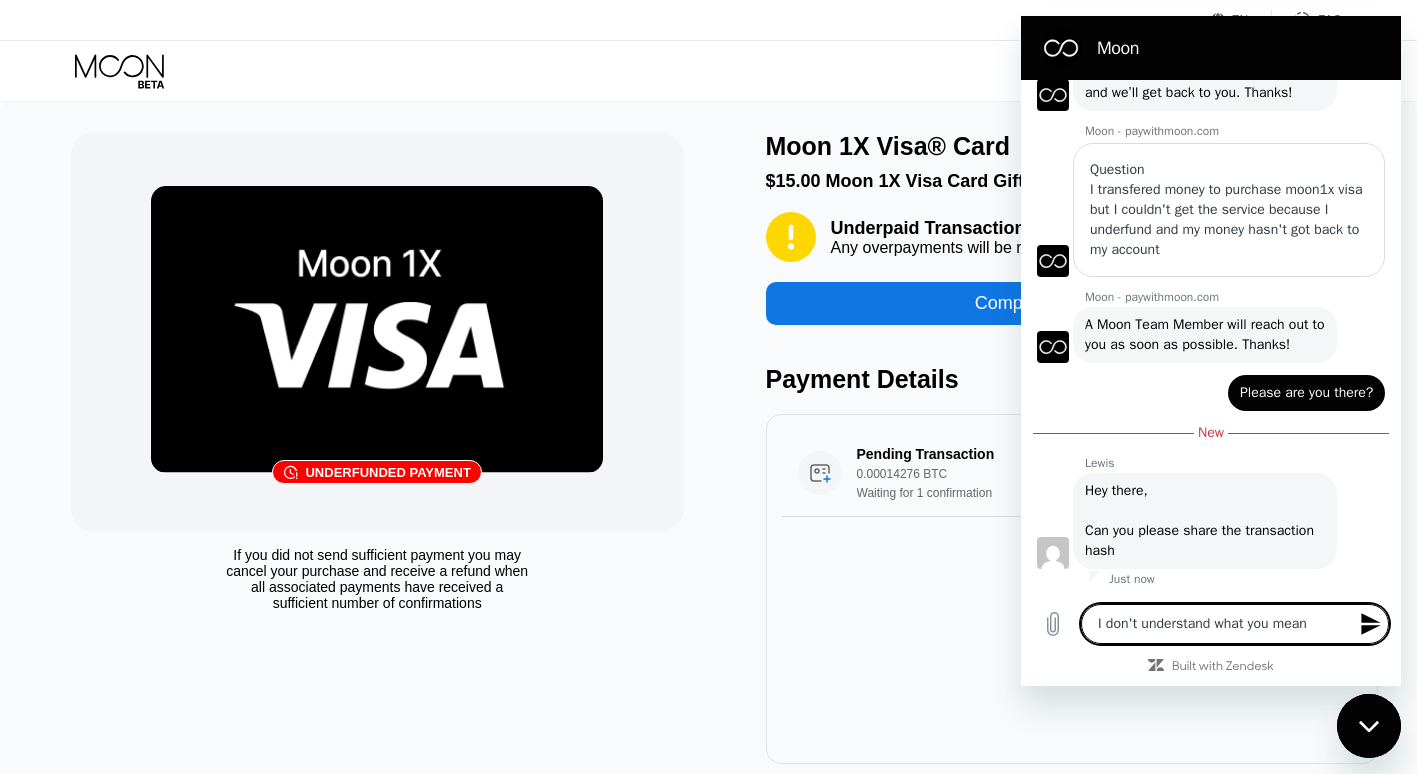 type on "I don't understand what you mean" 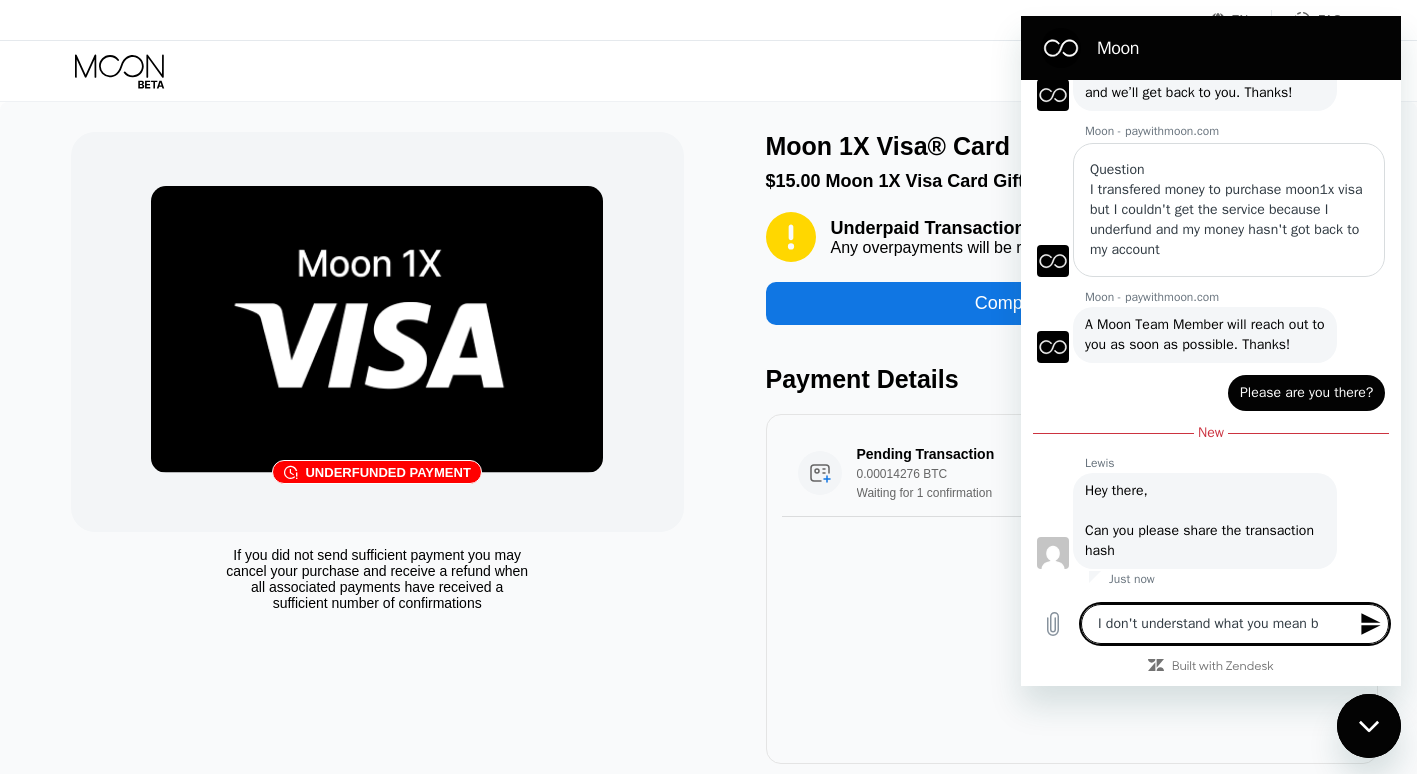 type on "x" 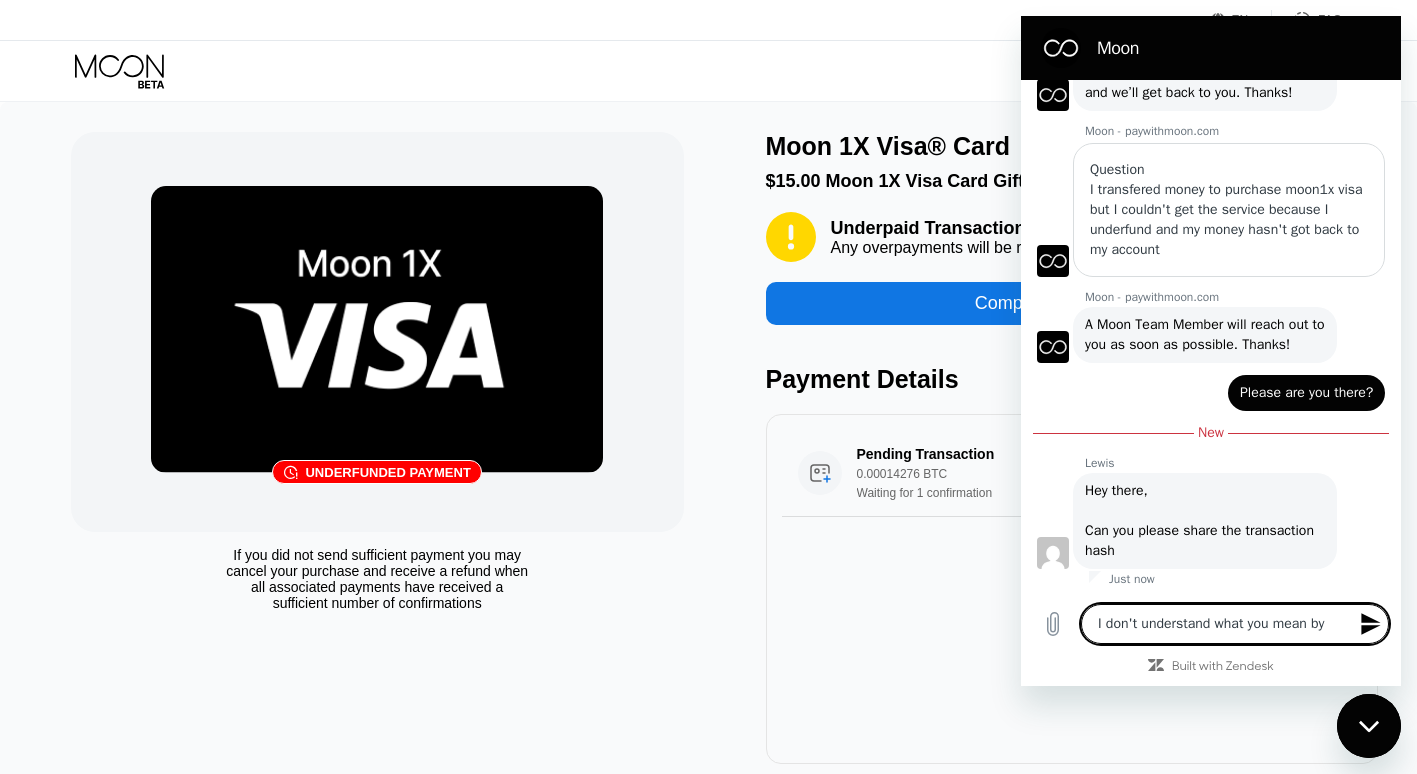 type on "I don't understand what you mean by" 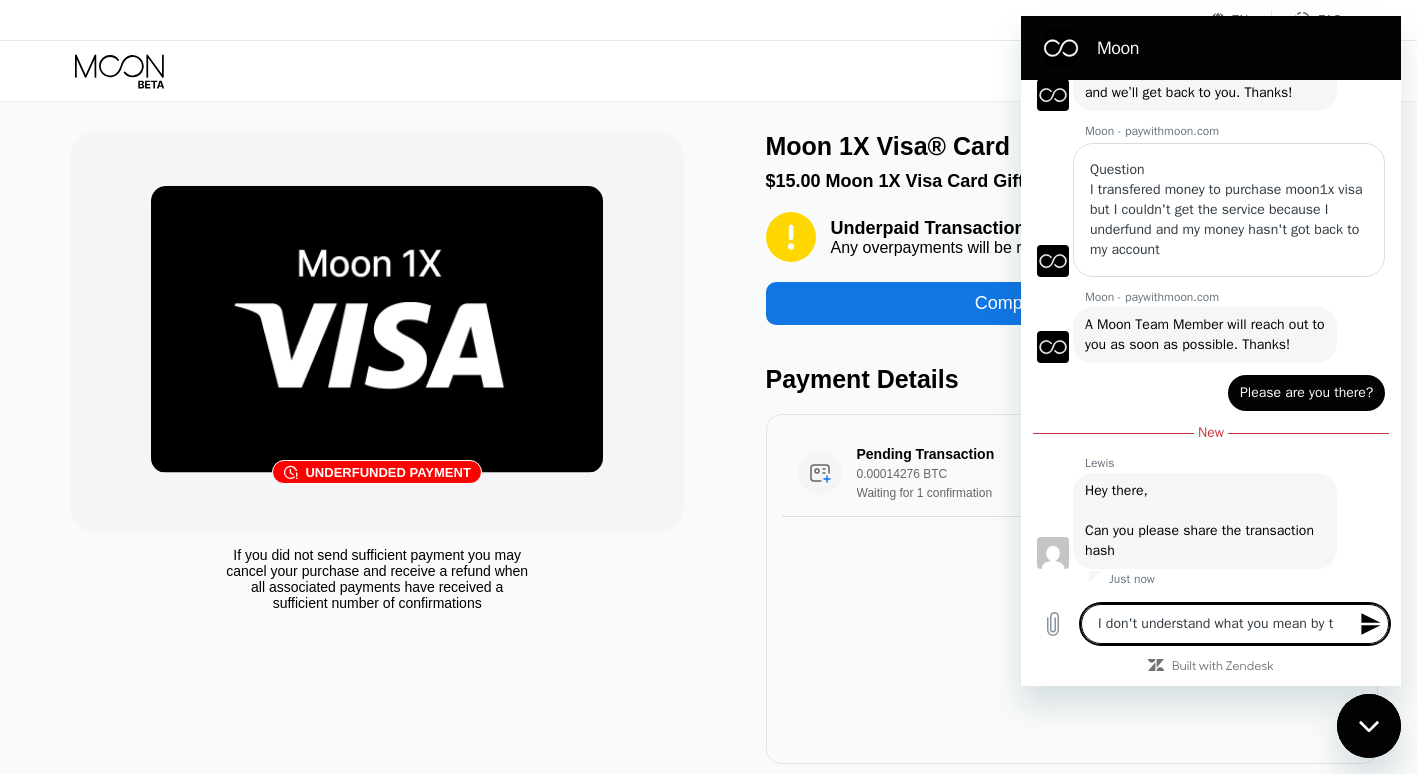 type on "I don't understand what you mean by tr" 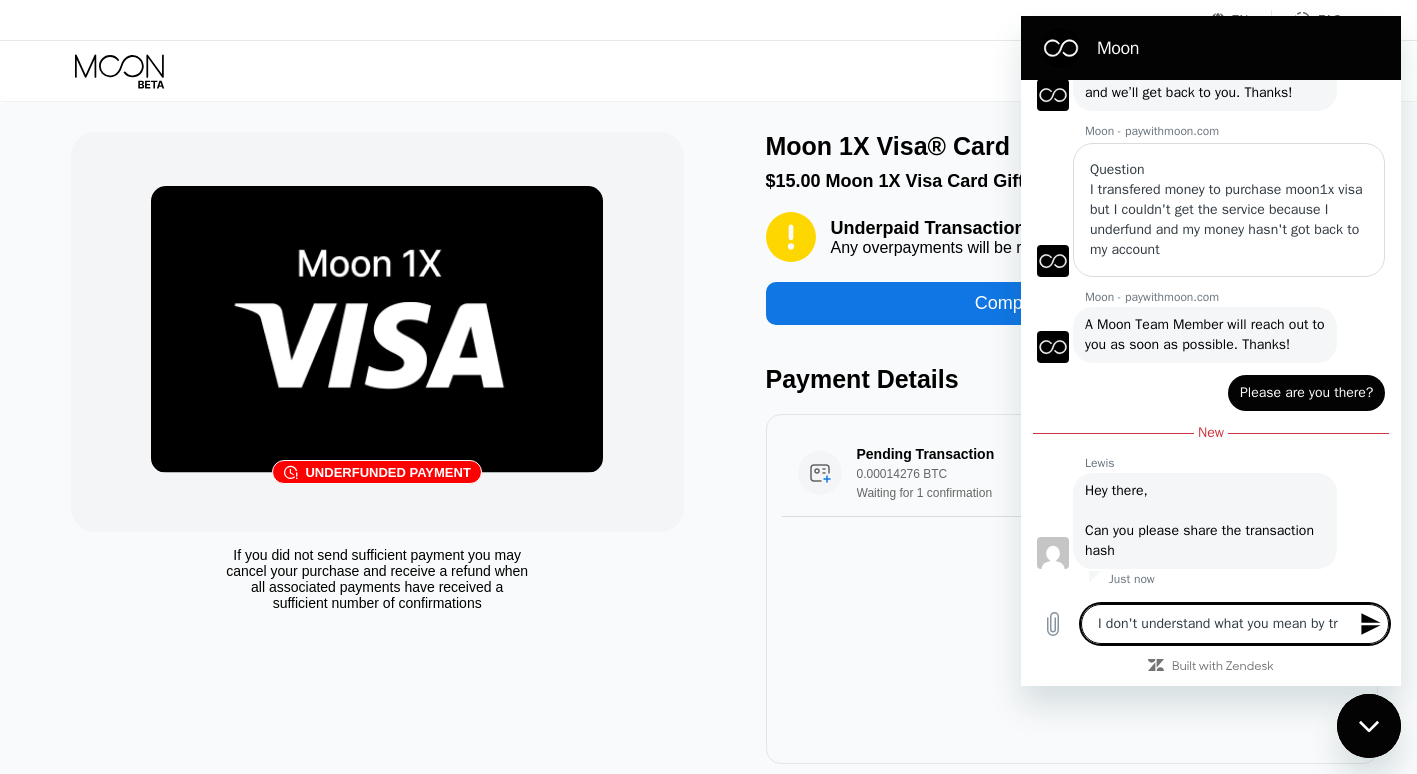 type on "I don't understand what you mean by tra" 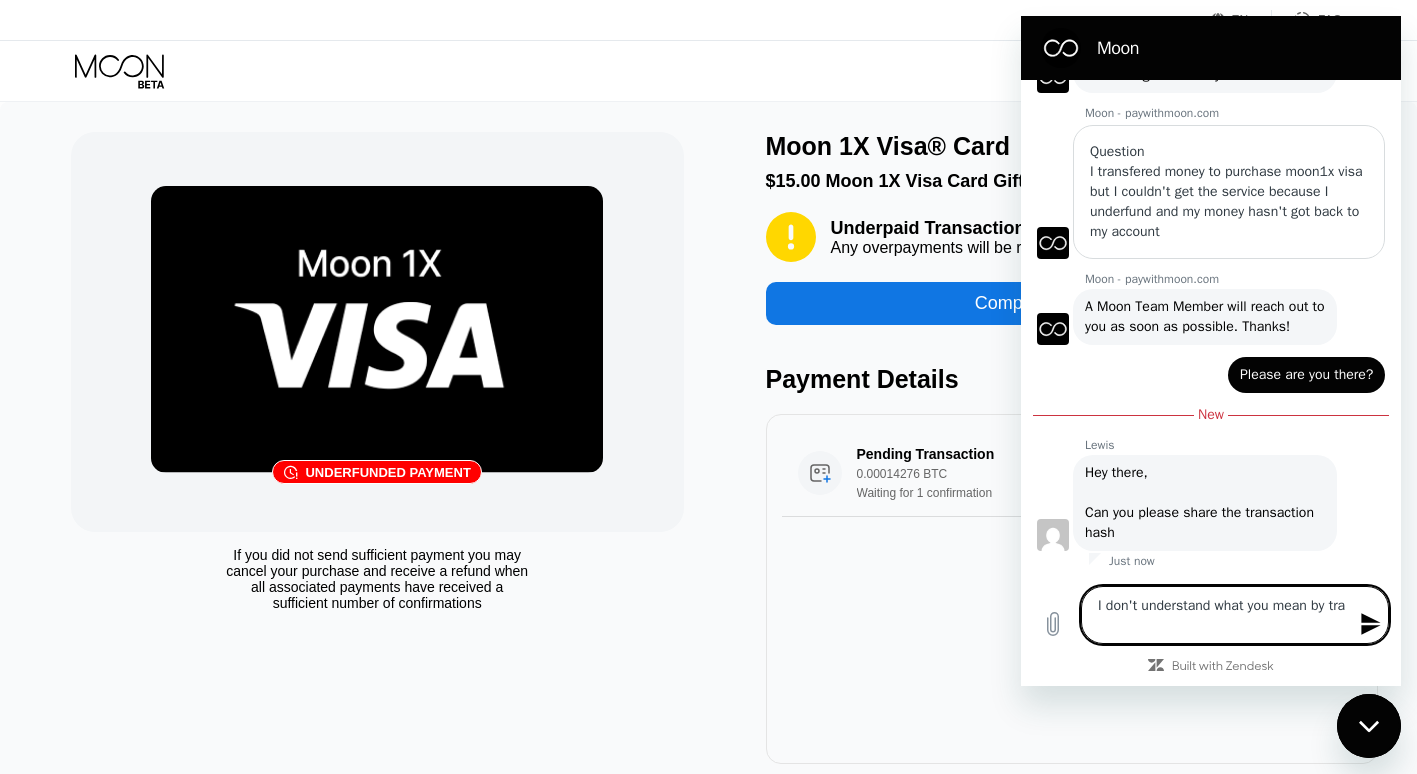 type on "I don't understand what you mean by tran" 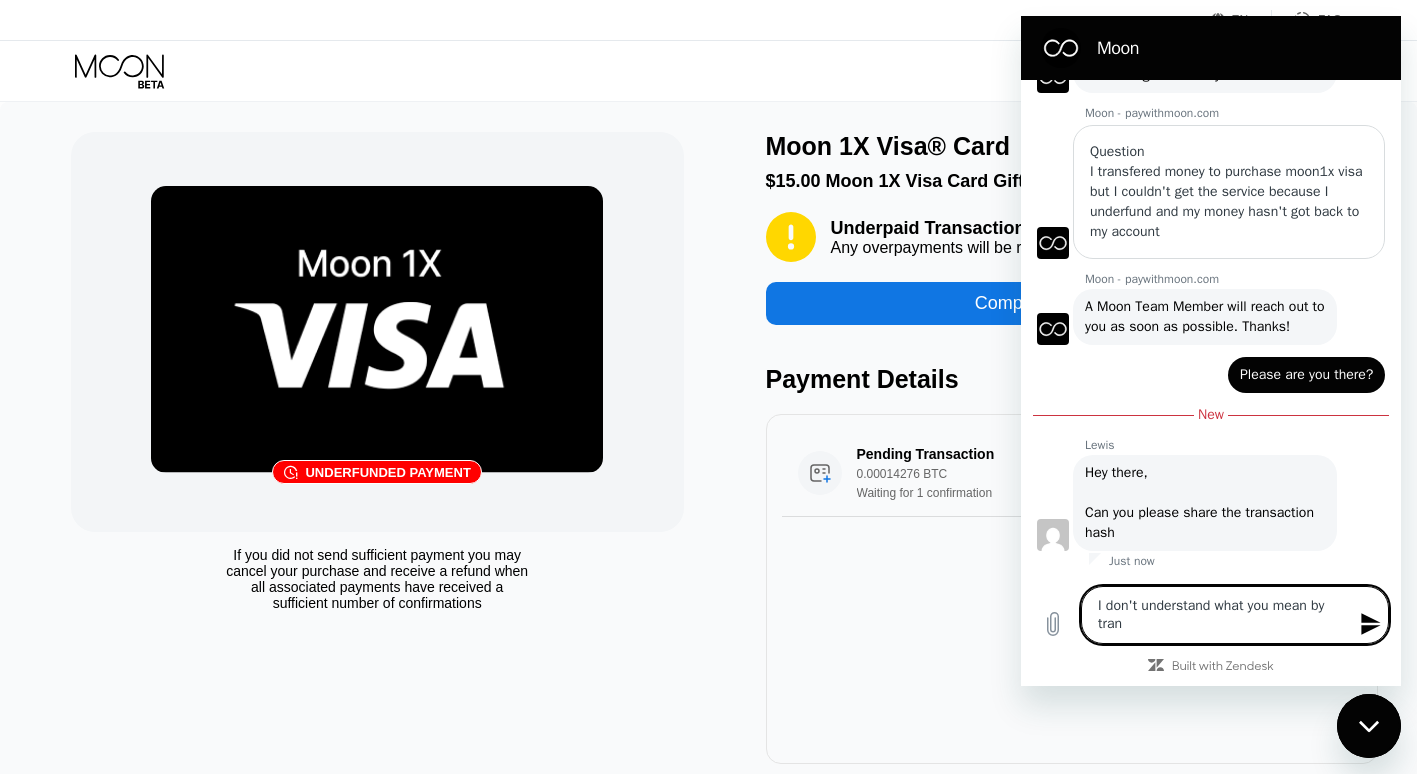 type on "I don't understand what you mean by trans" 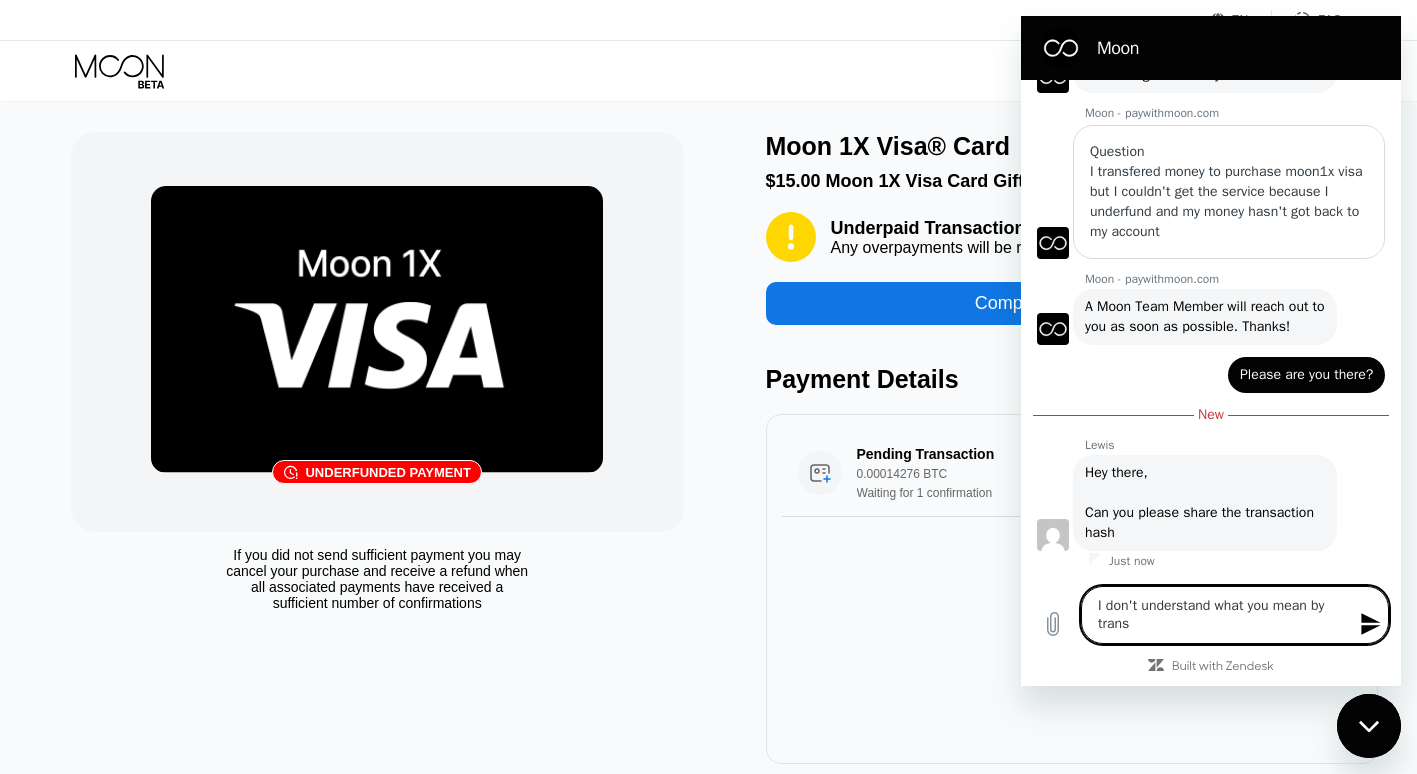type on "I don't understand what you mean by transa" 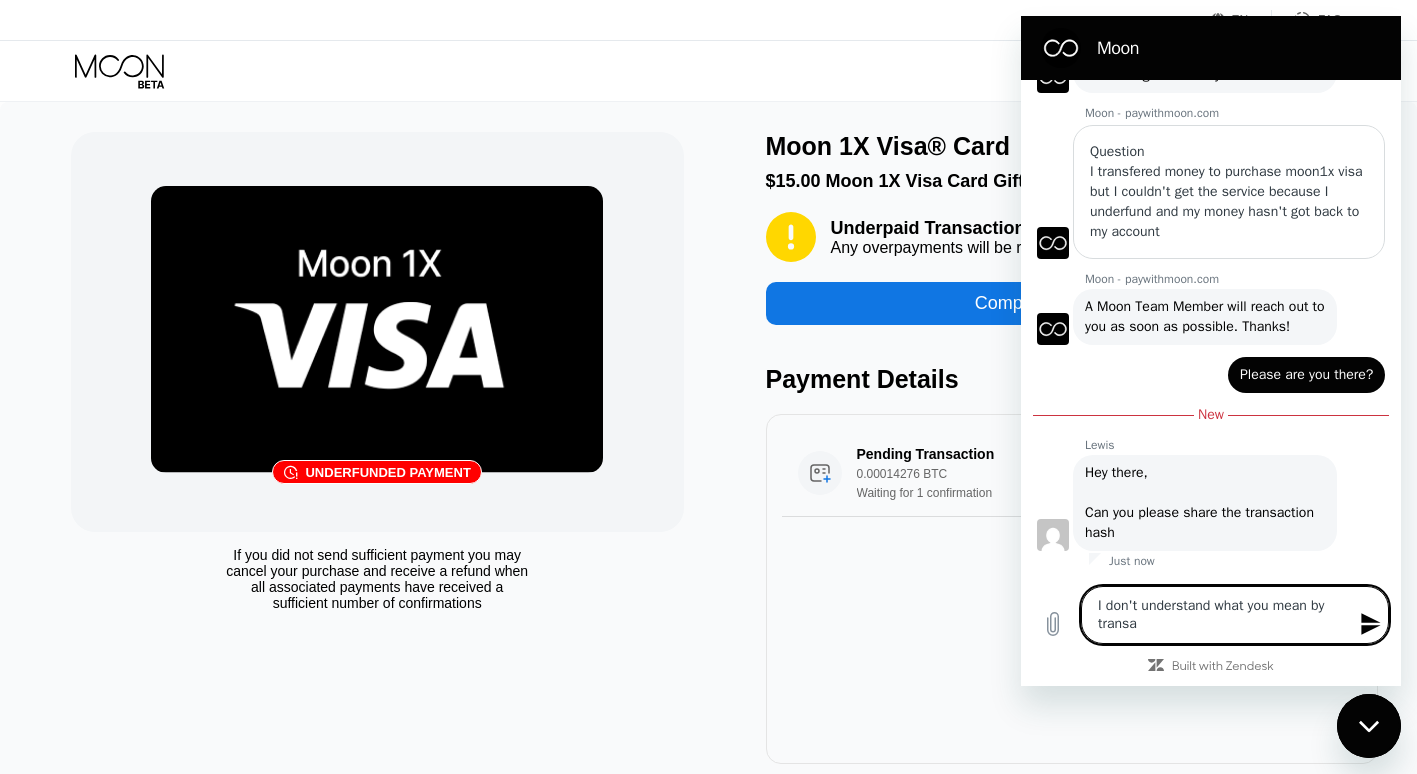type on "I don't understand what you mean by transac" 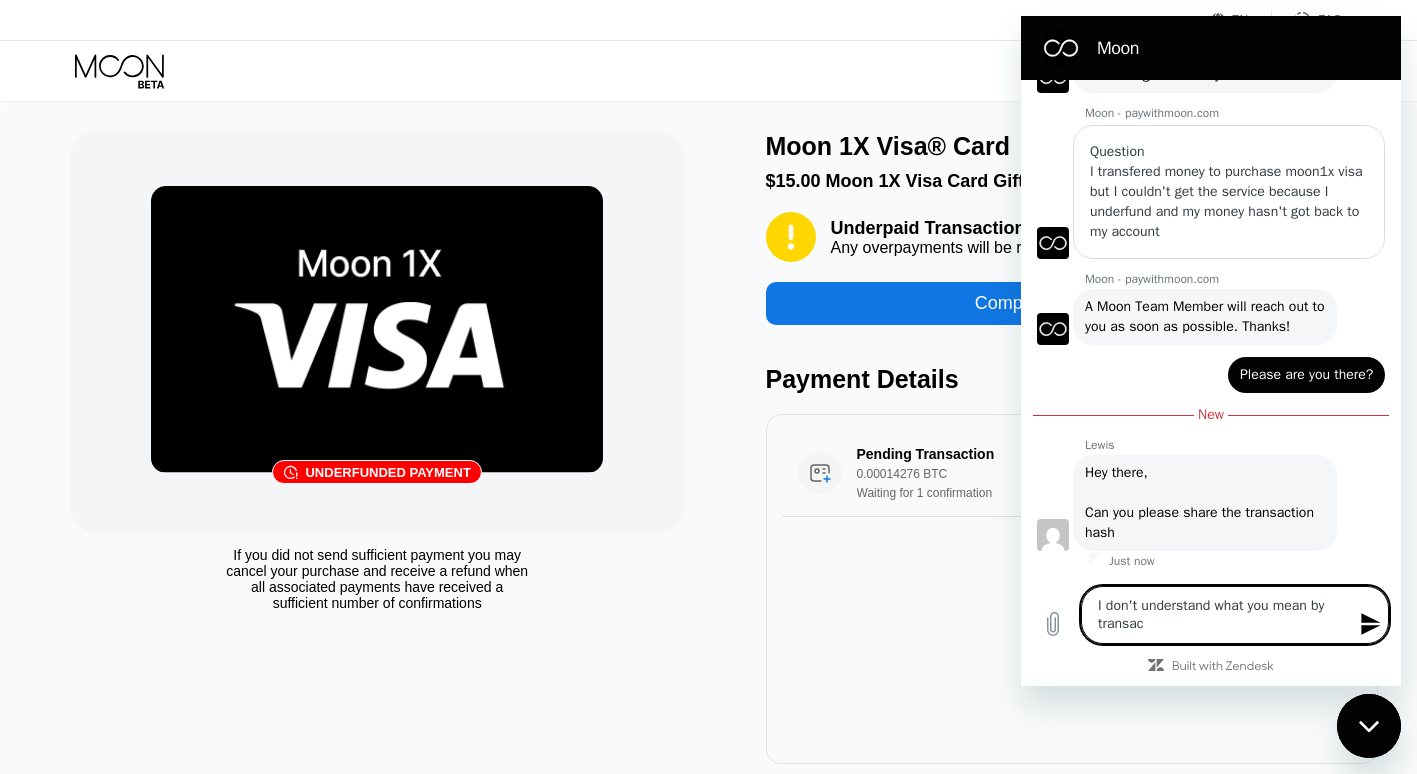 type on "I don't understand what you mean by transact" 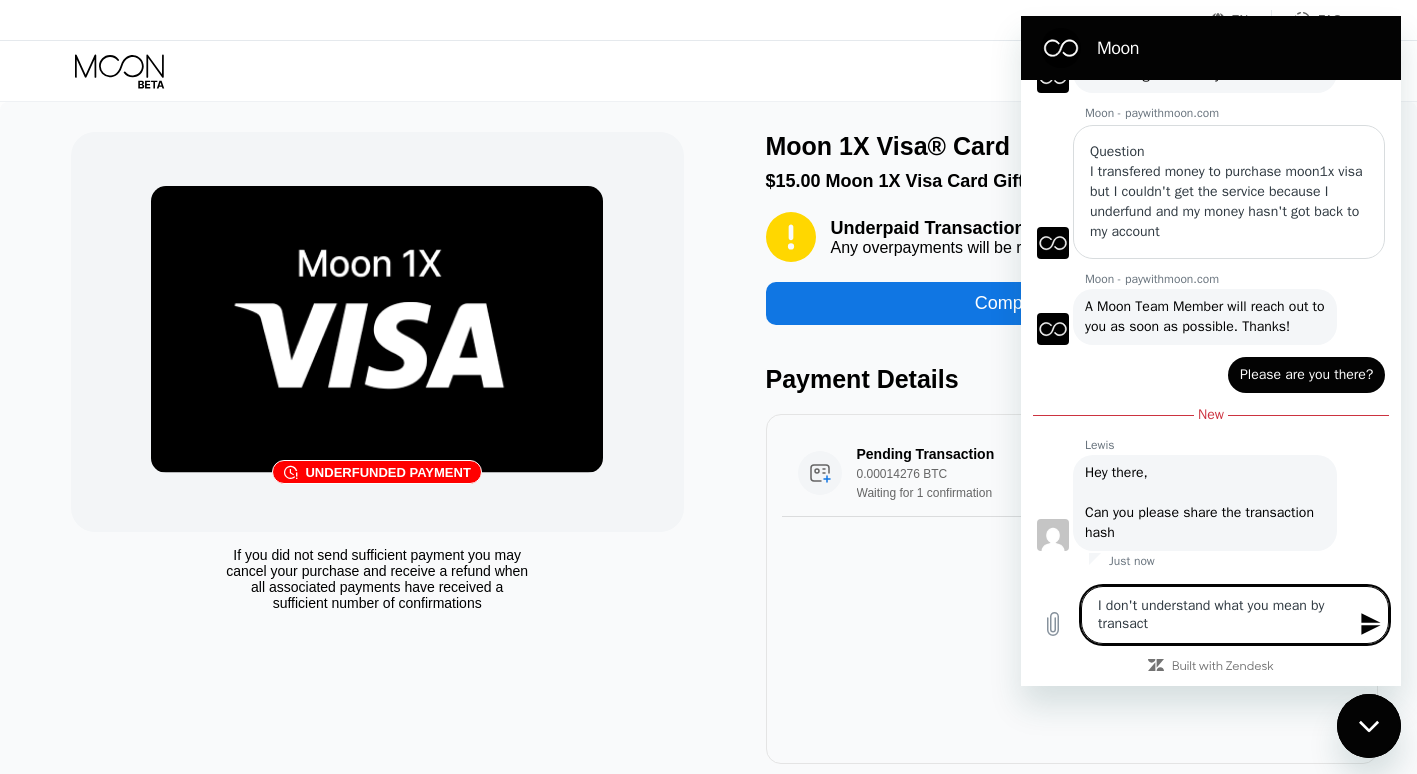 type on "I don't understand what you mean by transacti" 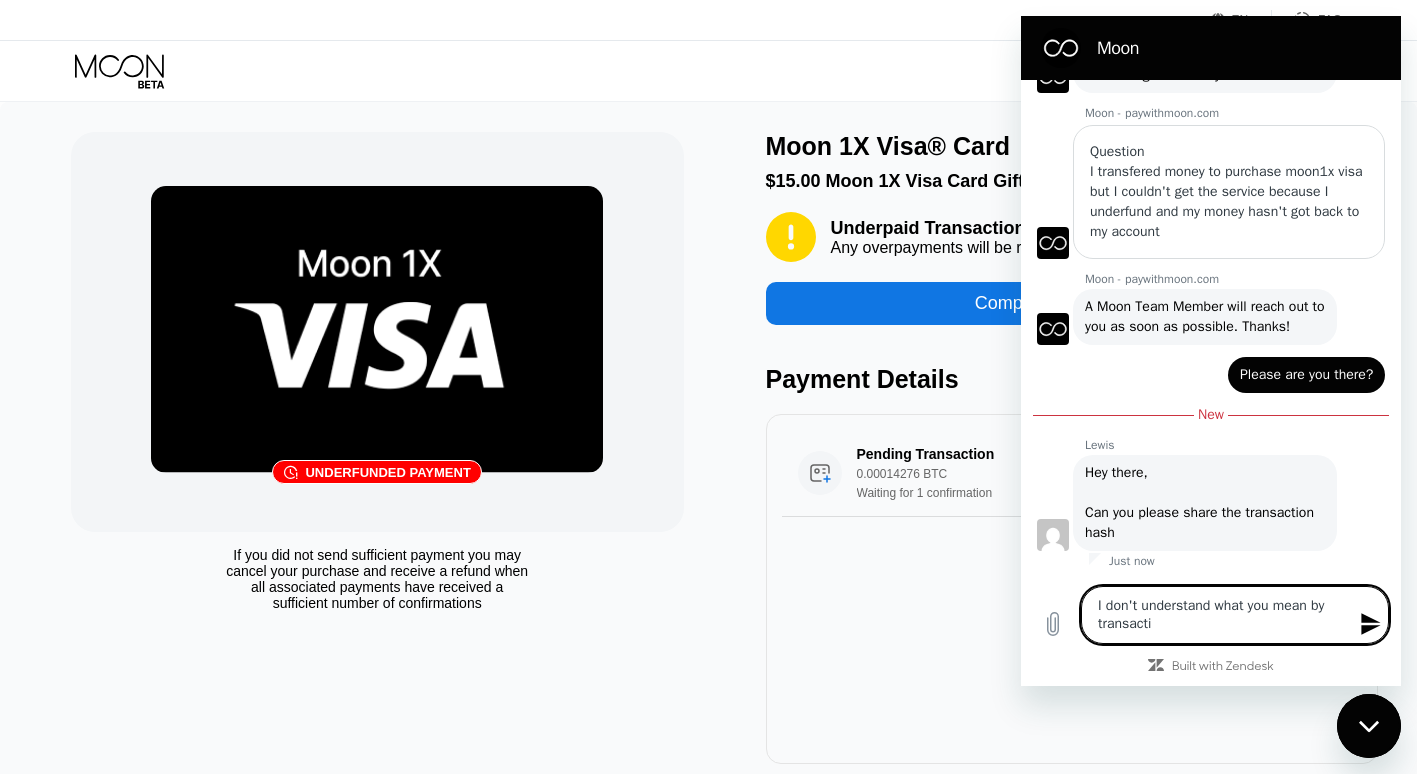 type on "I don't understand what you mean by transactio" 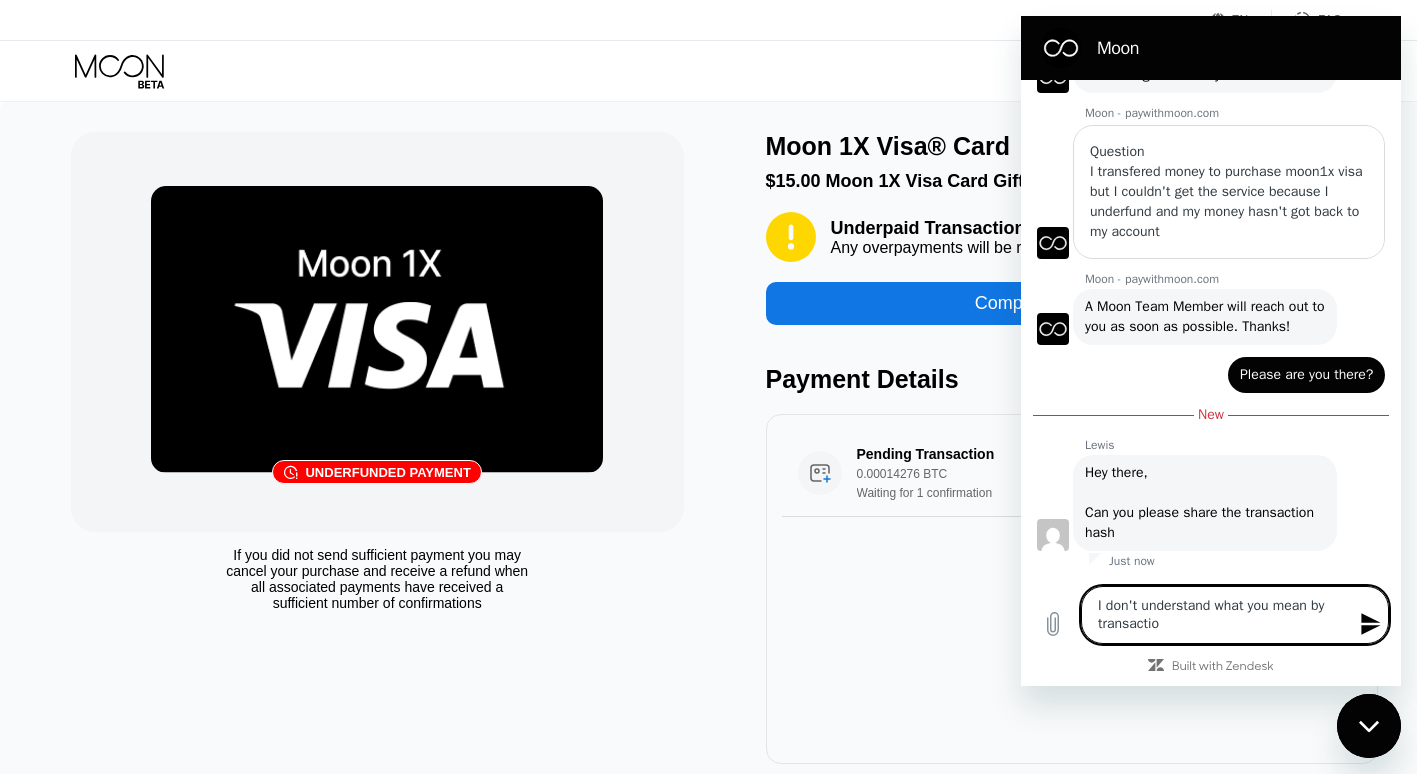 type on "I don't understand what you mean by transaction" 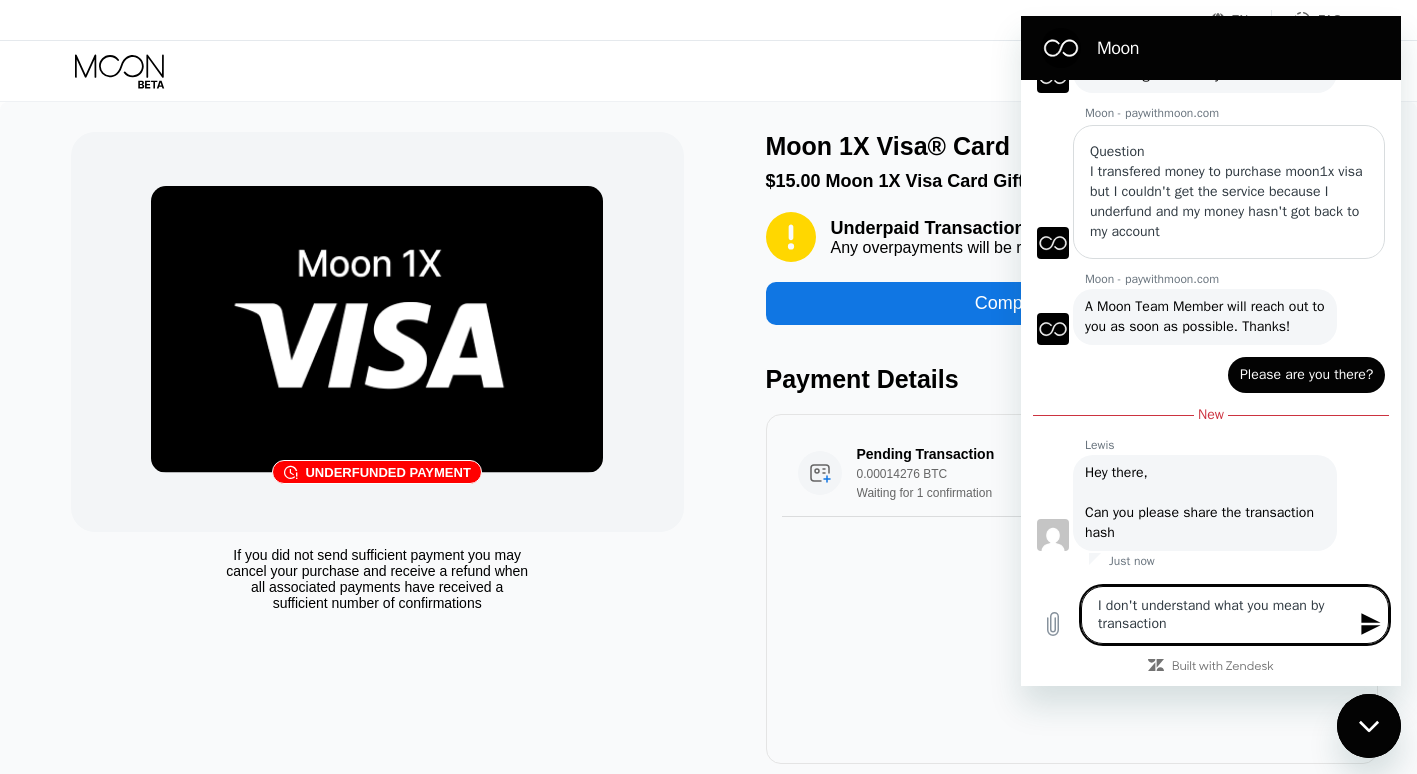 type on "I don't understand what you mean by transaction" 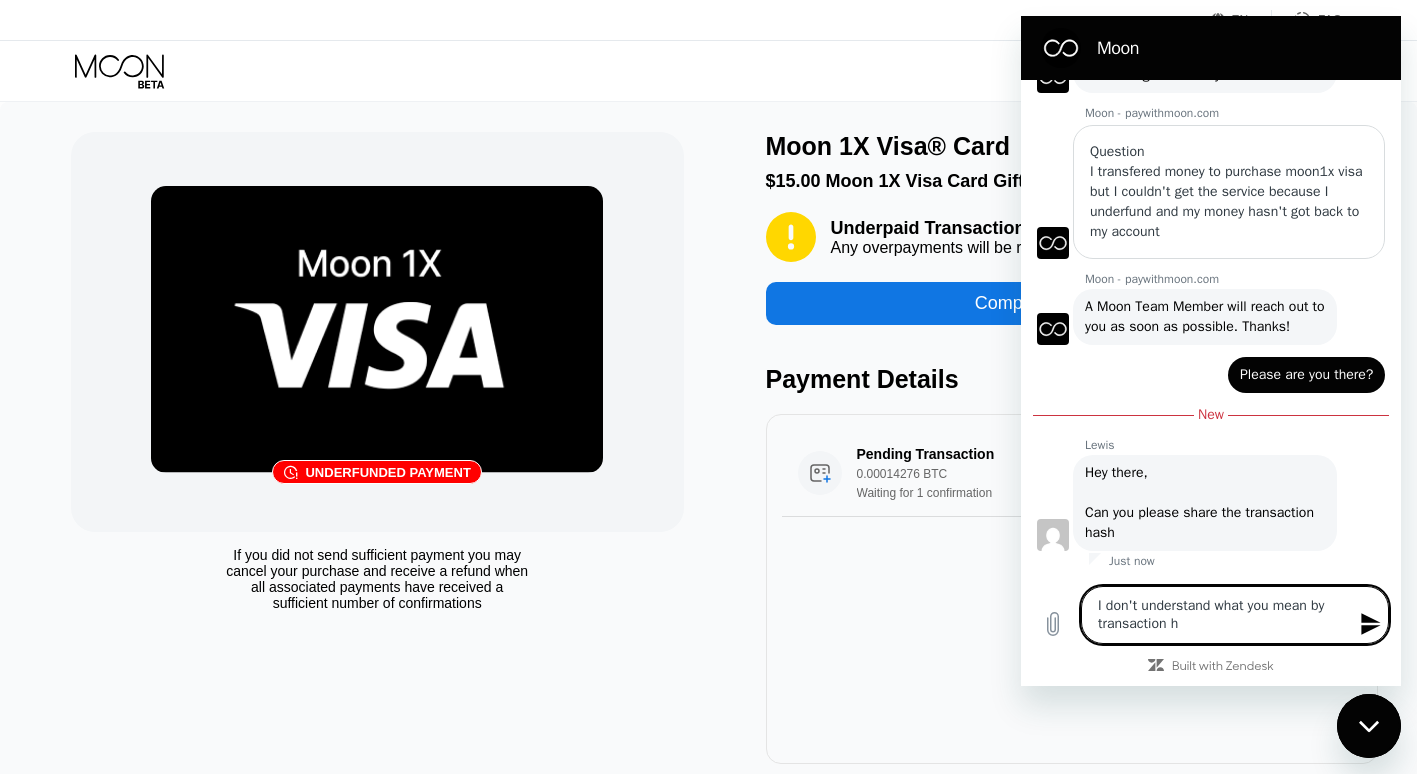 type on "I don't understand what you mean by transaction ha" 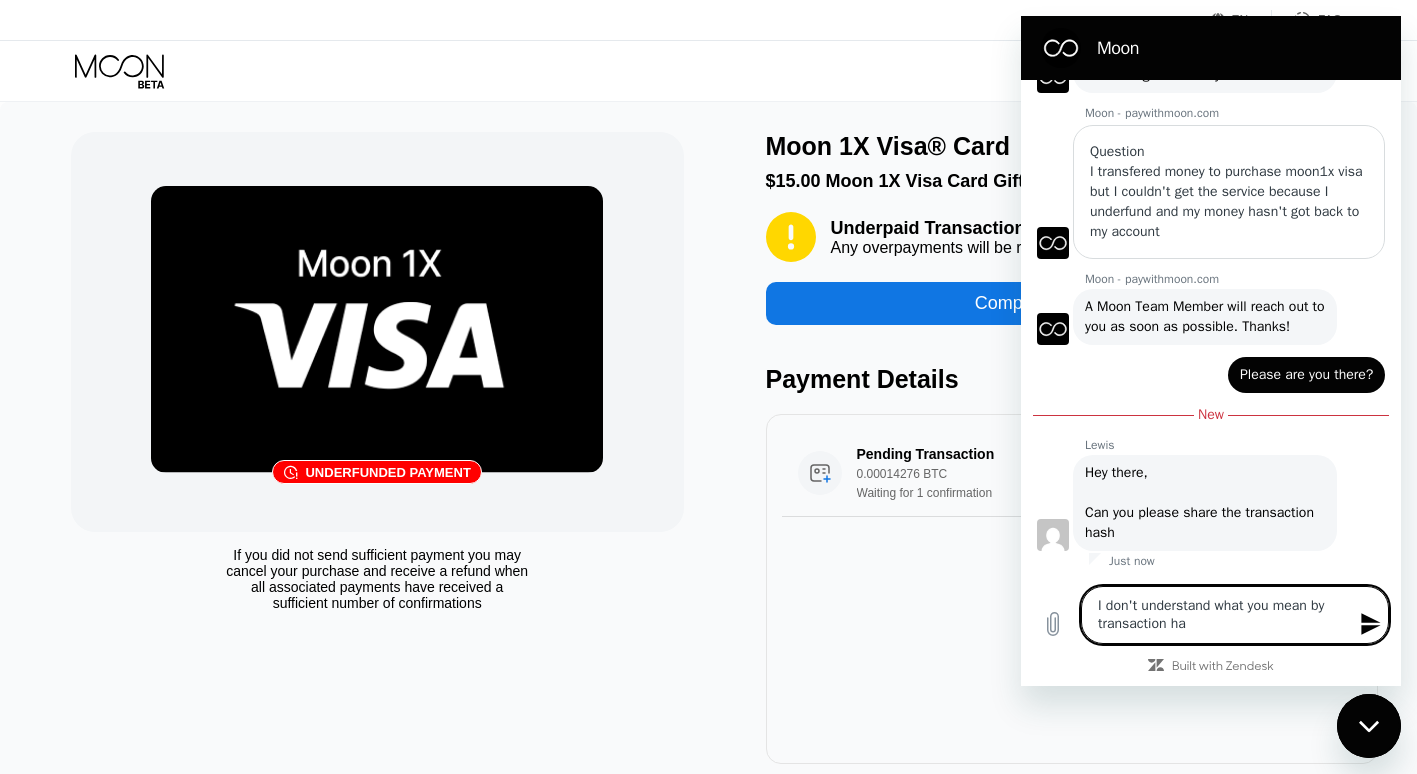 type on "I don't understand what you mean by transaction has" 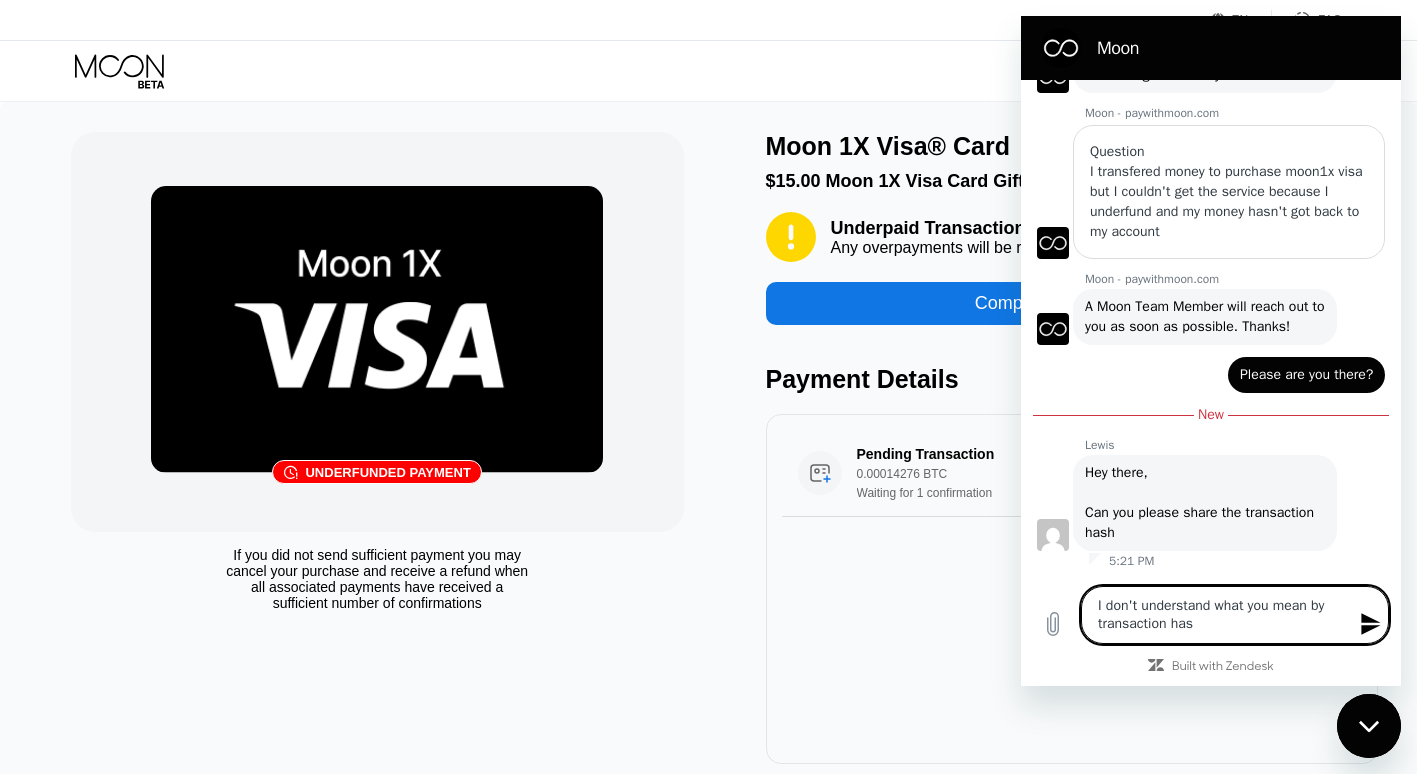 type on "I don't understand what you mean by transaction hash" 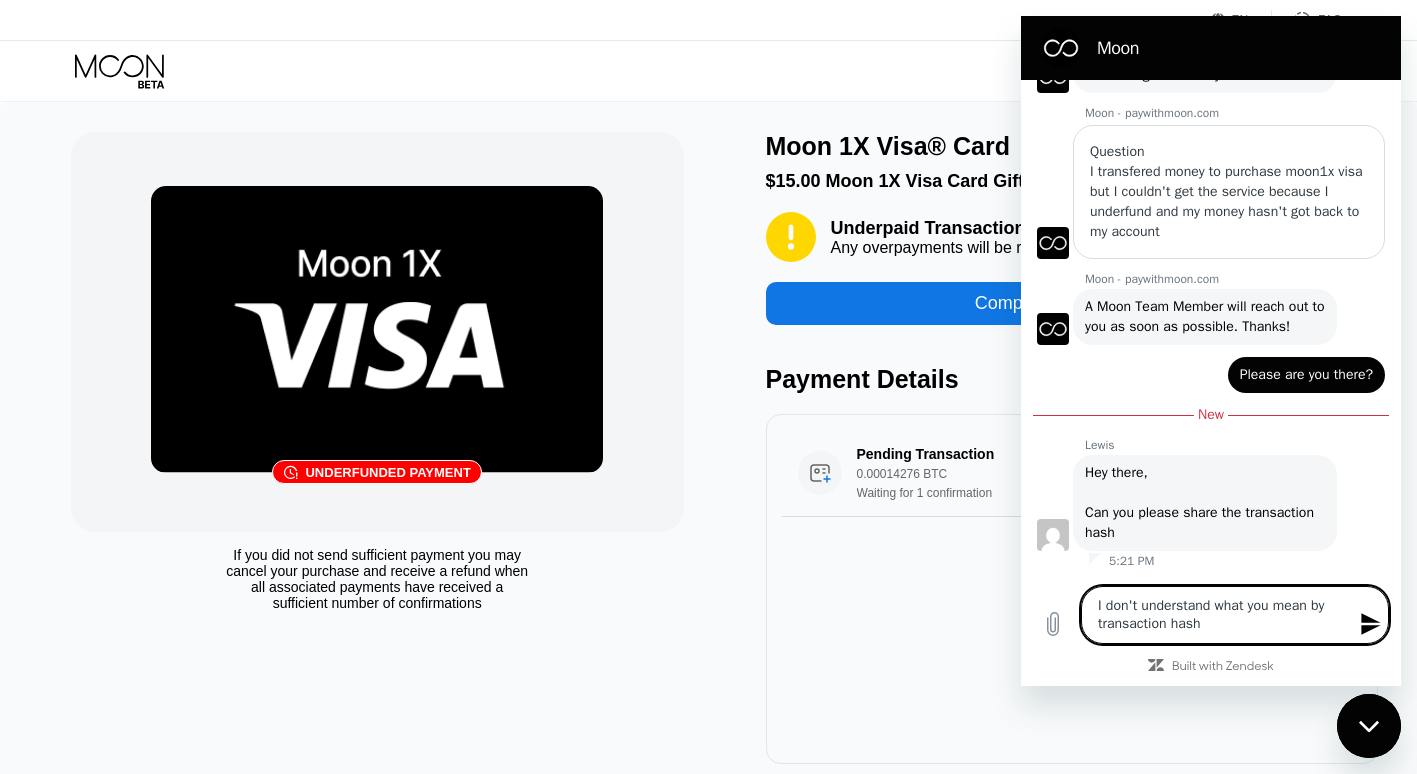 type 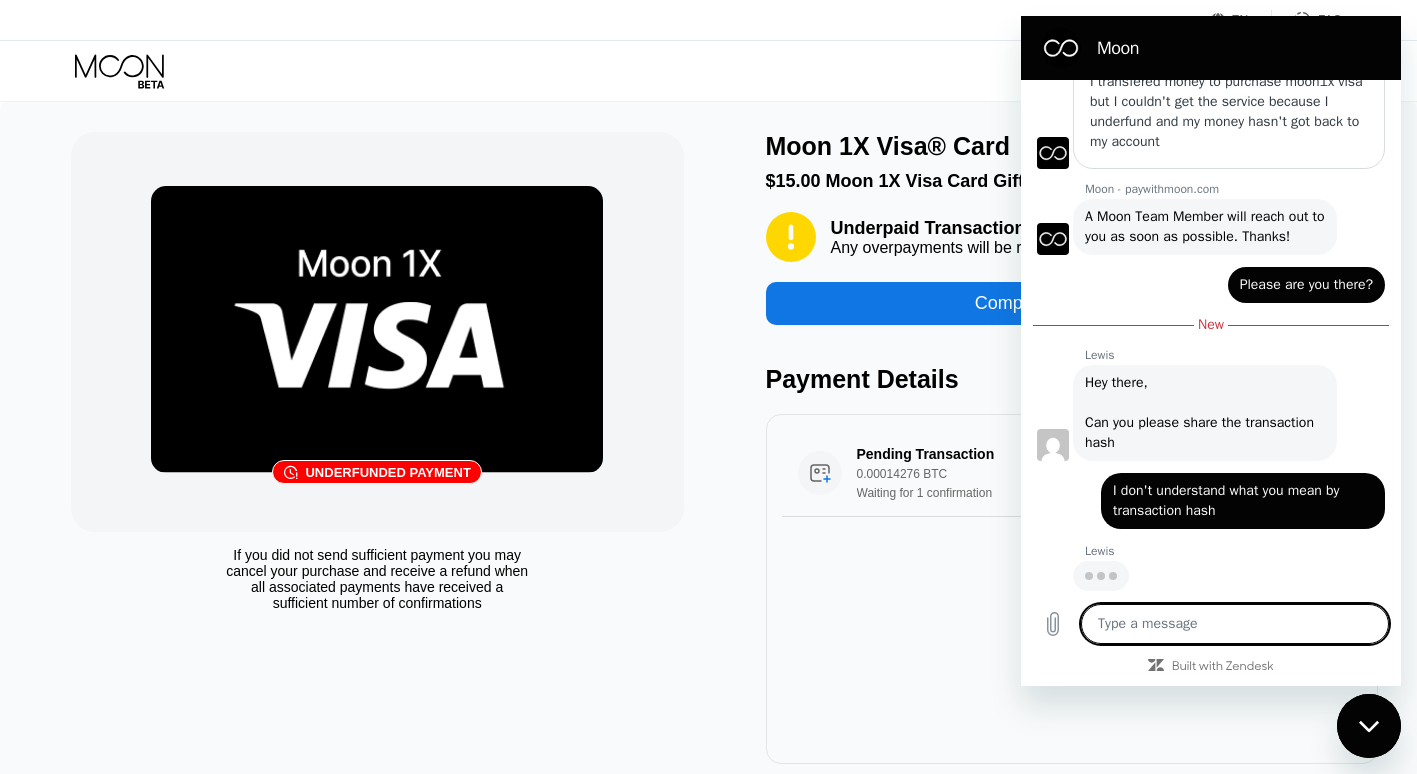 scroll, scrollTop: 1743, scrollLeft: 0, axis: vertical 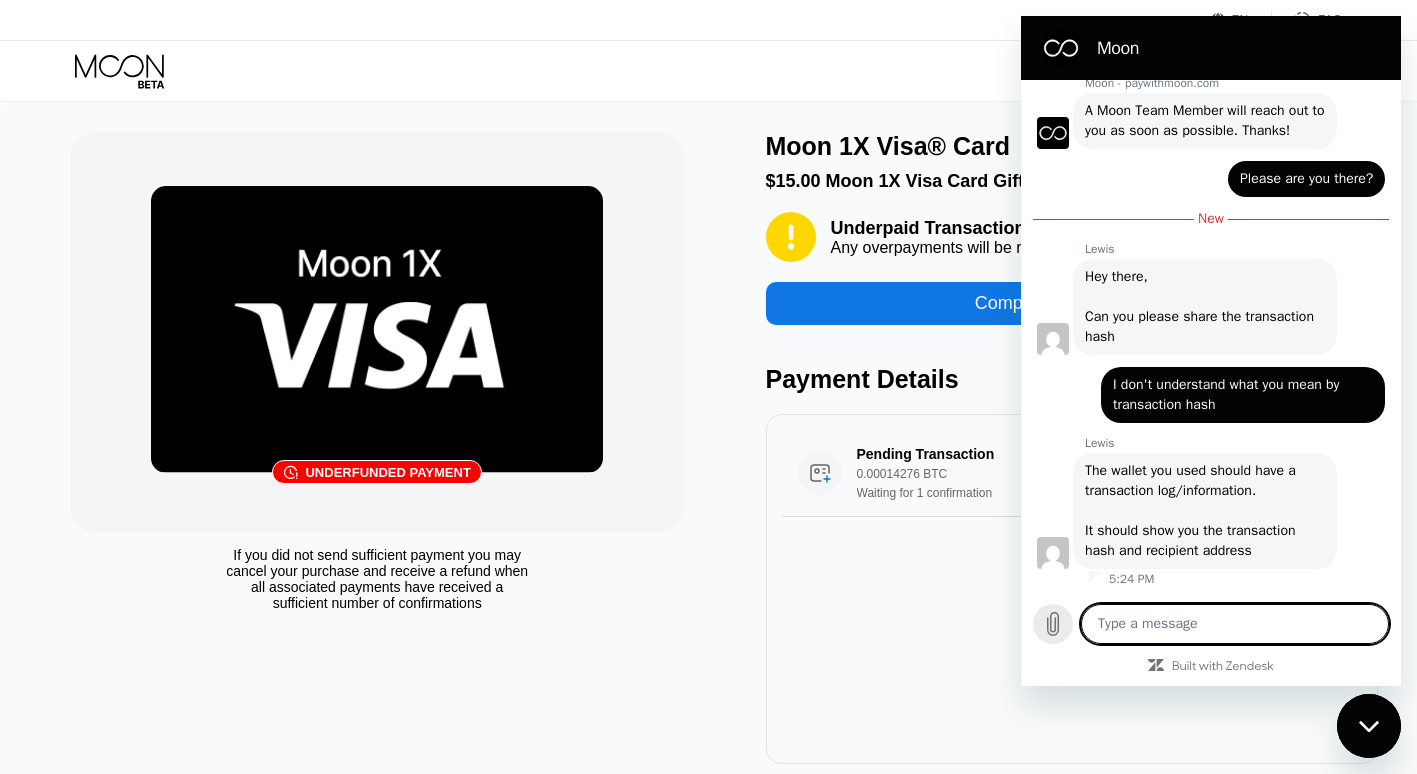 click 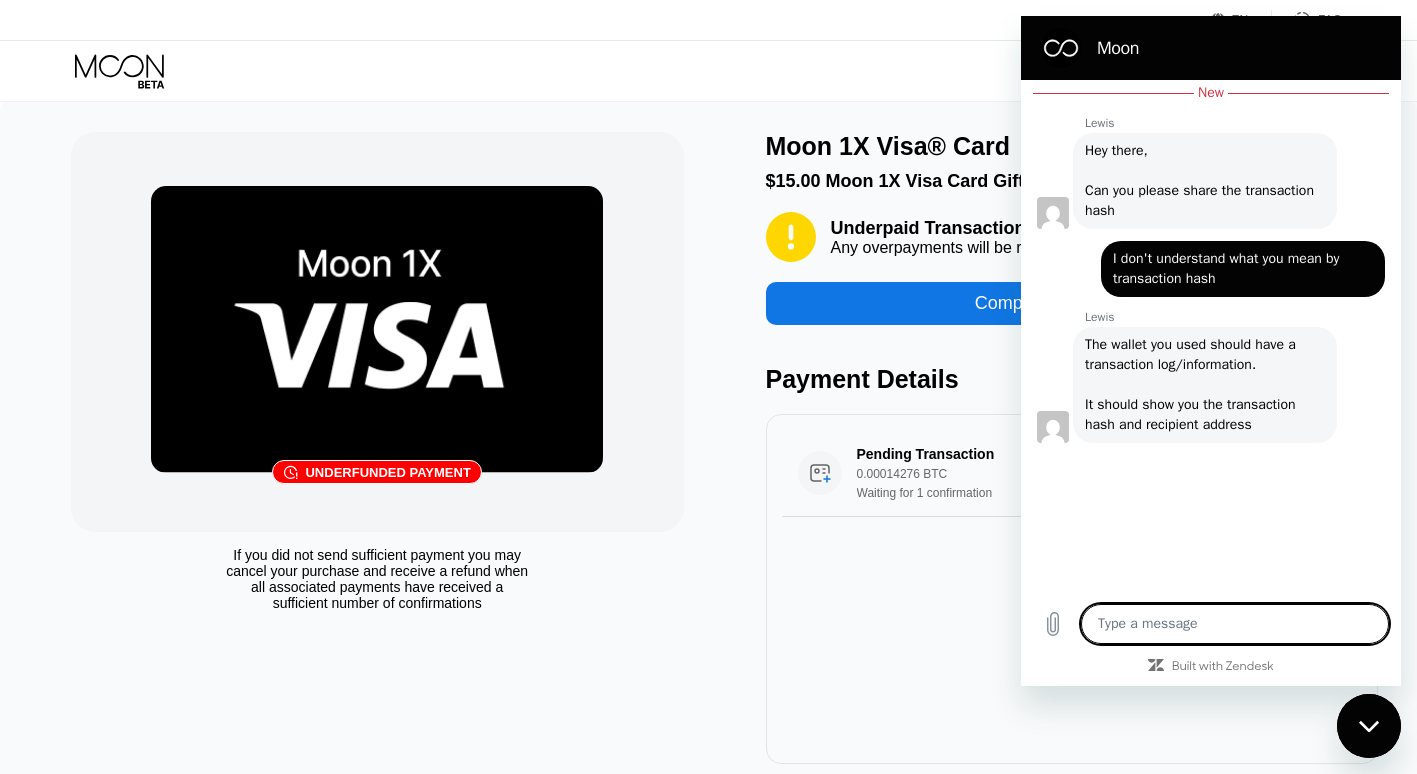 scroll, scrollTop: 1975, scrollLeft: 0, axis: vertical 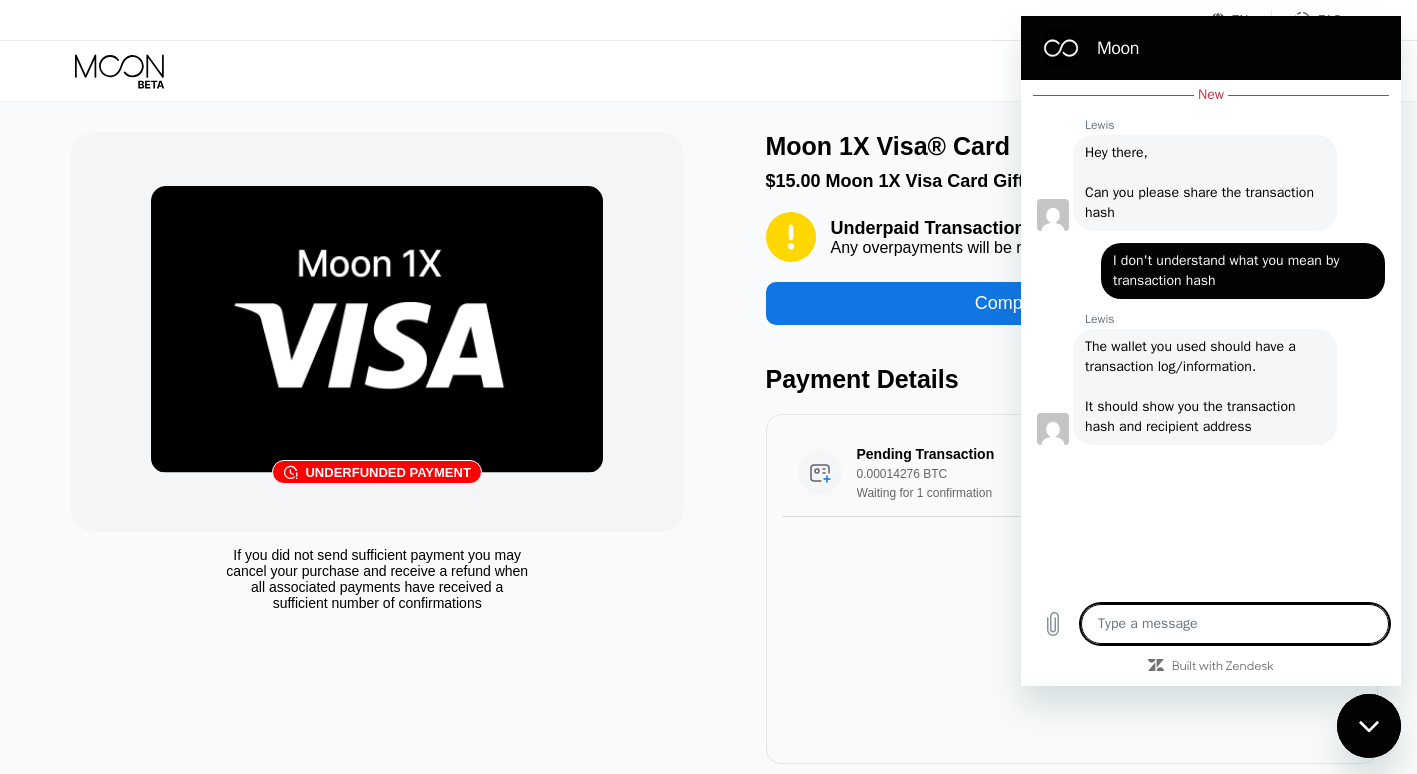type on "x" 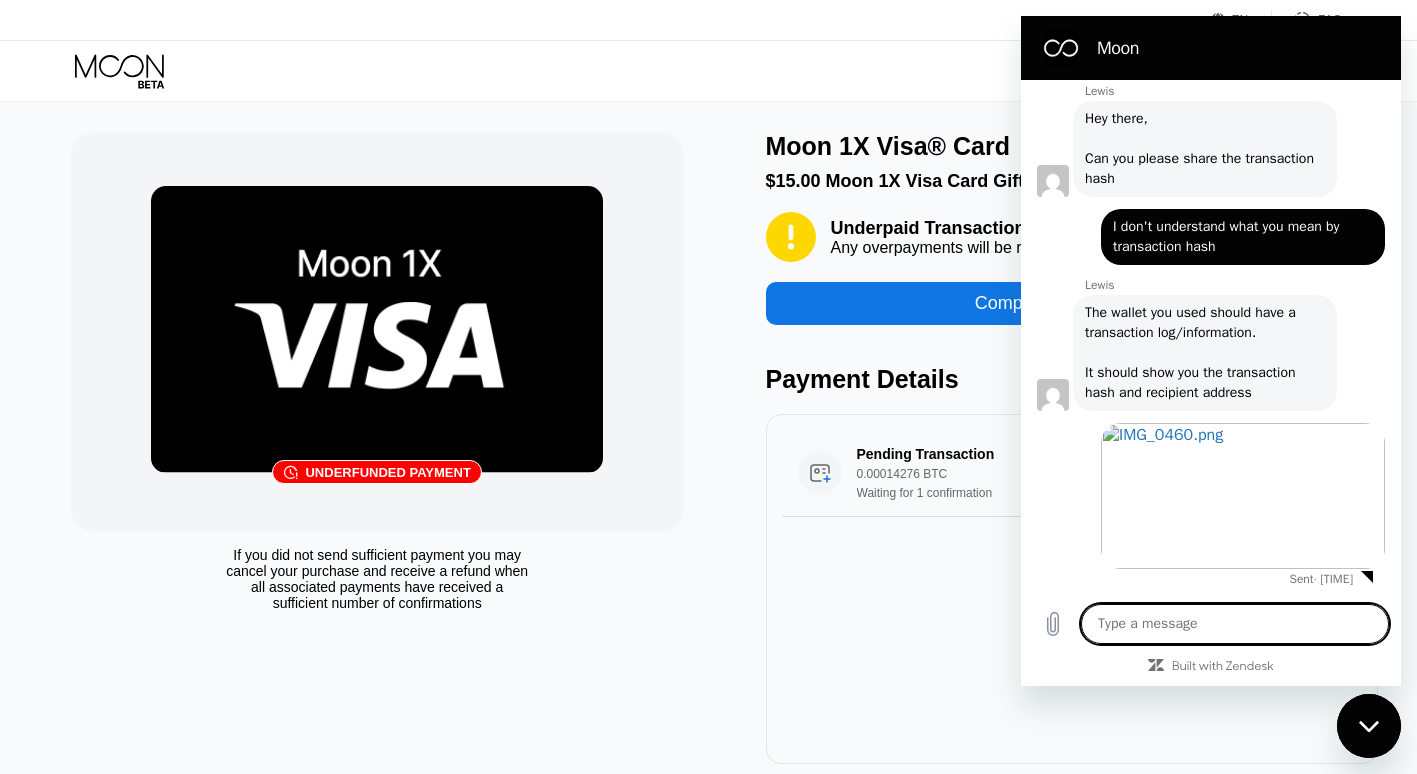 scroll, scrollTop: 2009, scrollLeft: 0, axis: vertical 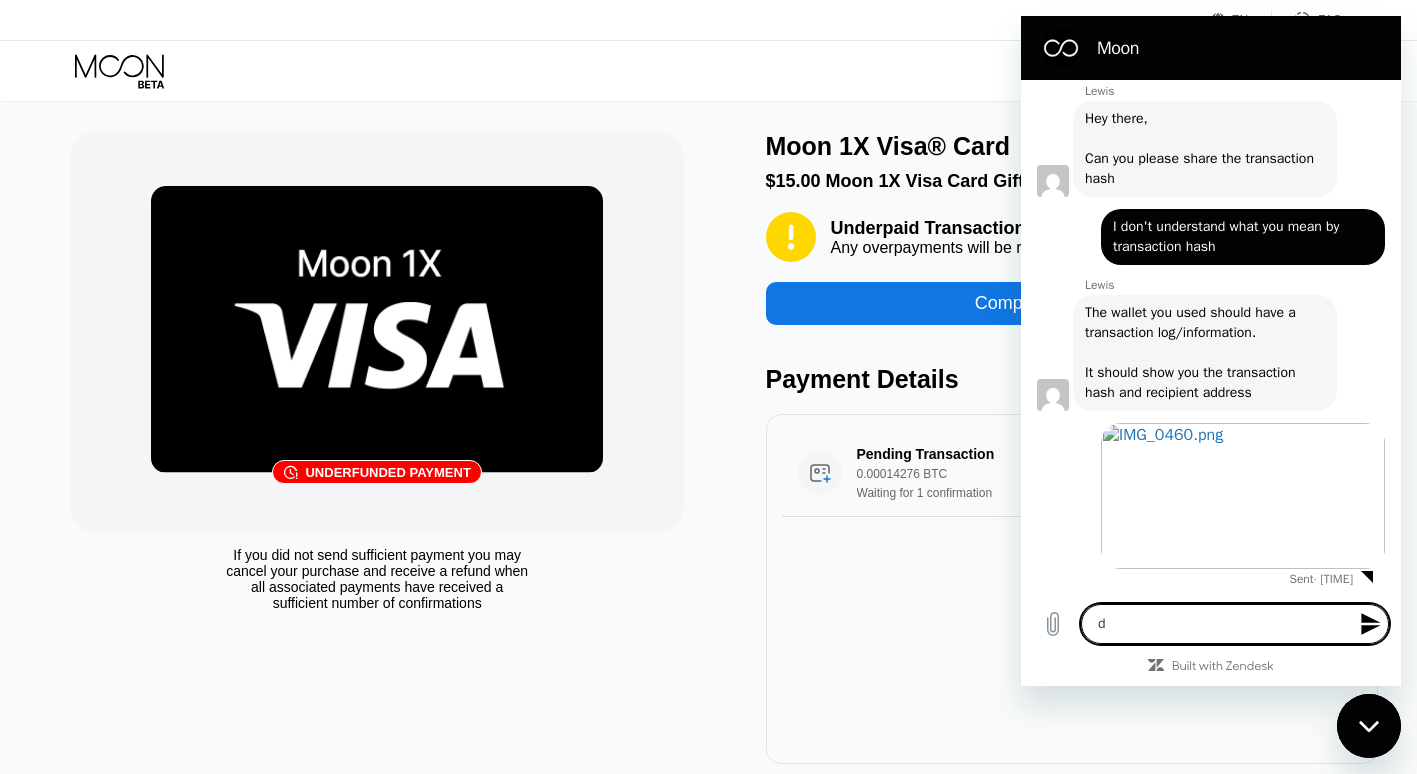 type on "do" 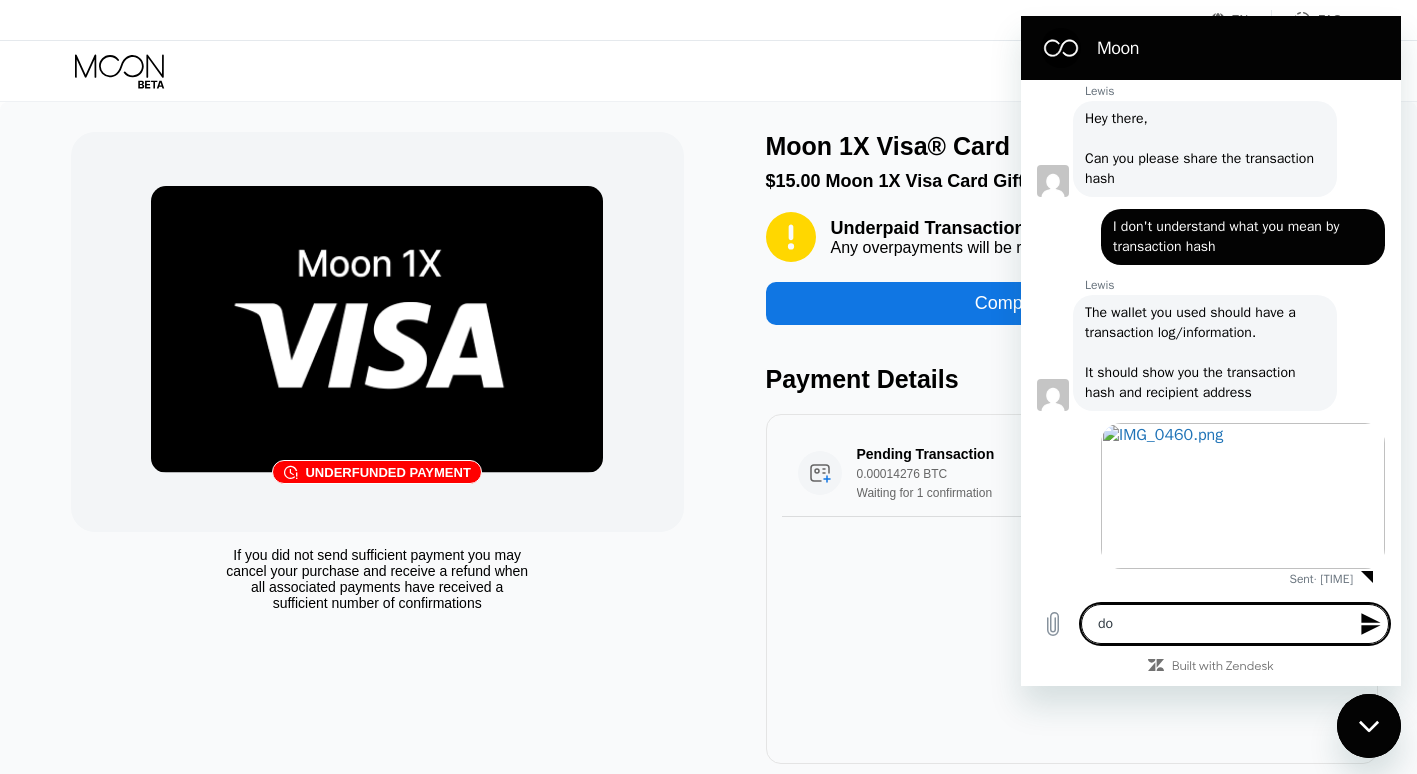 type on "doe" 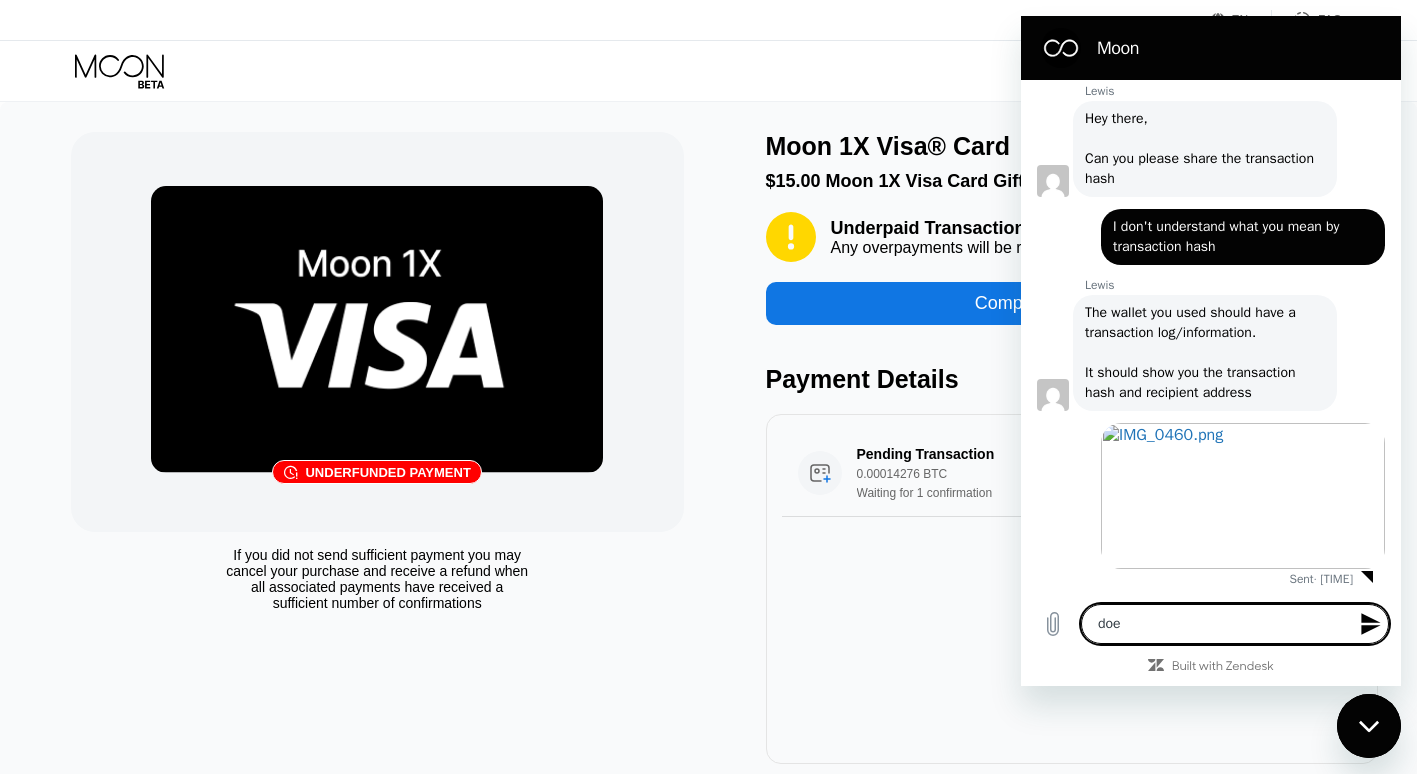 type on "does" 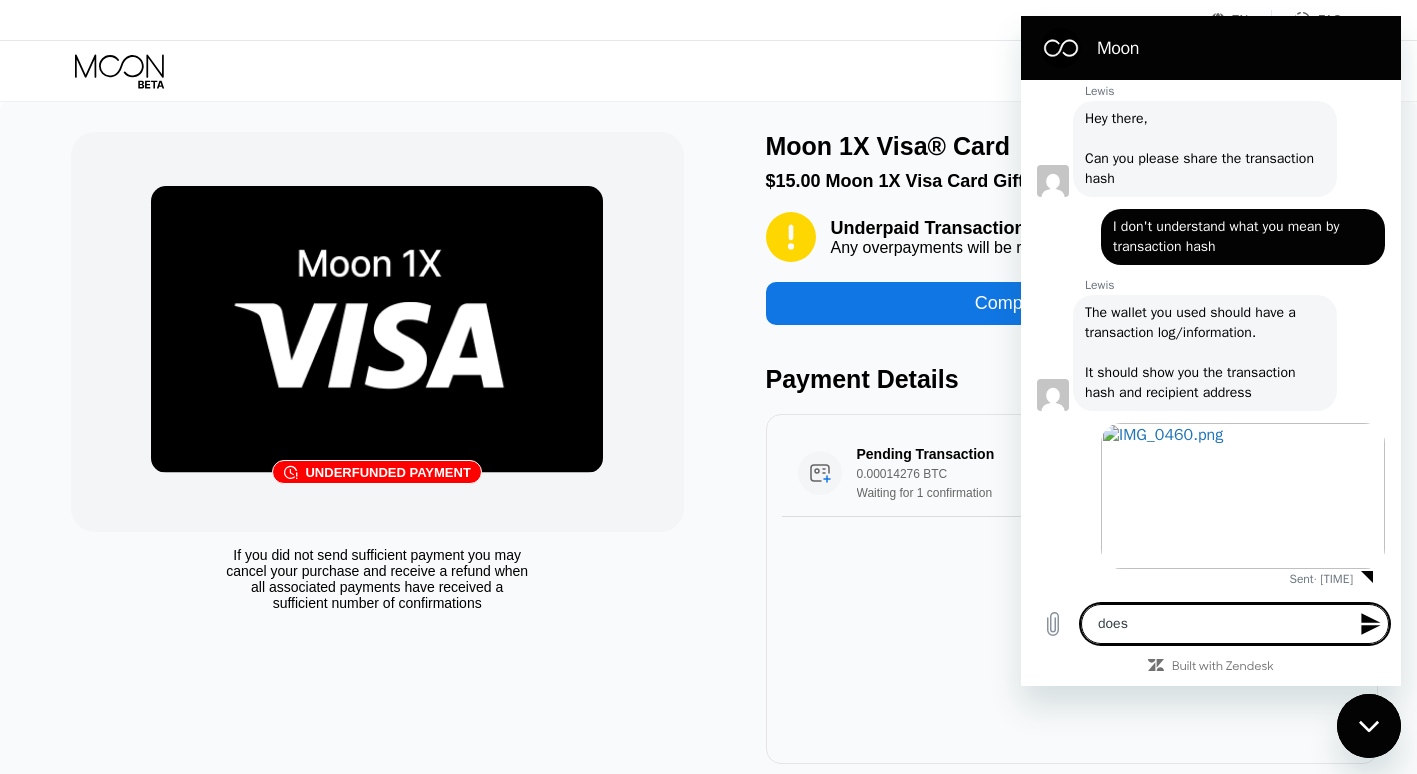 type on "does" 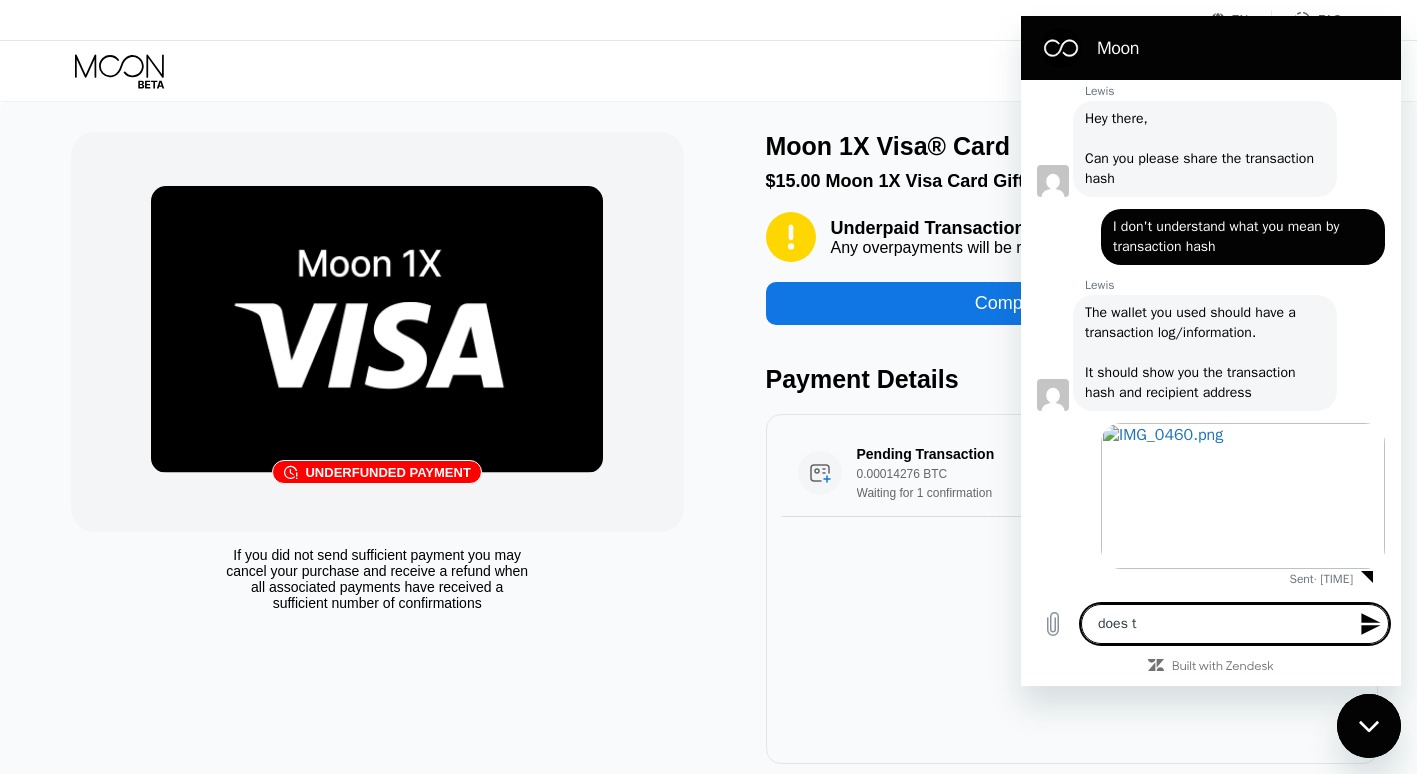 type on "does th" 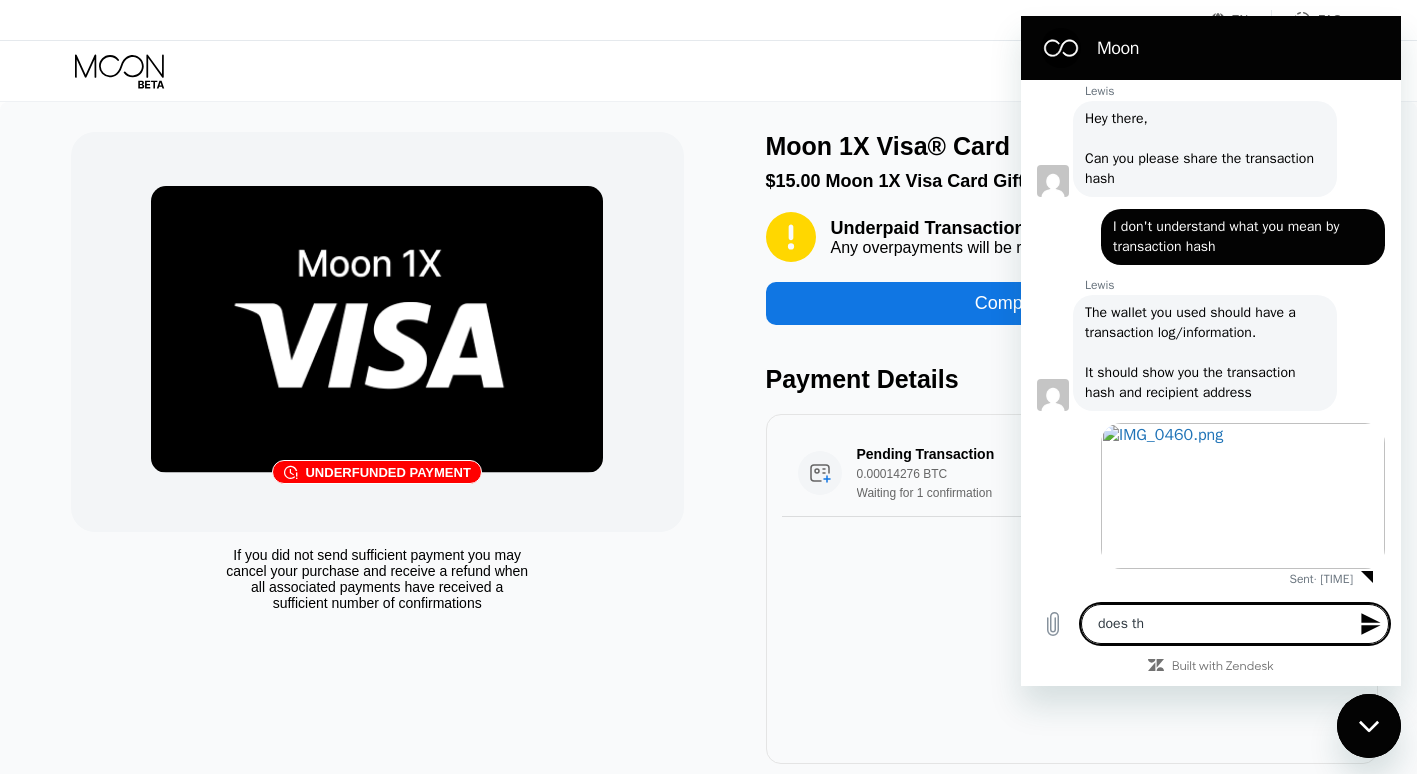 type on "does thi" 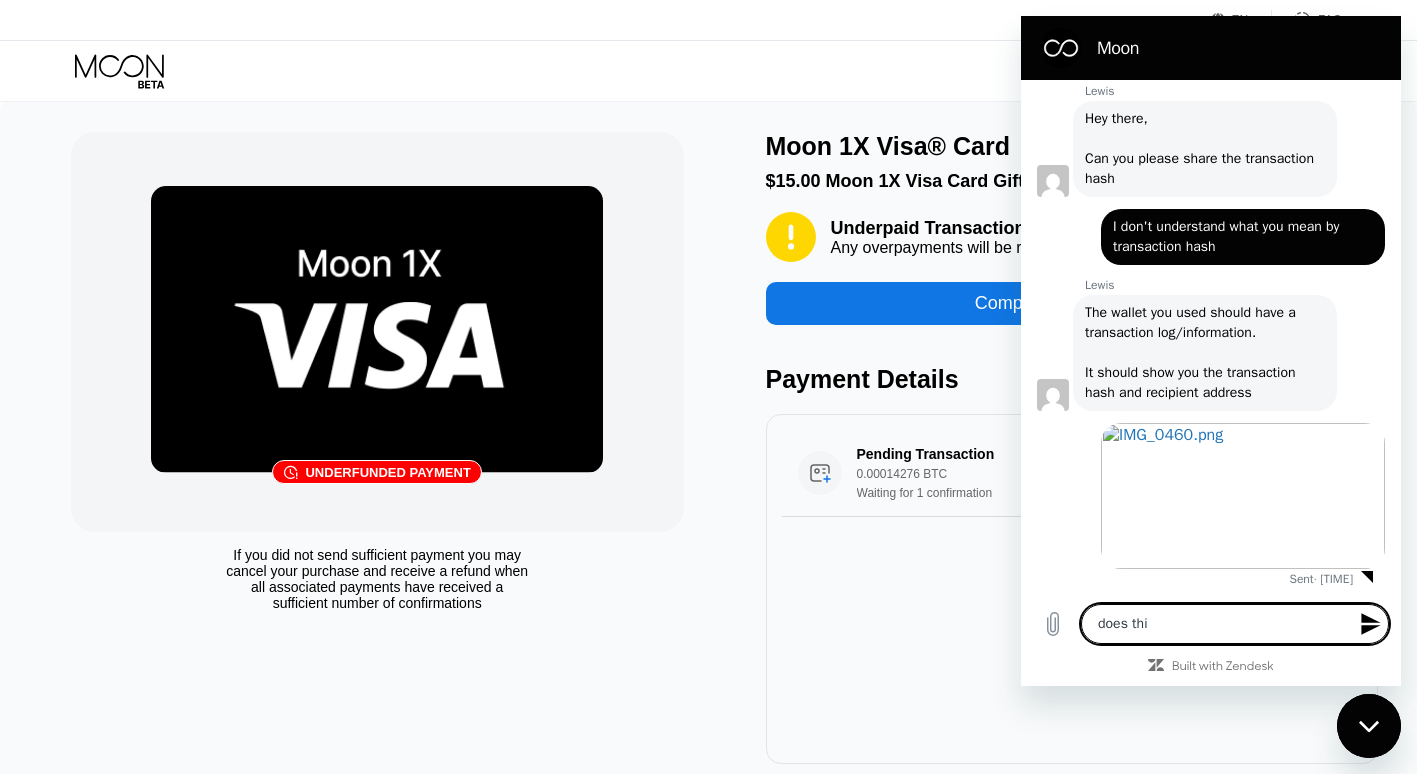 type on "does this" 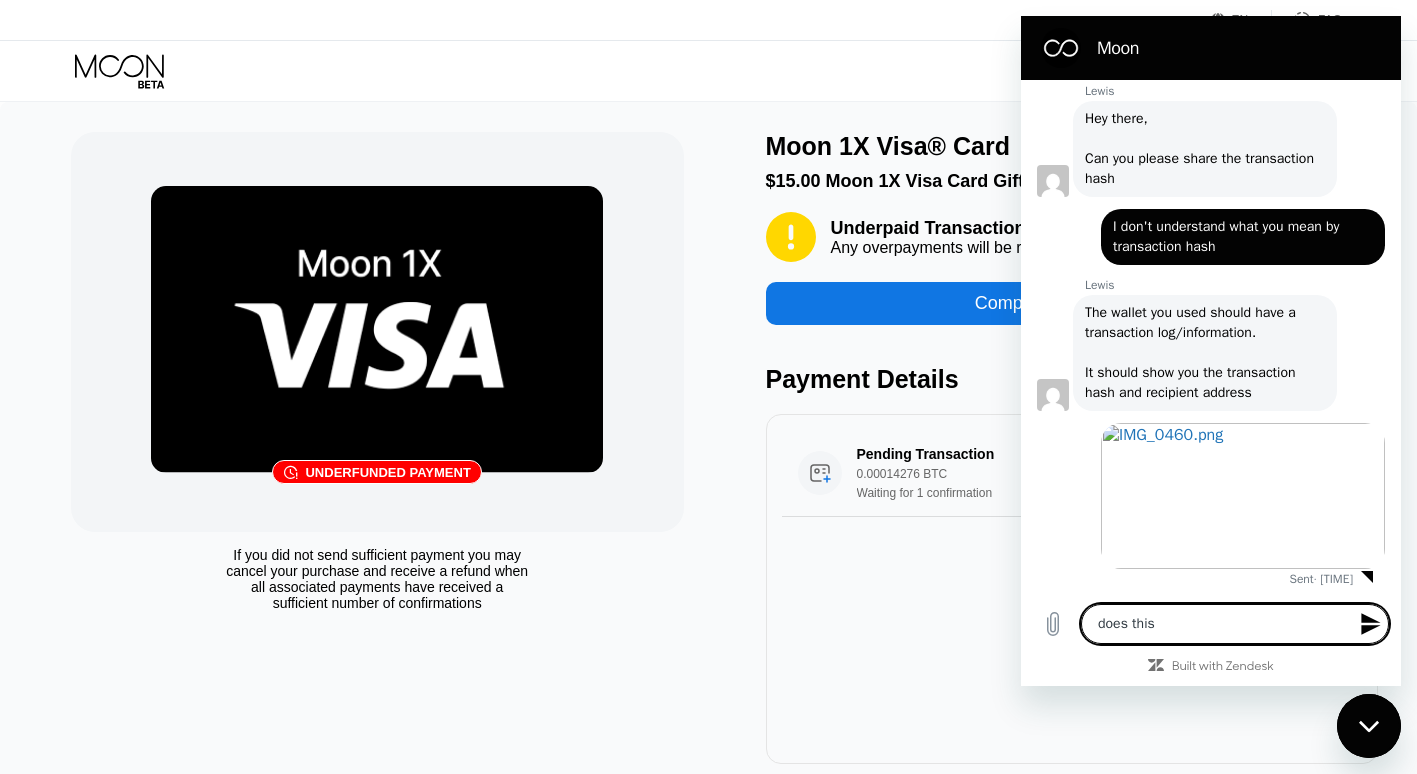 type on "does this" 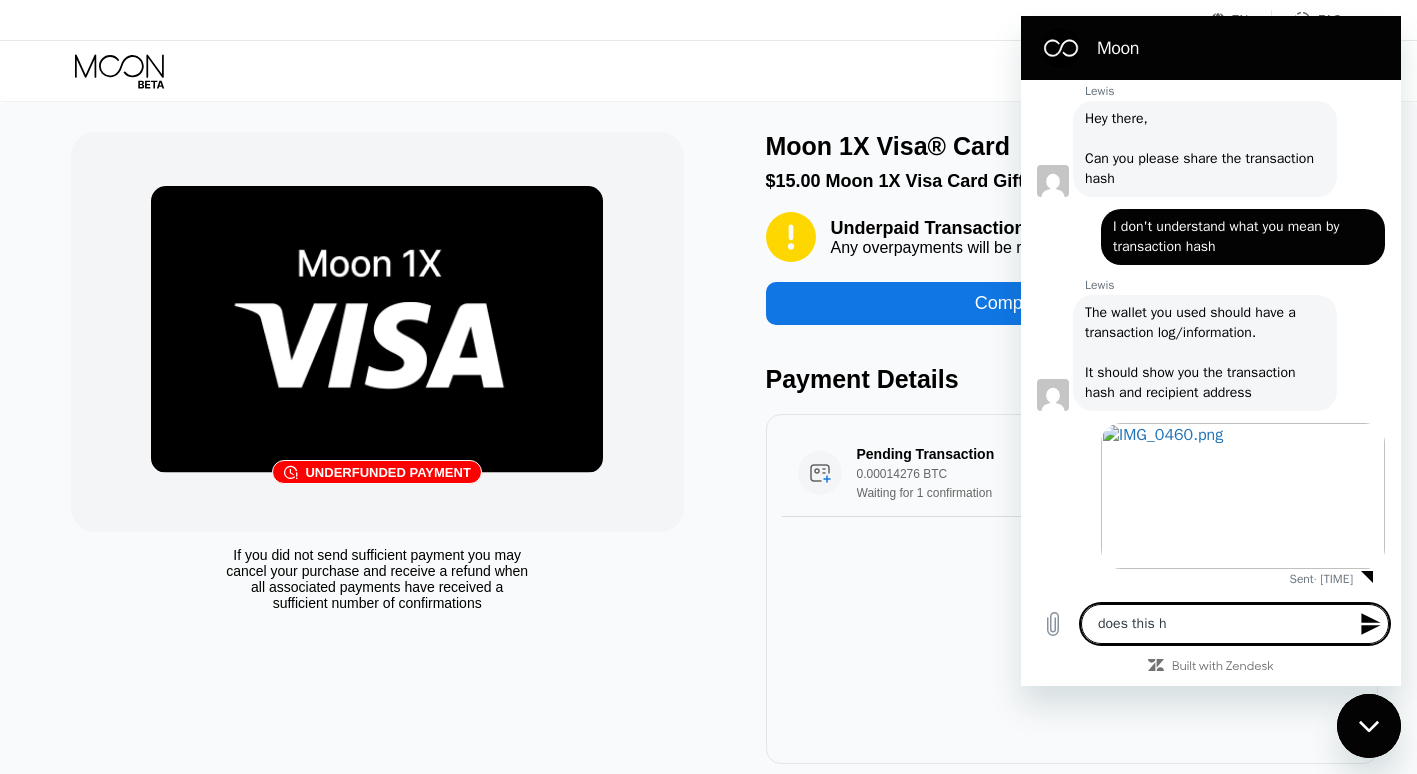 type on "x" 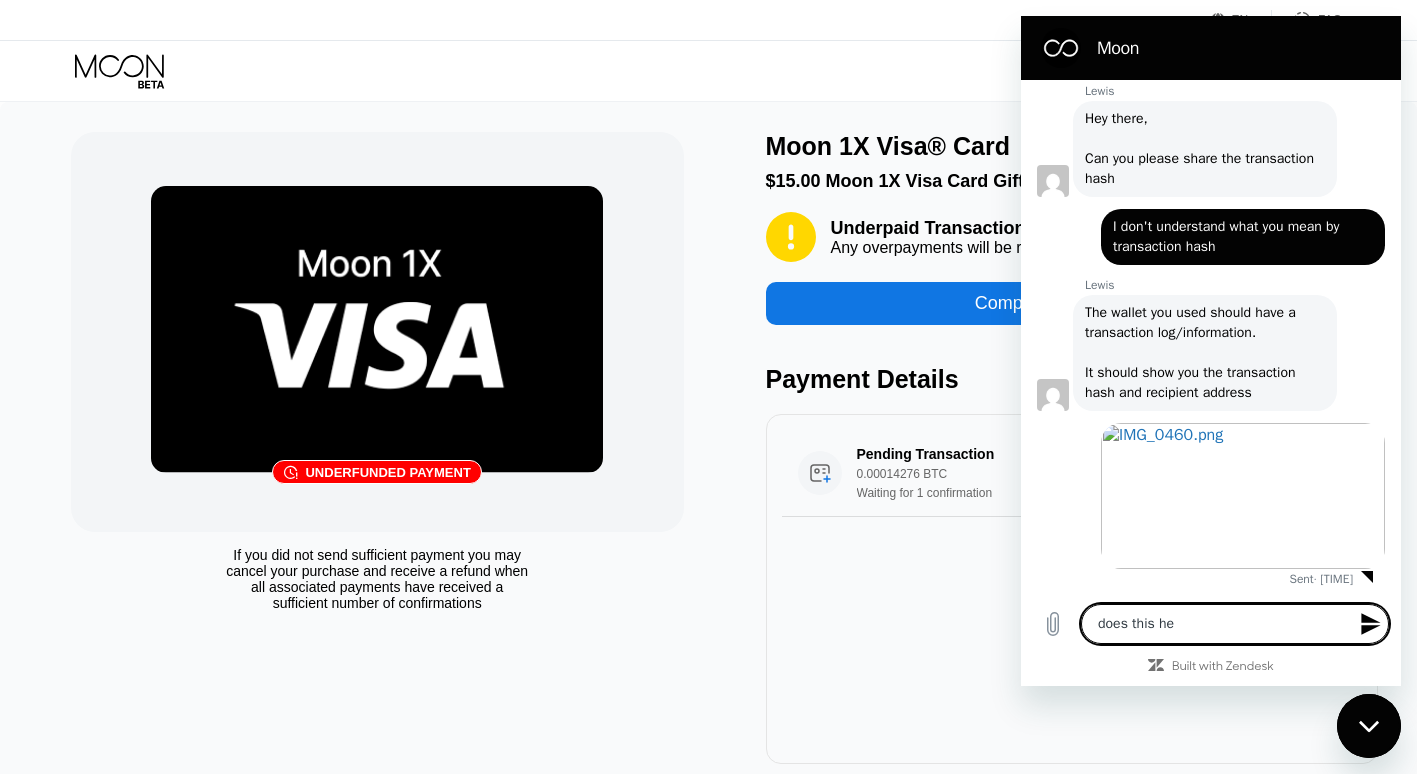 type on "does this hel" 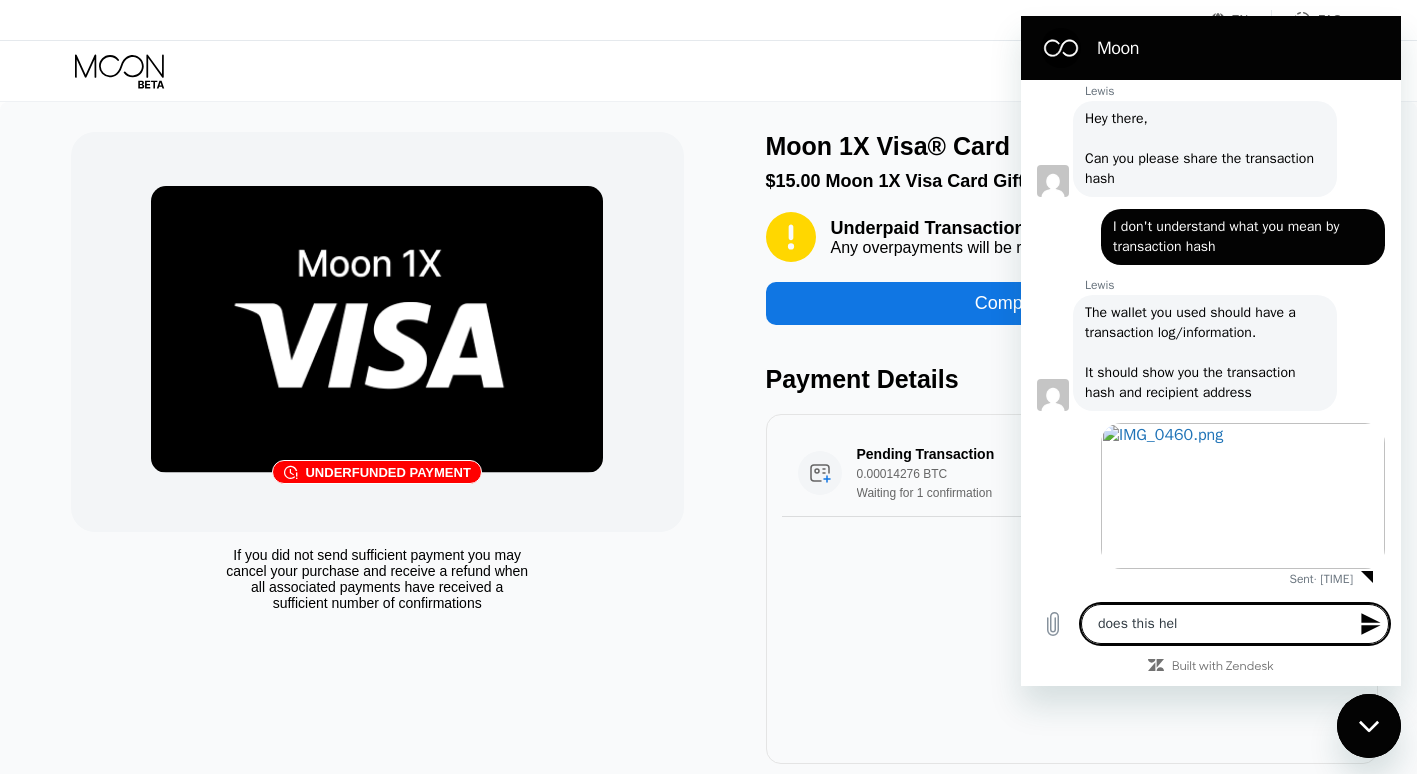 type on "does this help" 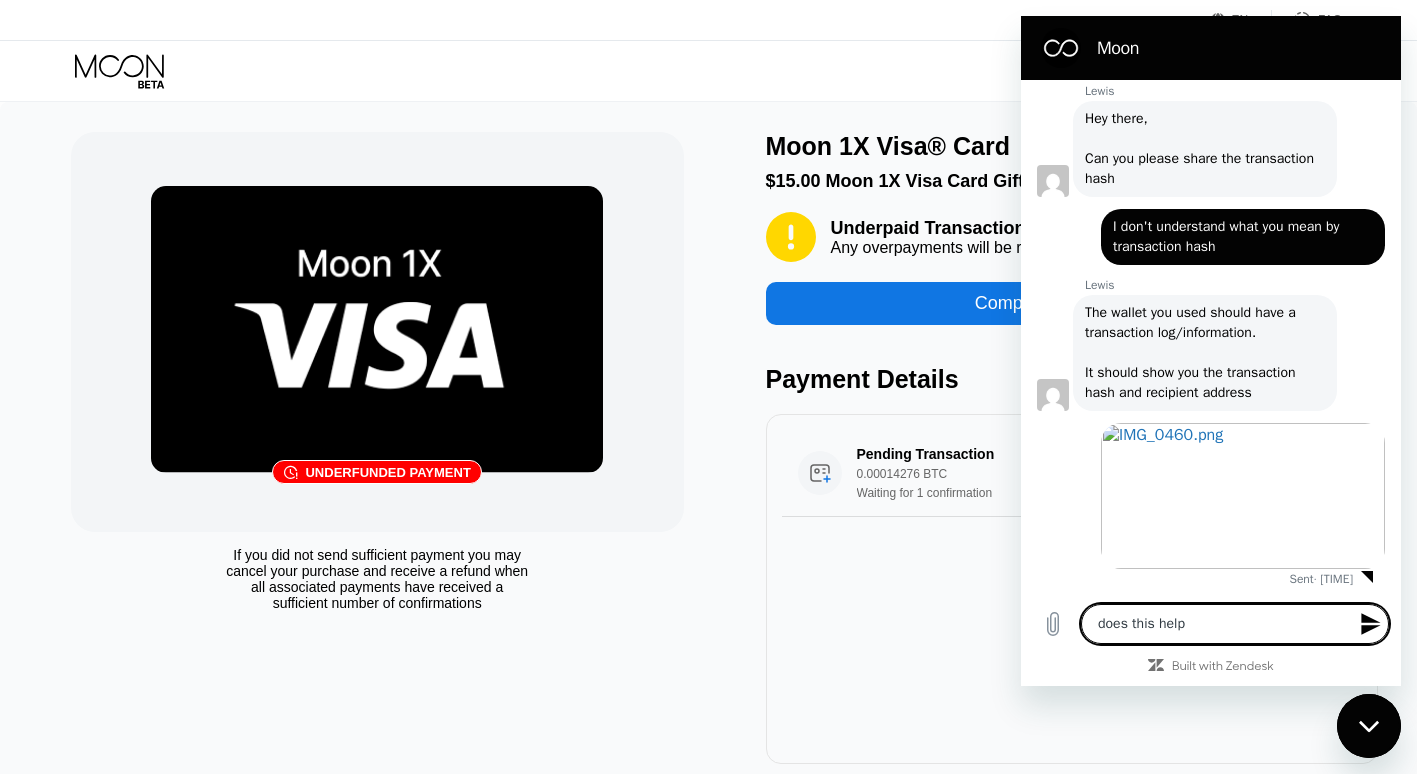 type 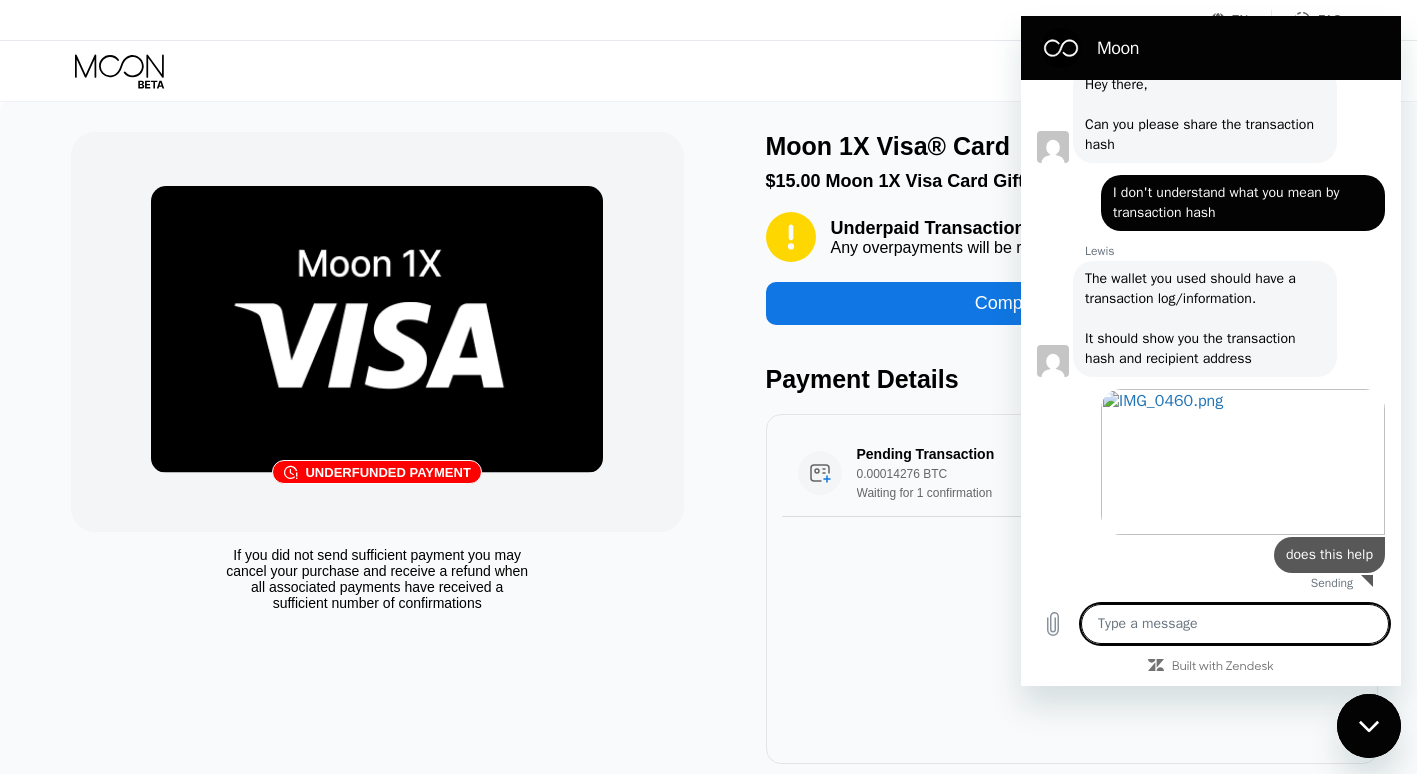 type on "x" 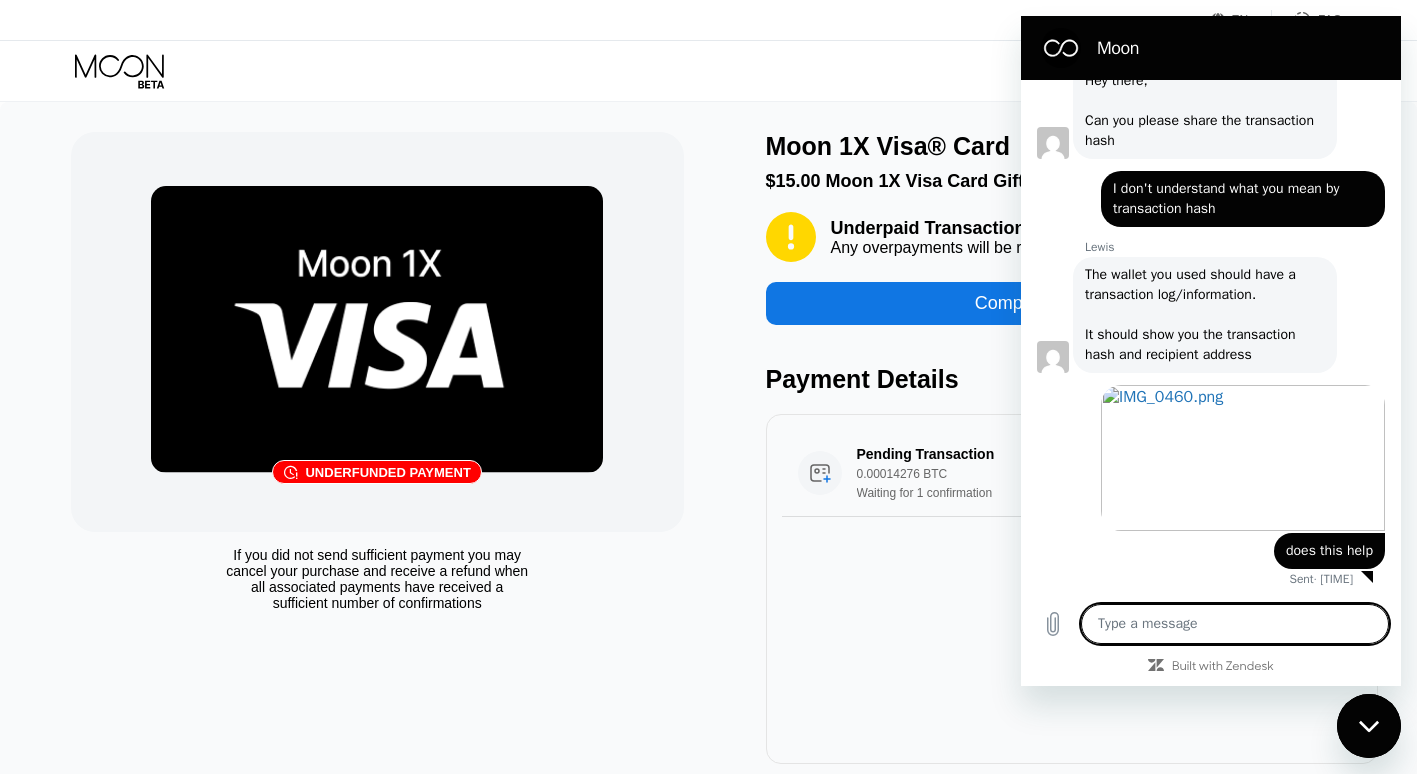 paste on "024650767fd21507379af5b8f874c5a9d0" 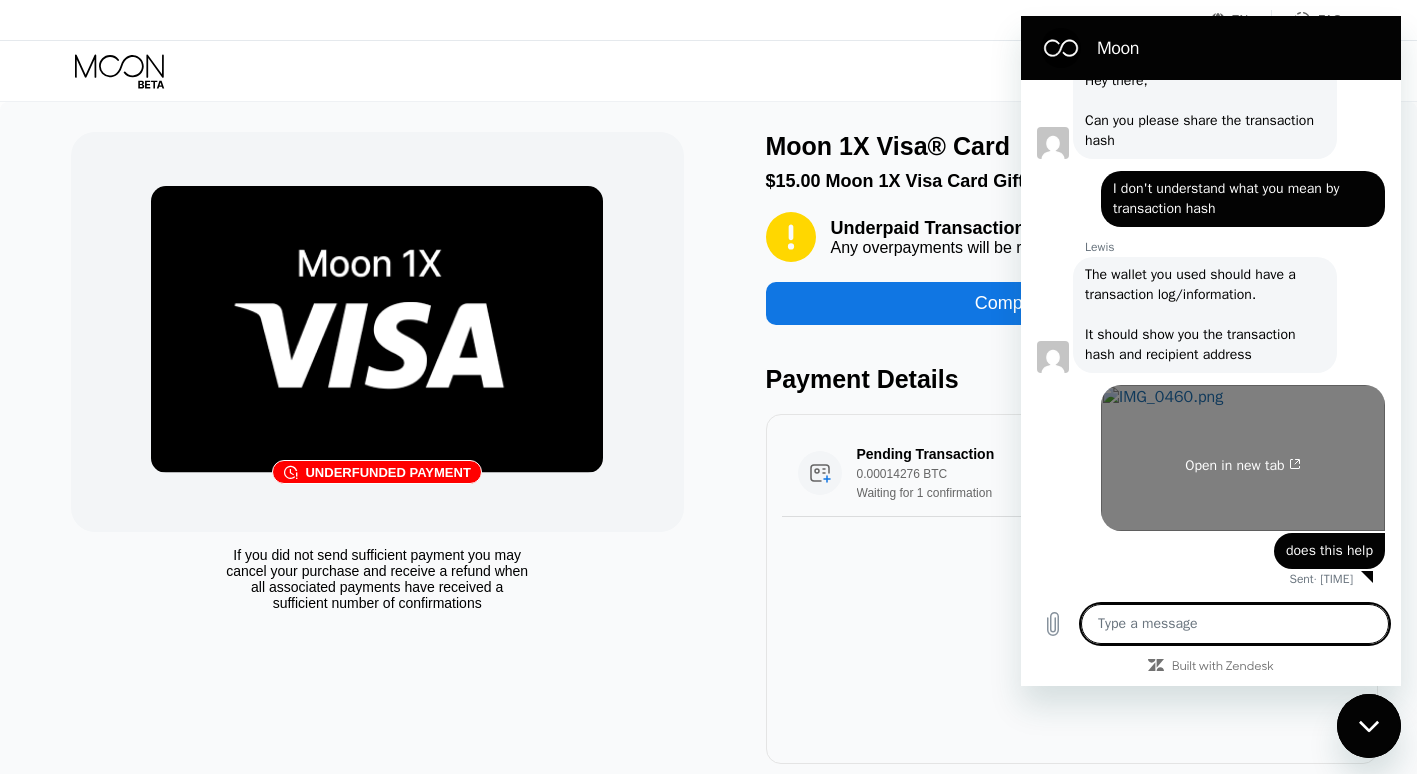 type on "024650767fd21507379af5b8f874c5a9d0" 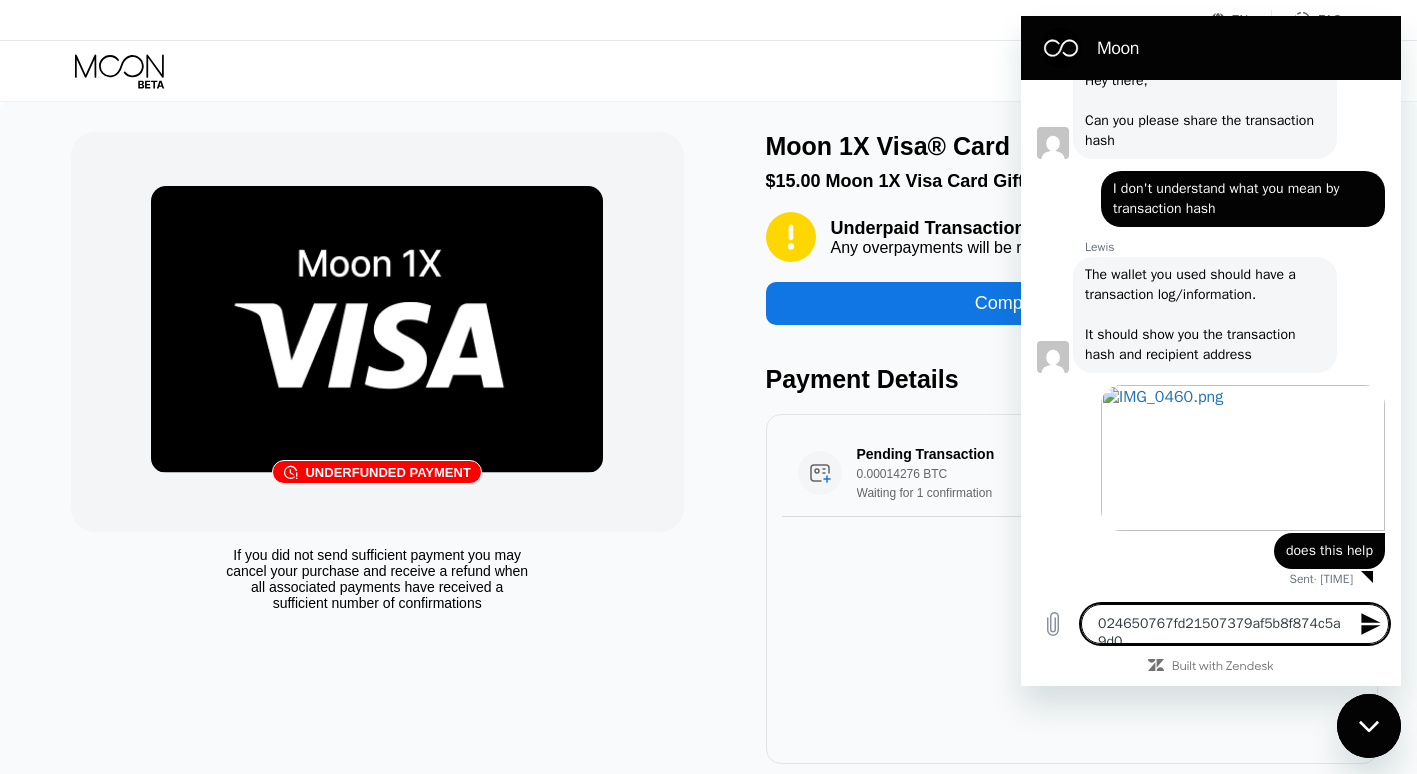 type 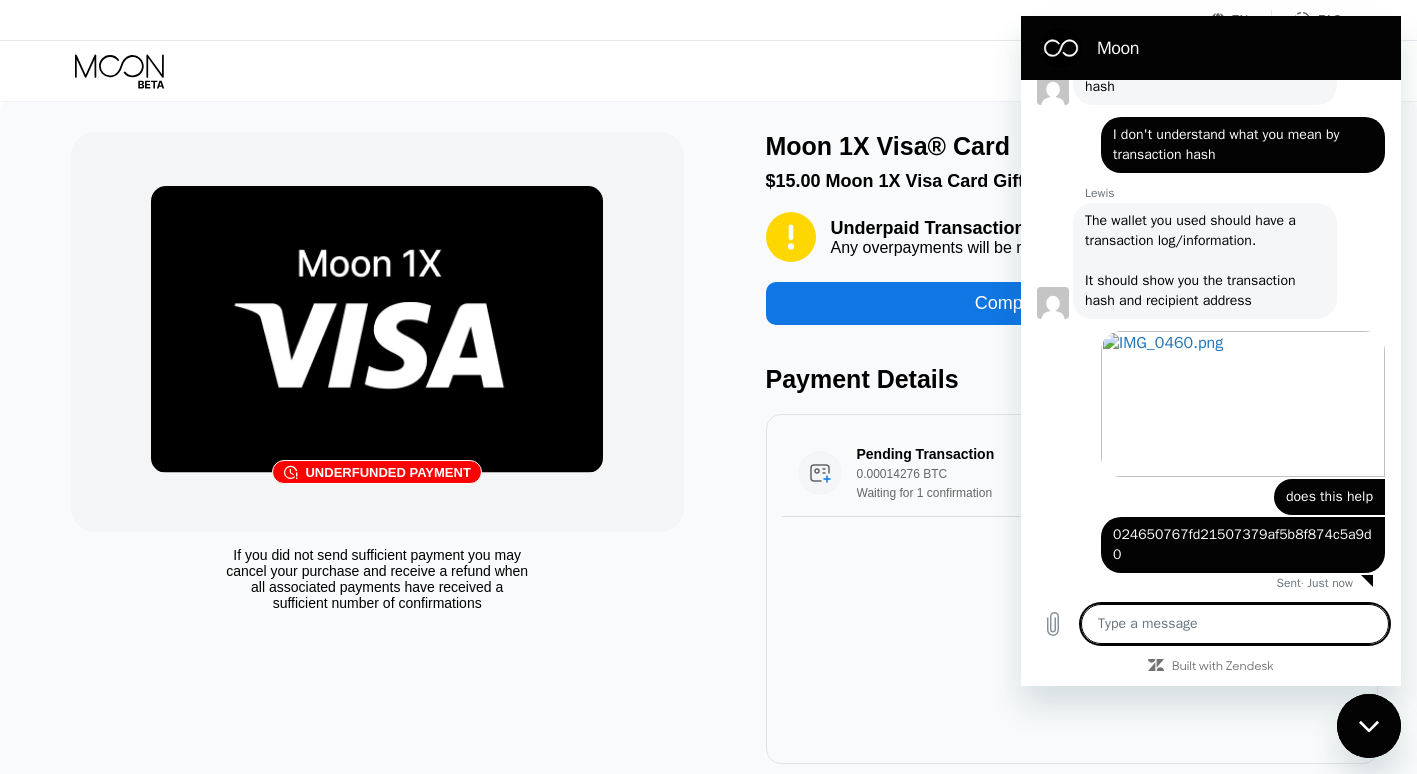 scroll, scrollTop: 2105, scrollLeft: 0, axis: vertical 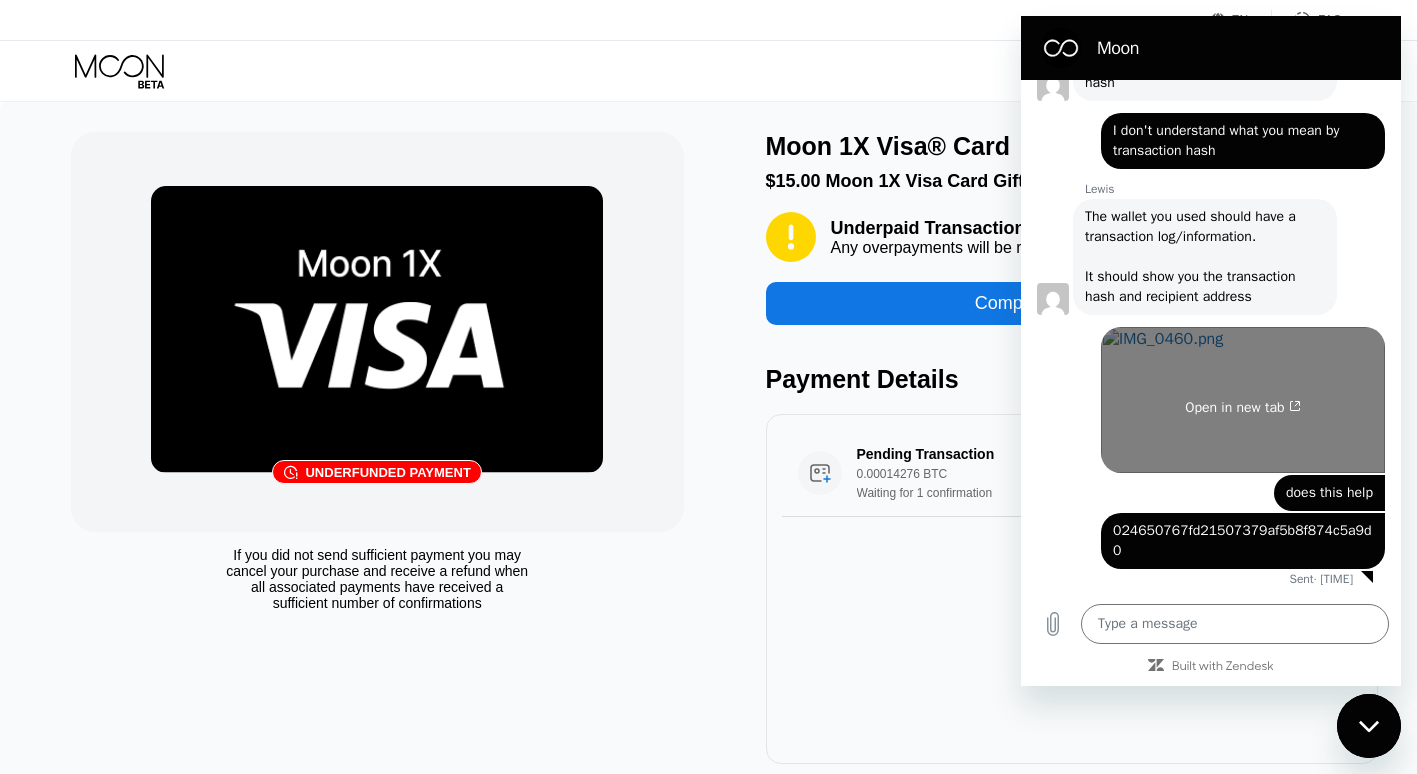 click on "Open in new tab" at bounding box center (1243, 400) 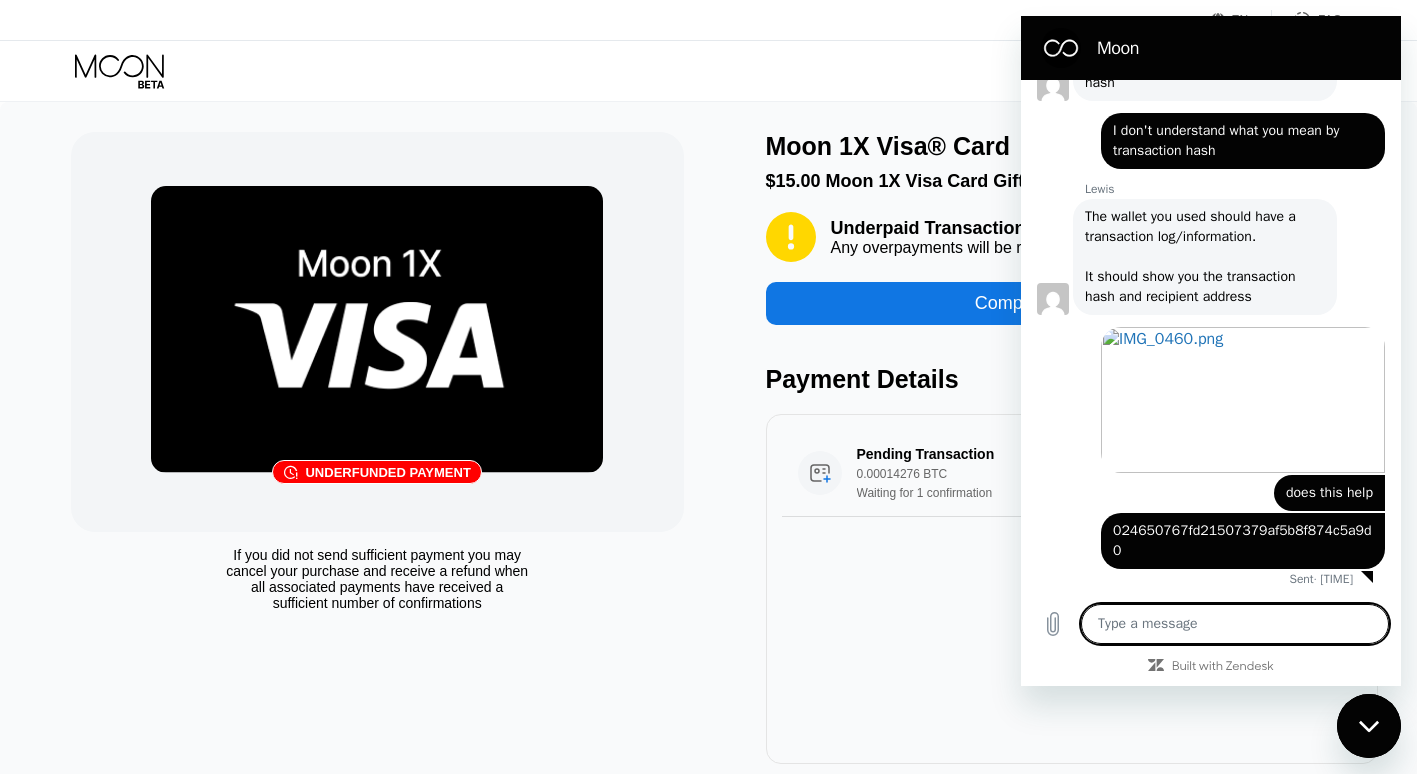 click at bounding box center (1235, 624) 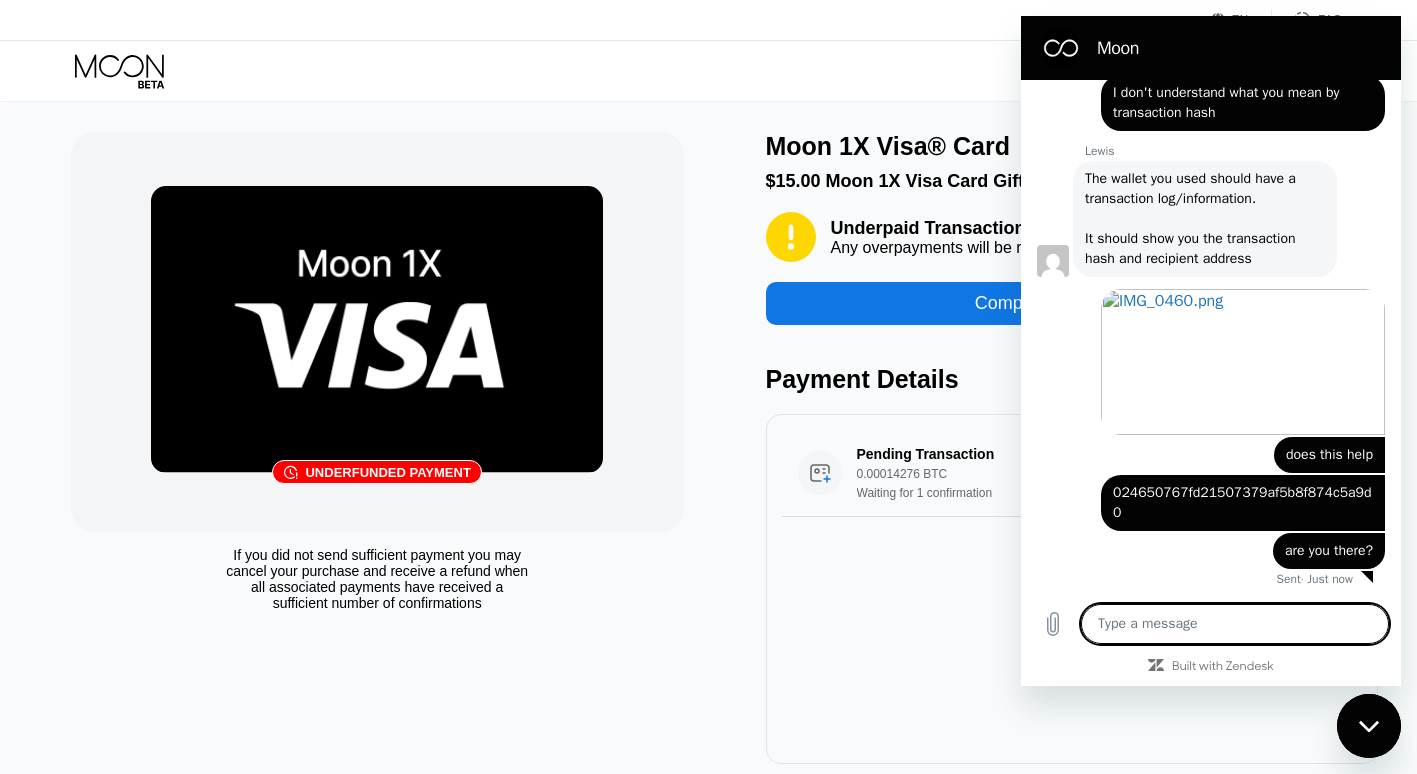 scroll, scrollTop: 2143, scrollLeft: 0, axis: vertical 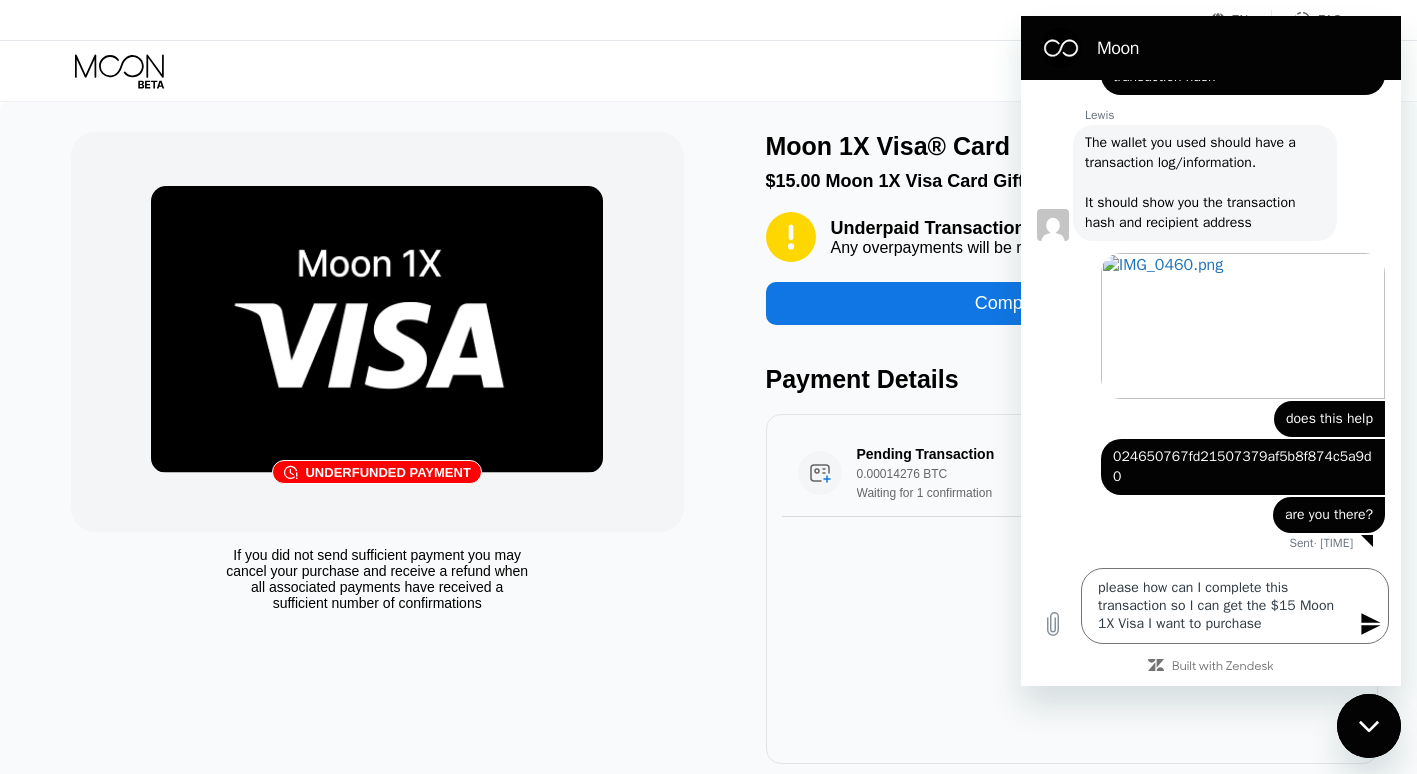 click 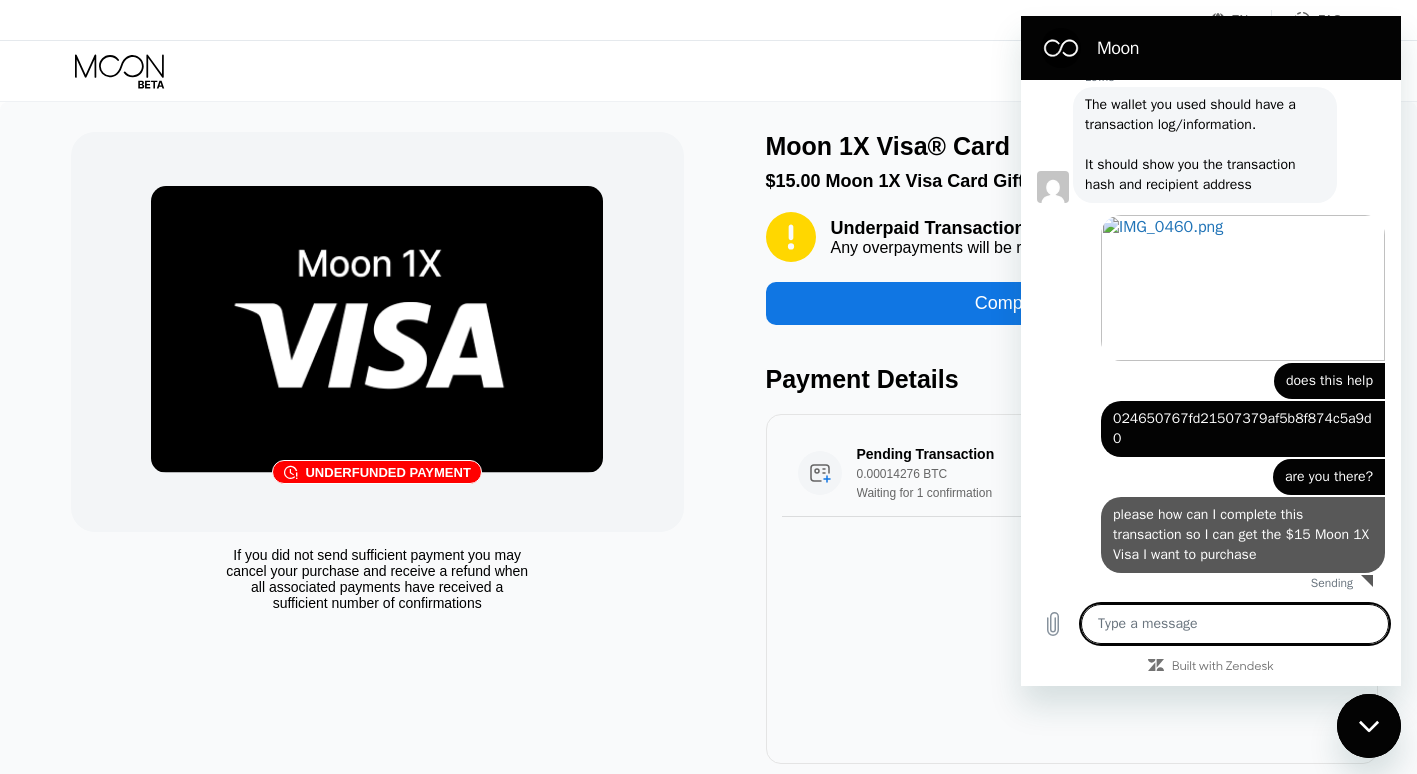 scroll, scrollTop: 2221, scrollLeft: 0, axis: vertical 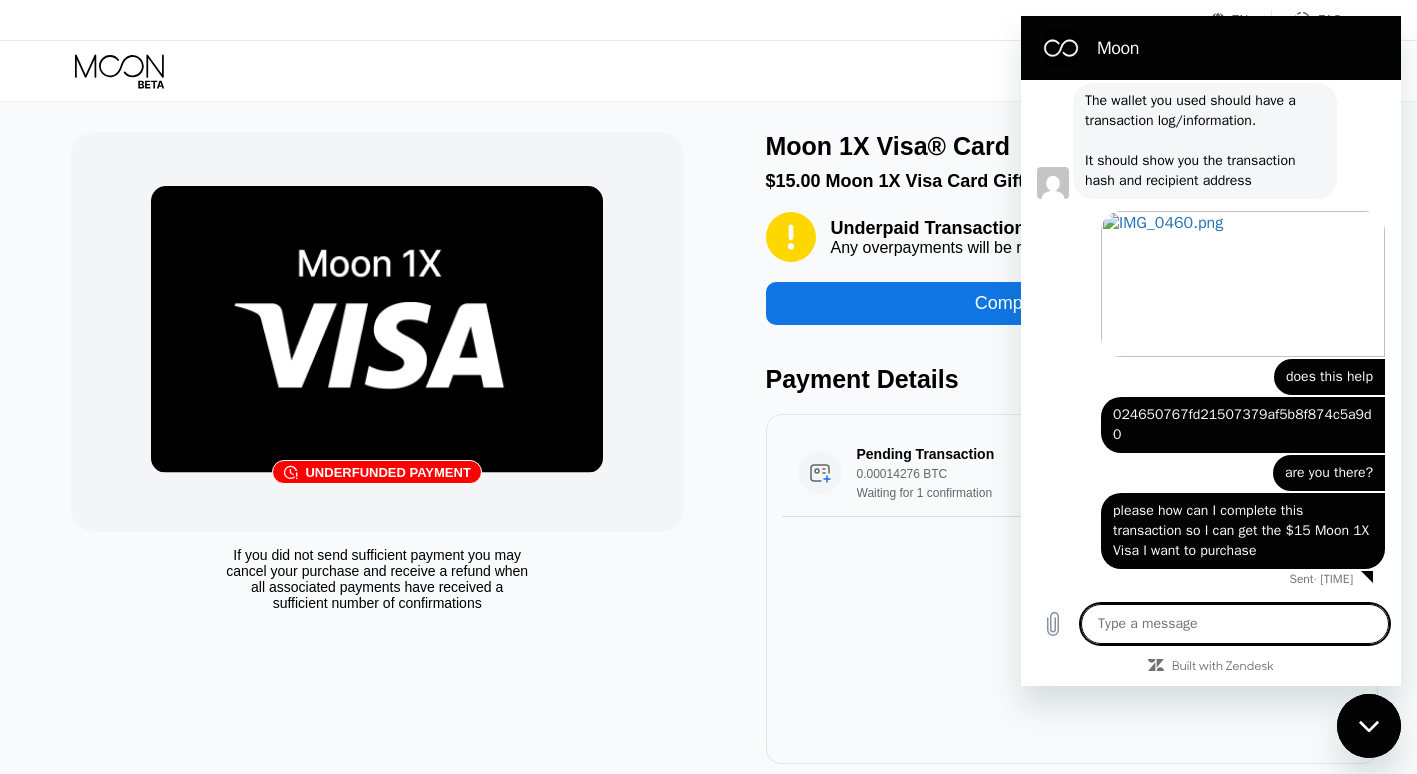 click at bounding box center (1235, 624) 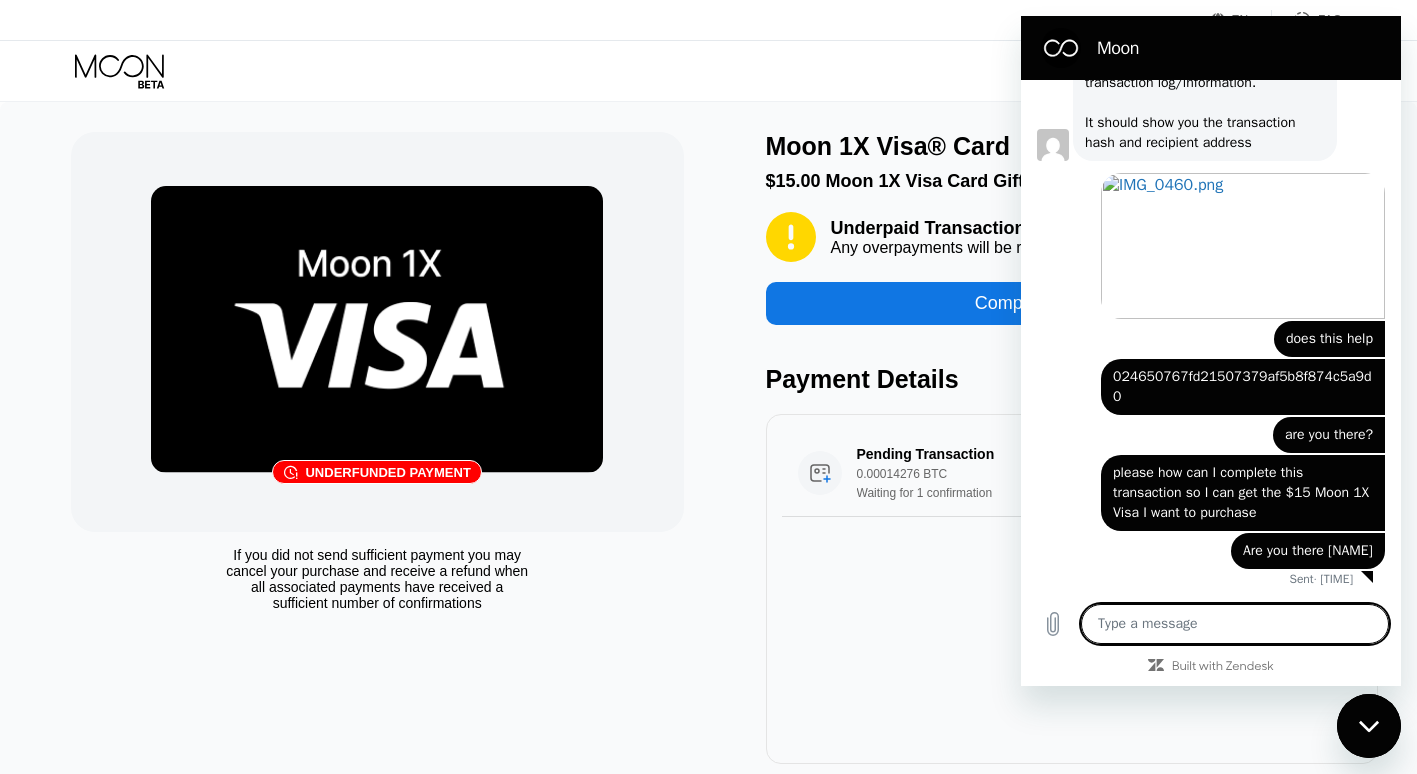 scroll, scrollTop: 2259, scrollLeft: 0, axis: vertical 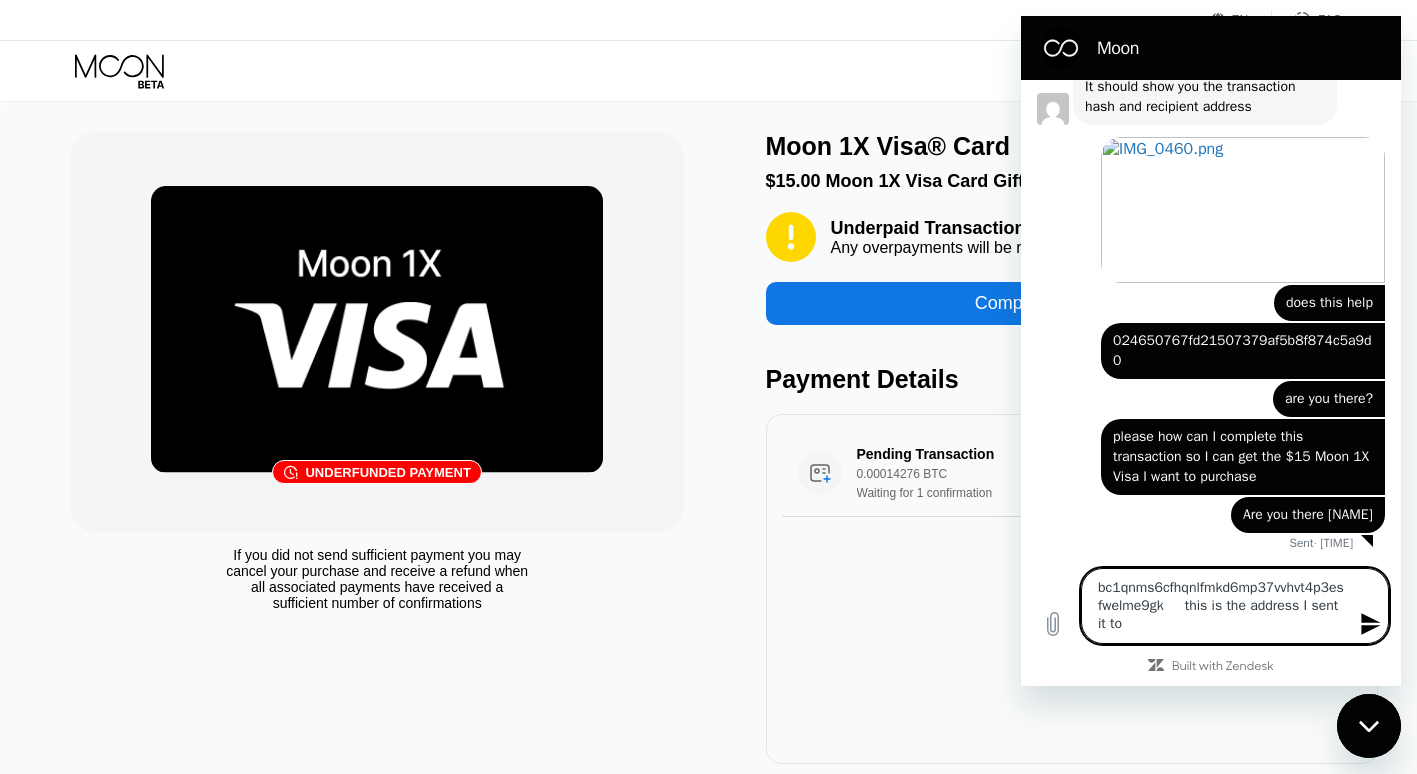 click 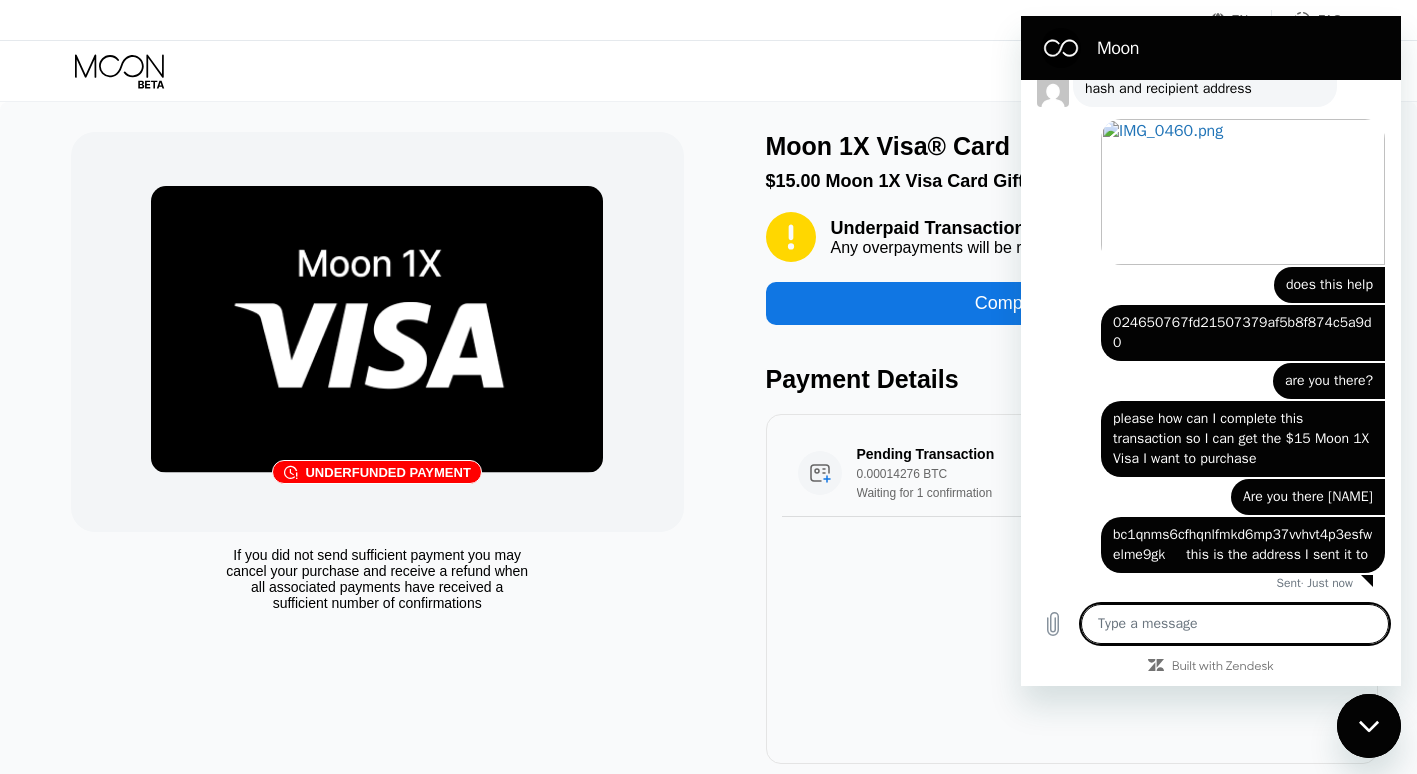 scroll, scrollTop: 2337, scrollLeft: 0, axis: vertical 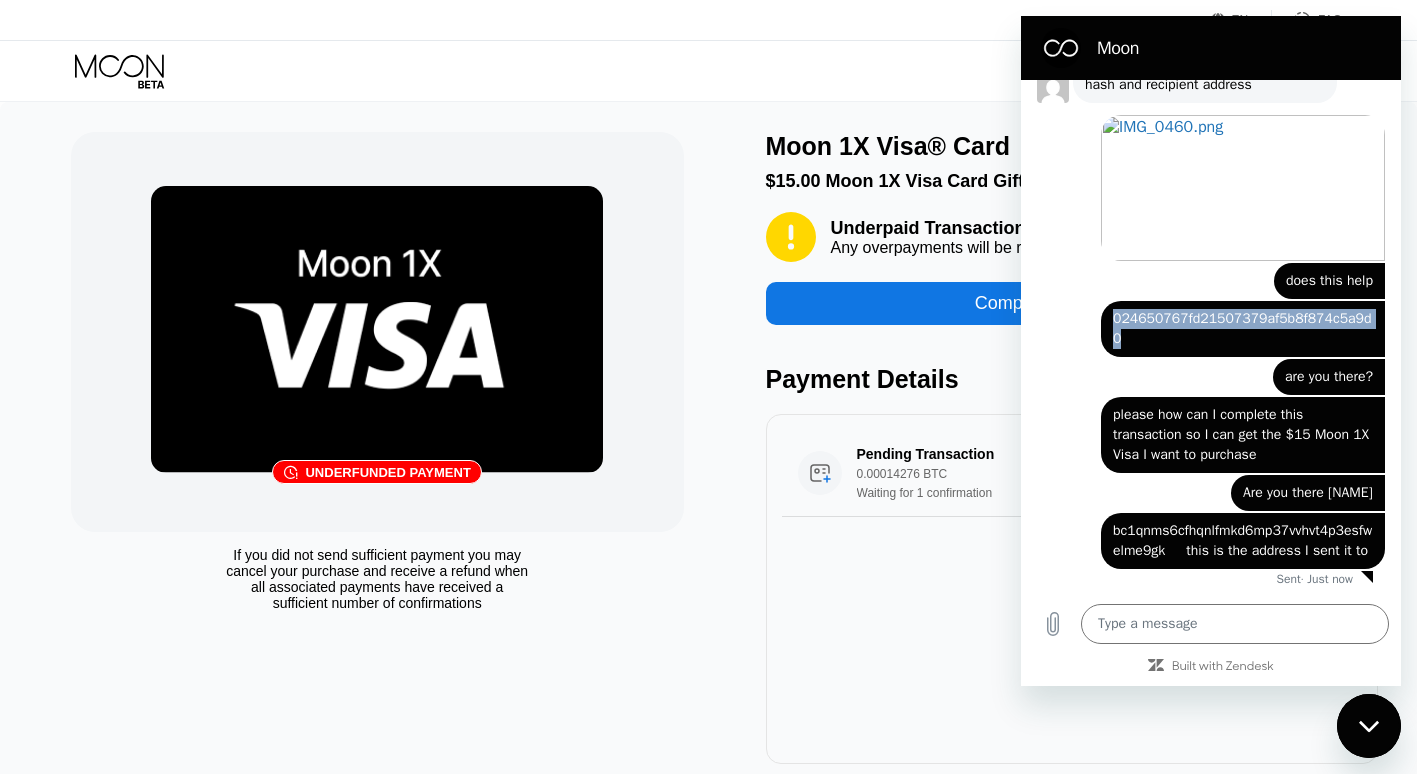 drag, startPoint x: 1136, startPoint y: 317, endPoint x: 1109, endPoint y: 298, distance: 33.01515 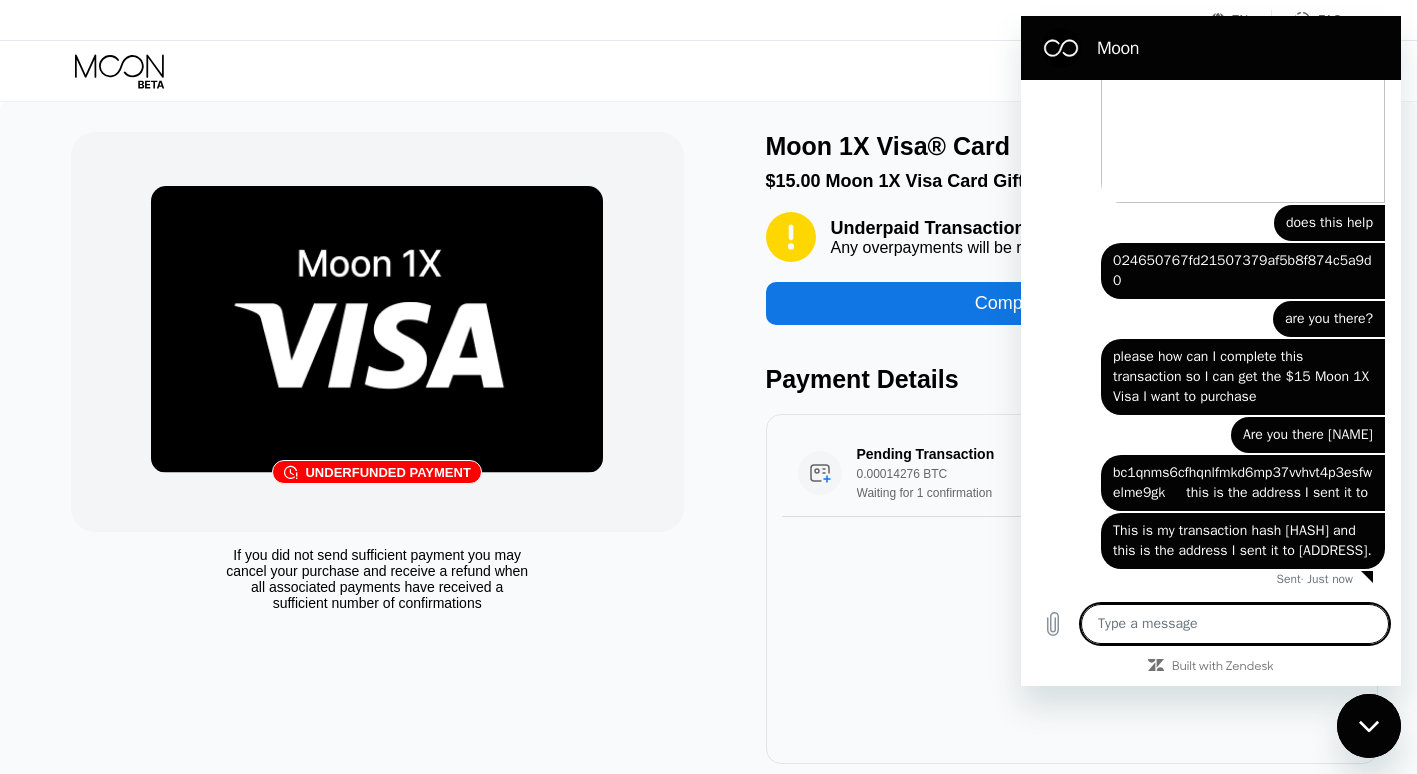 scroll, scrollTop: 2455, scrollLeft: 0, axis: vertical 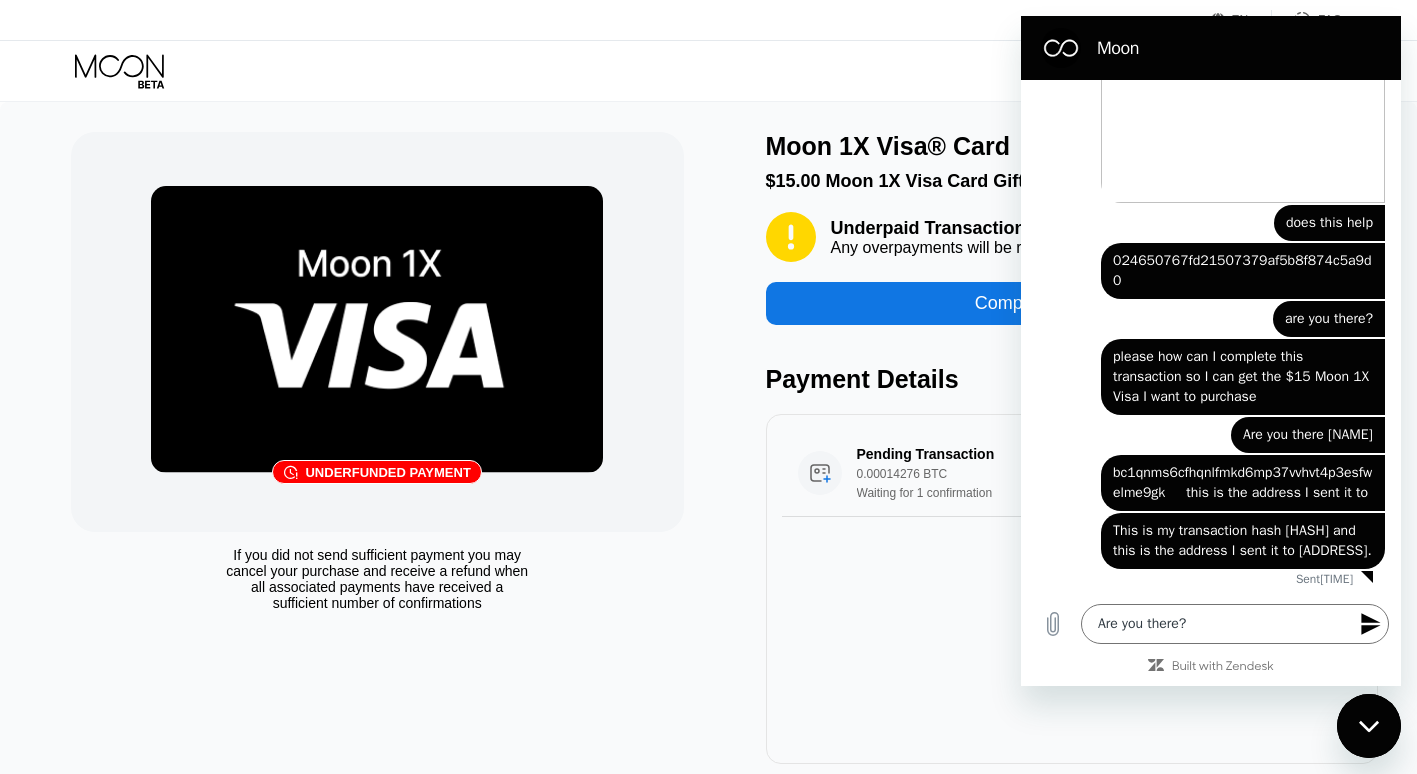 click 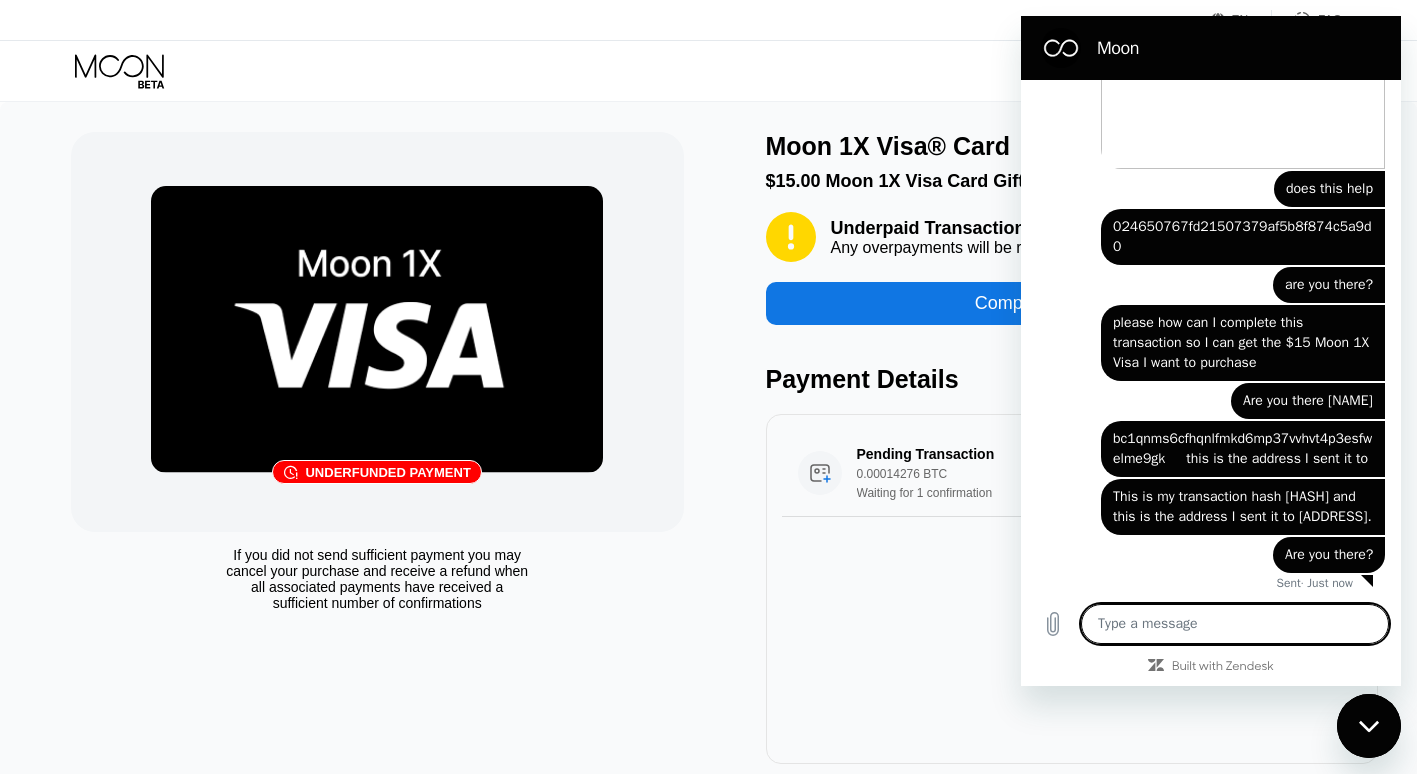 scroll, scrollTop: 2493, scrollLeft: 0, axis: vertical 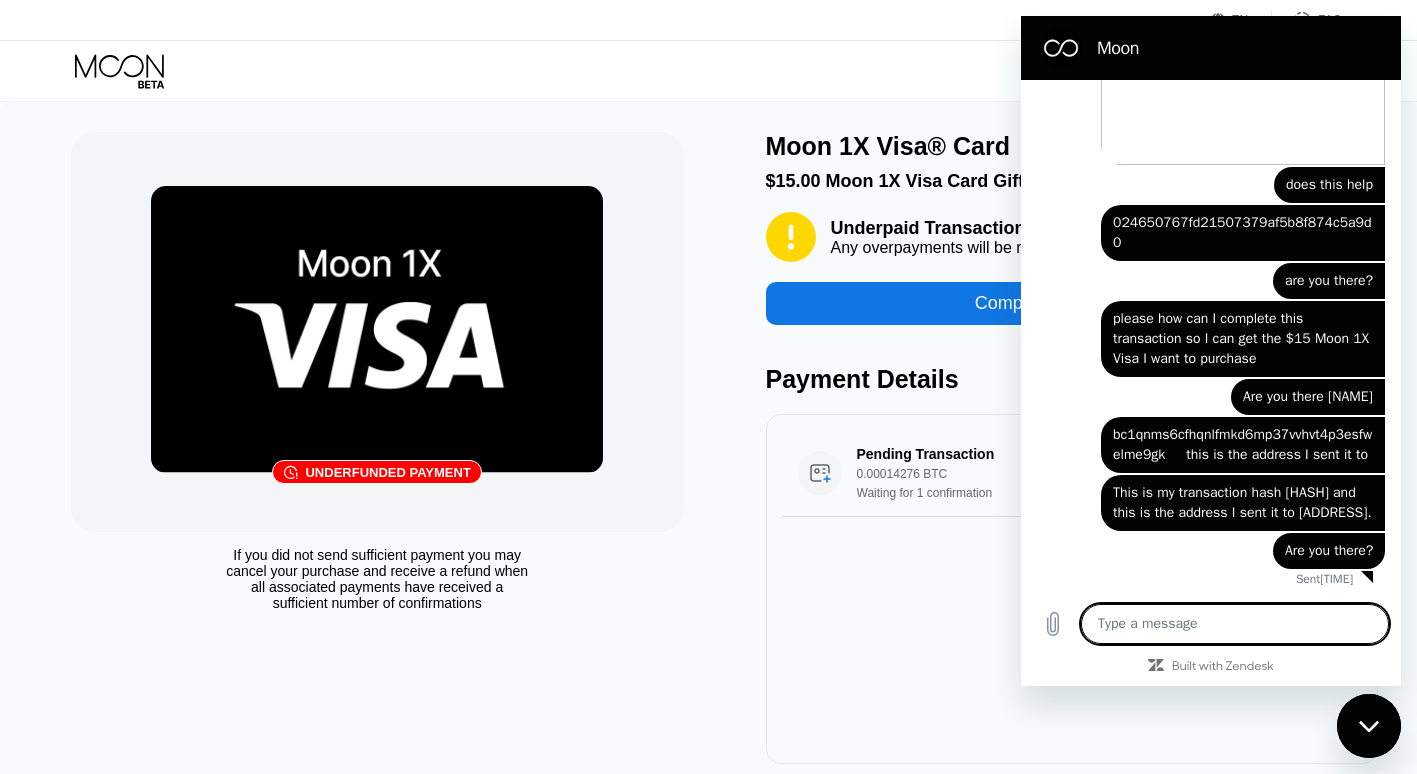 click at bounding box center (1369, 726) 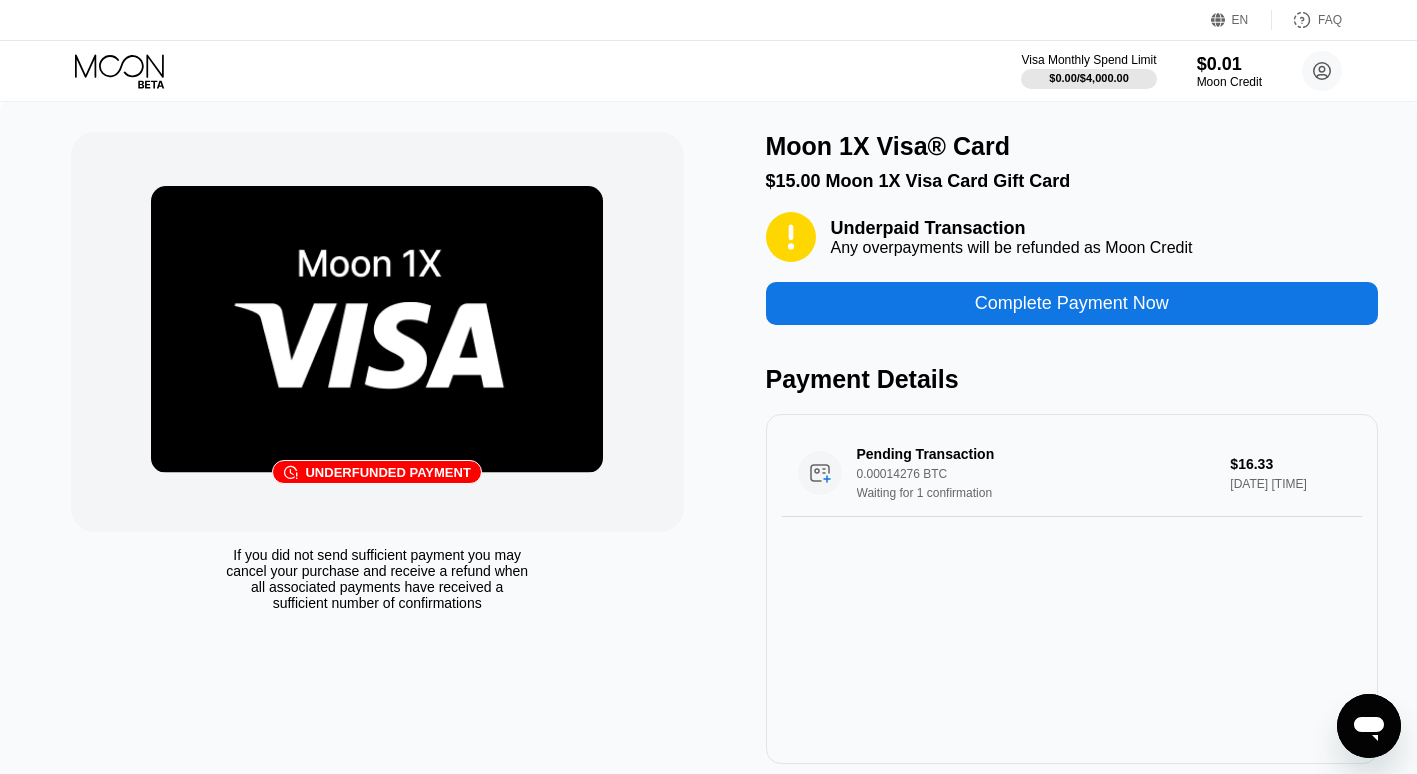click 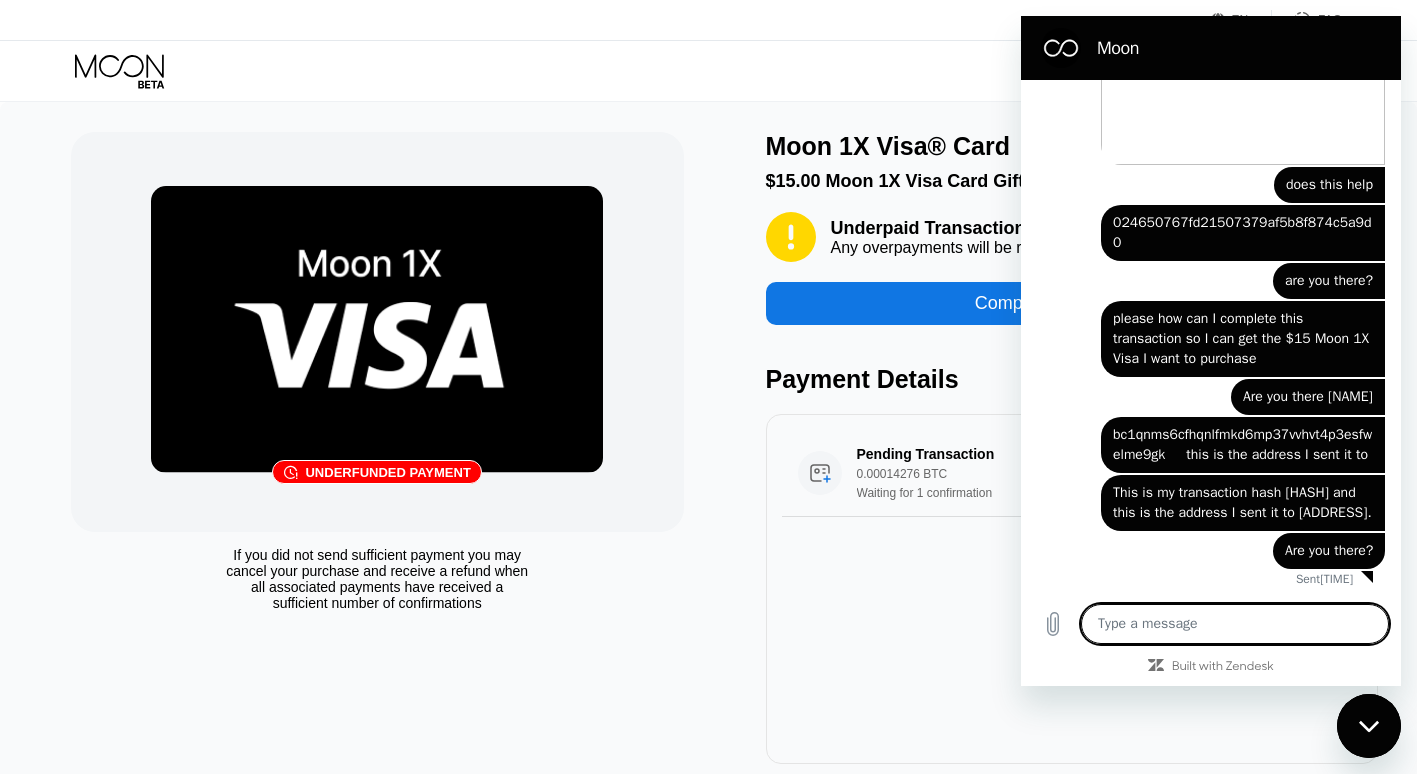 scroll, scrollTop: 0, scrollLeft: 0, axis: both 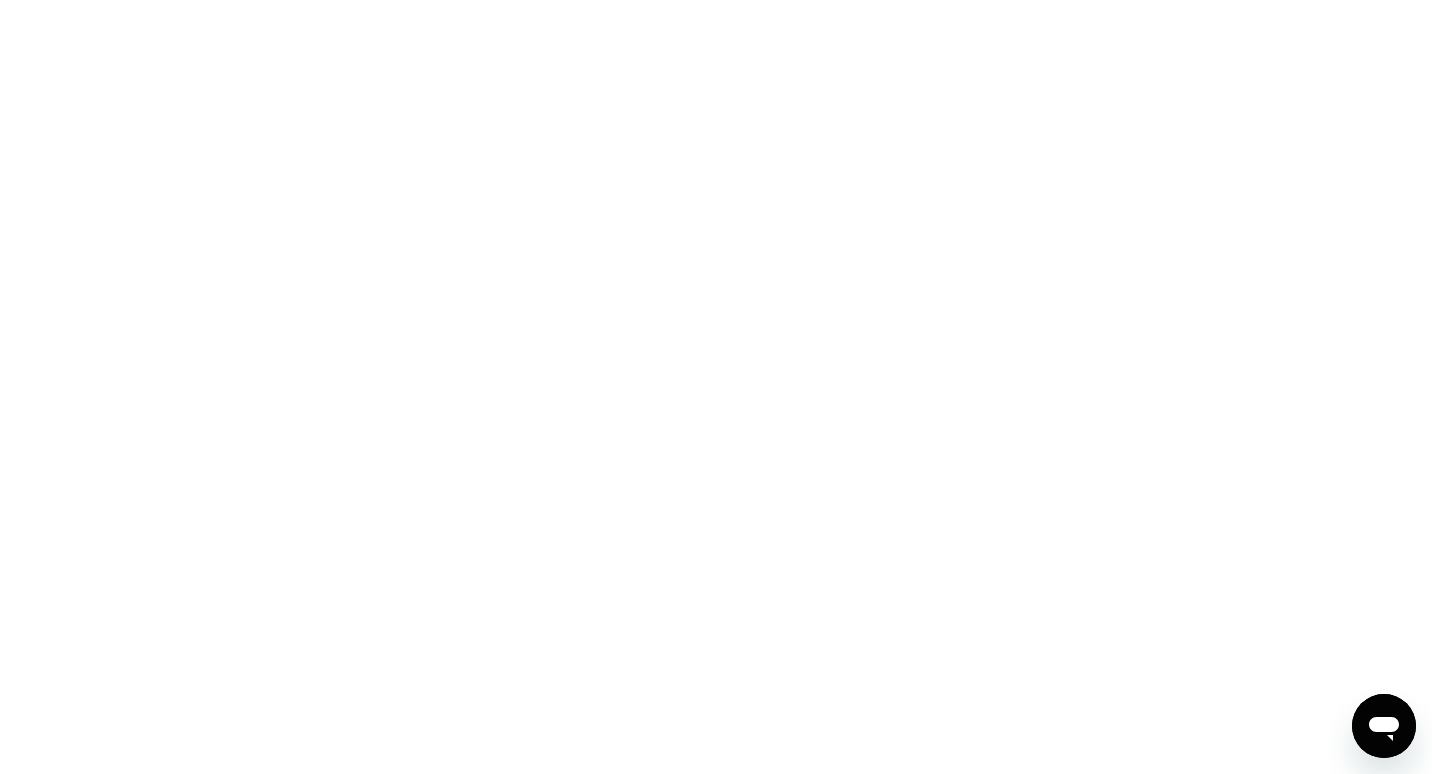 click 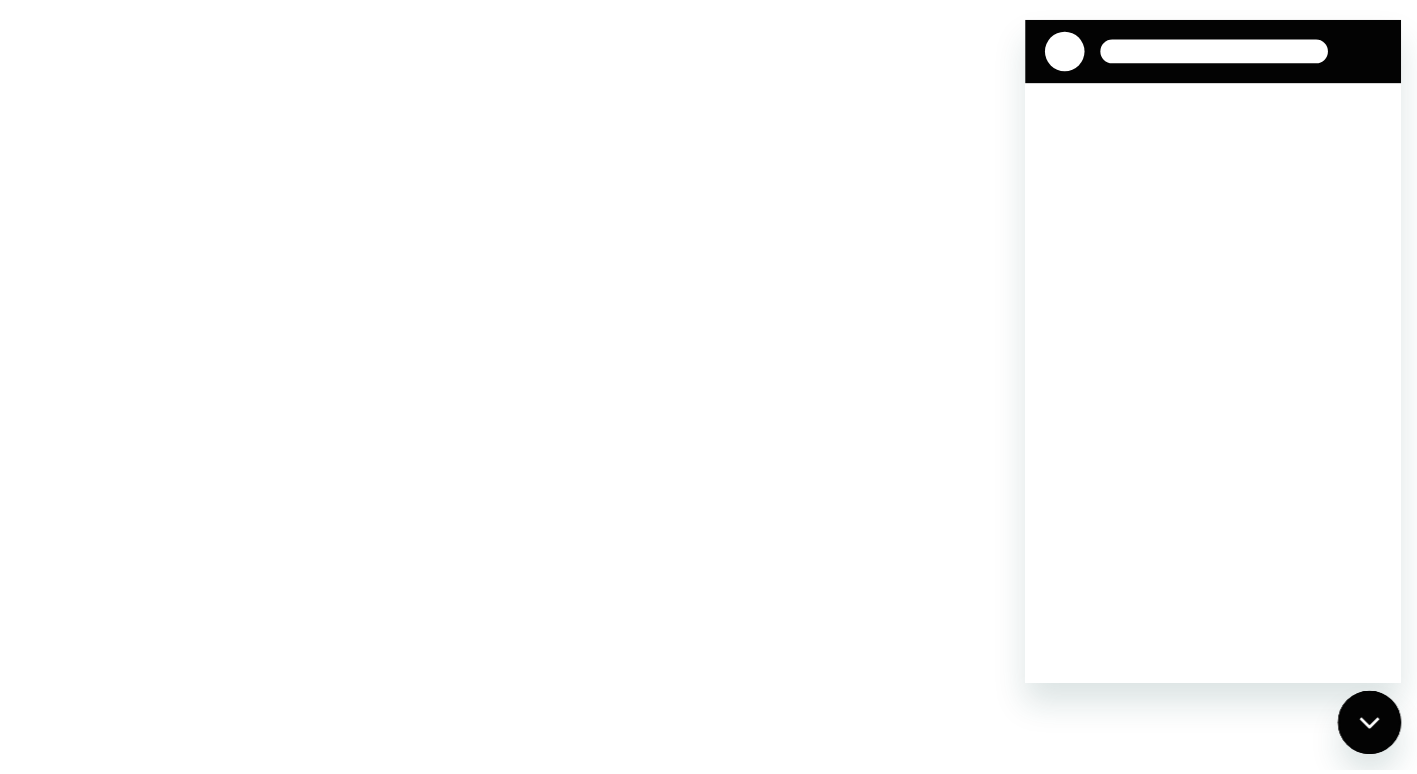 scroll, scrollTop: 0, scrollLeft: 0, axis: both 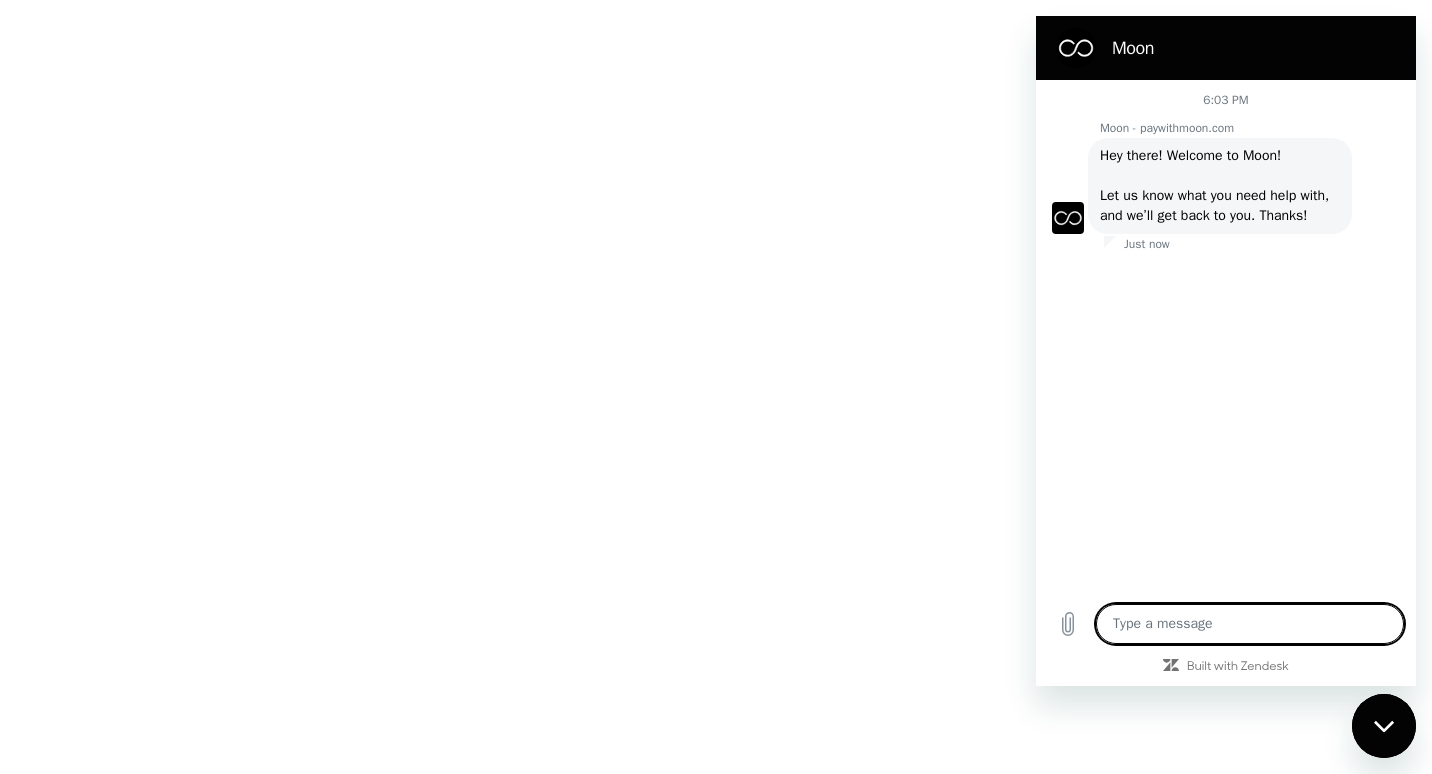 type on "x" 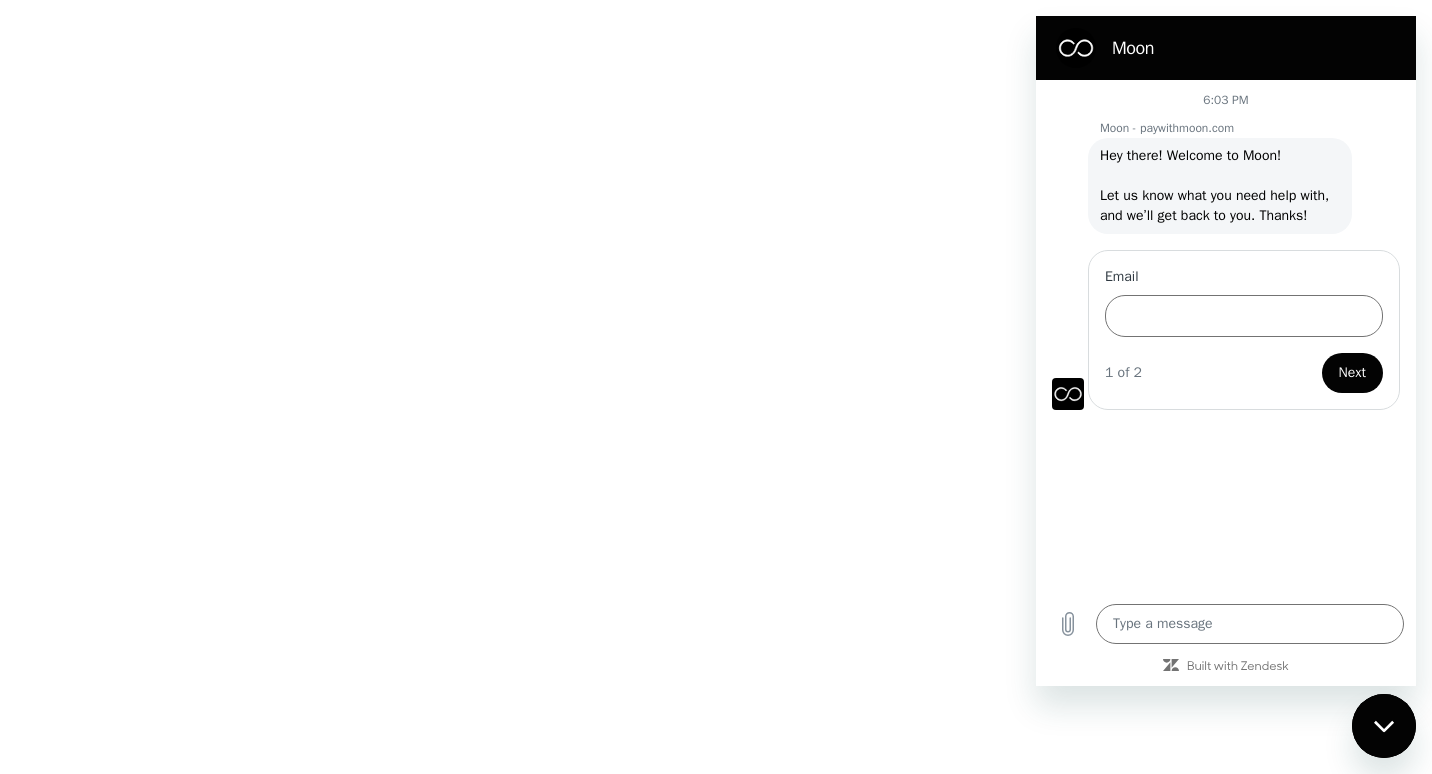 click on "[TIME] Moon - paywithmoon.com Moon - paywithmoon.com says:  Hey there! Welcome to Moon!
Let us know what you need help with, and we’ll get back to you. Thanks!  Just now Email 1 of 2 Next" at bounding box center (1226, 336) 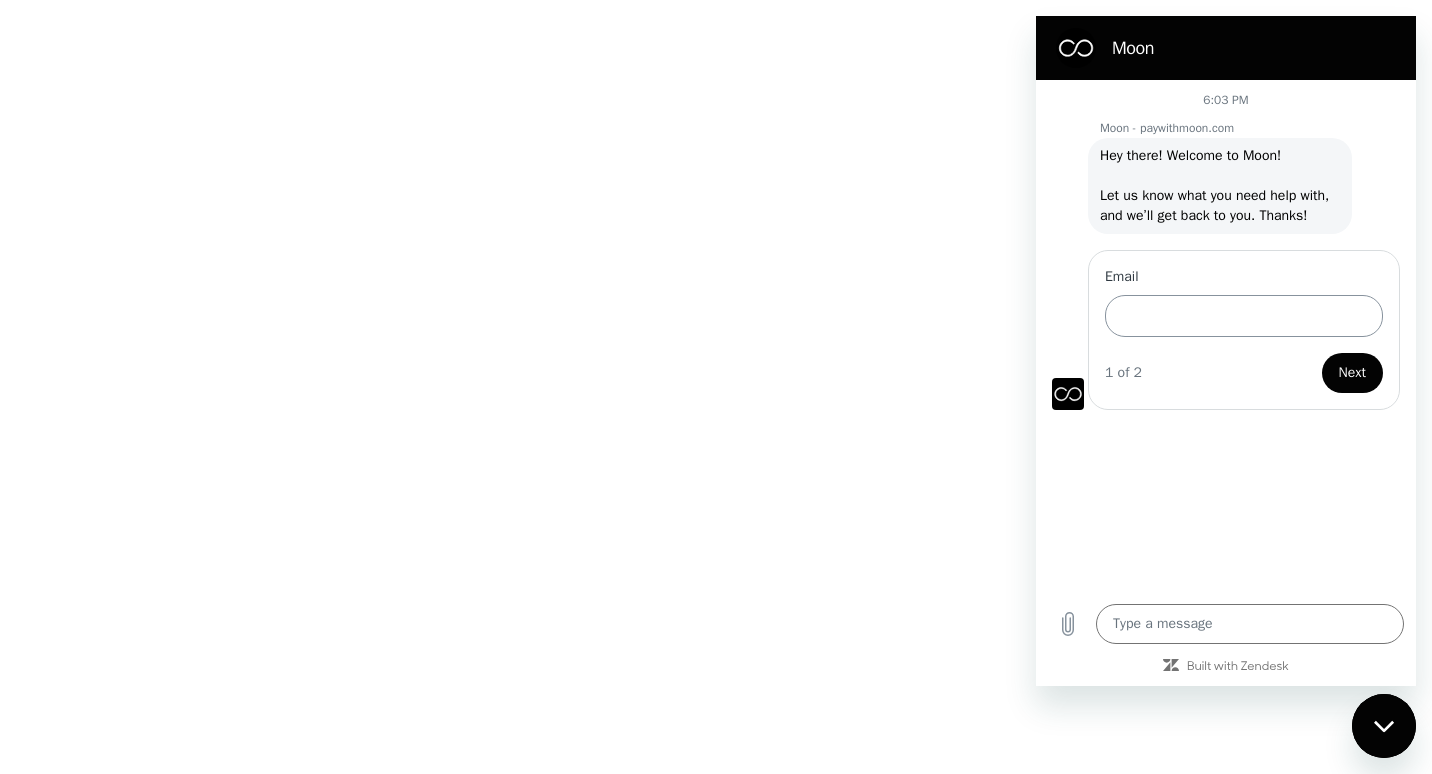 click on "Email" at bounding box center [1244, 316] 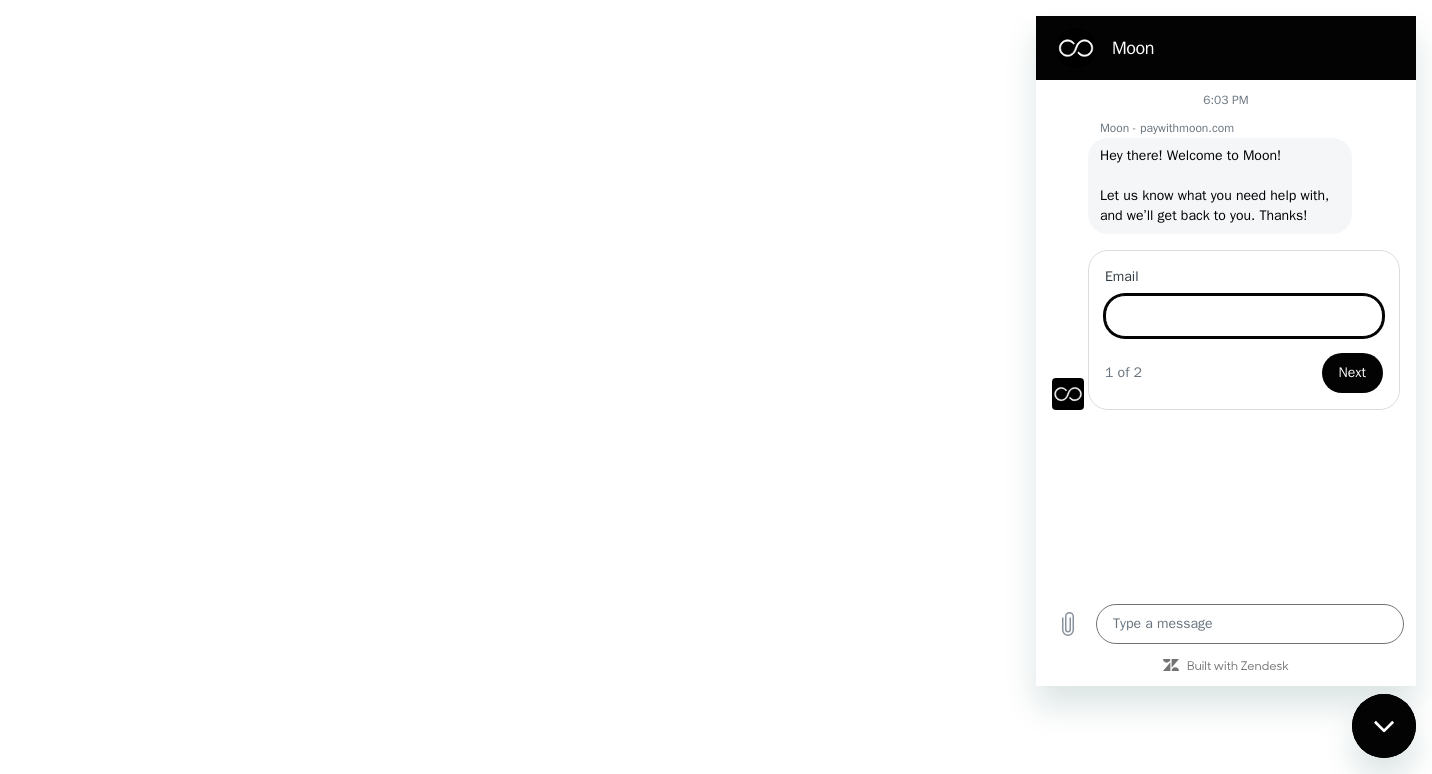 type on "[EMAIL]" 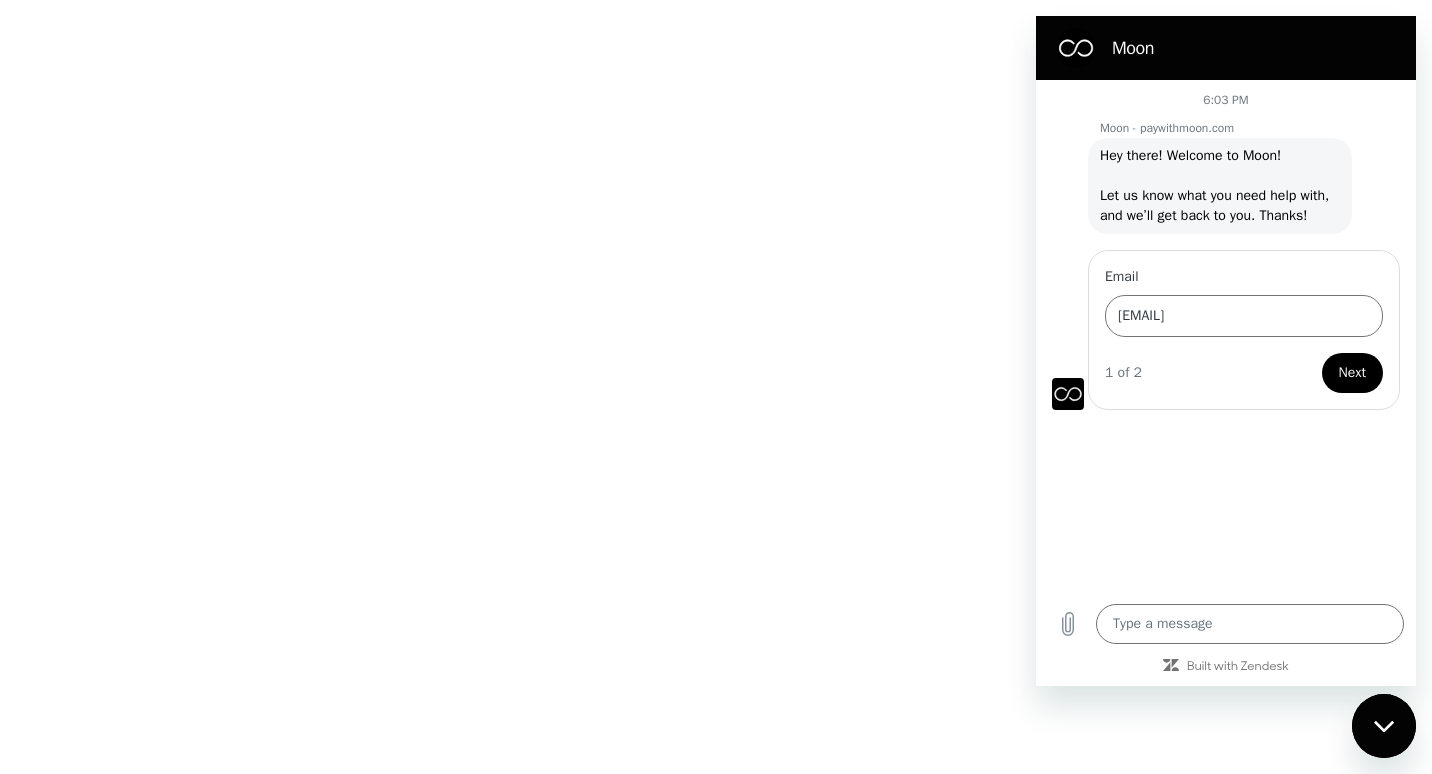 click on "Next" at bounding box center (1352, 373) 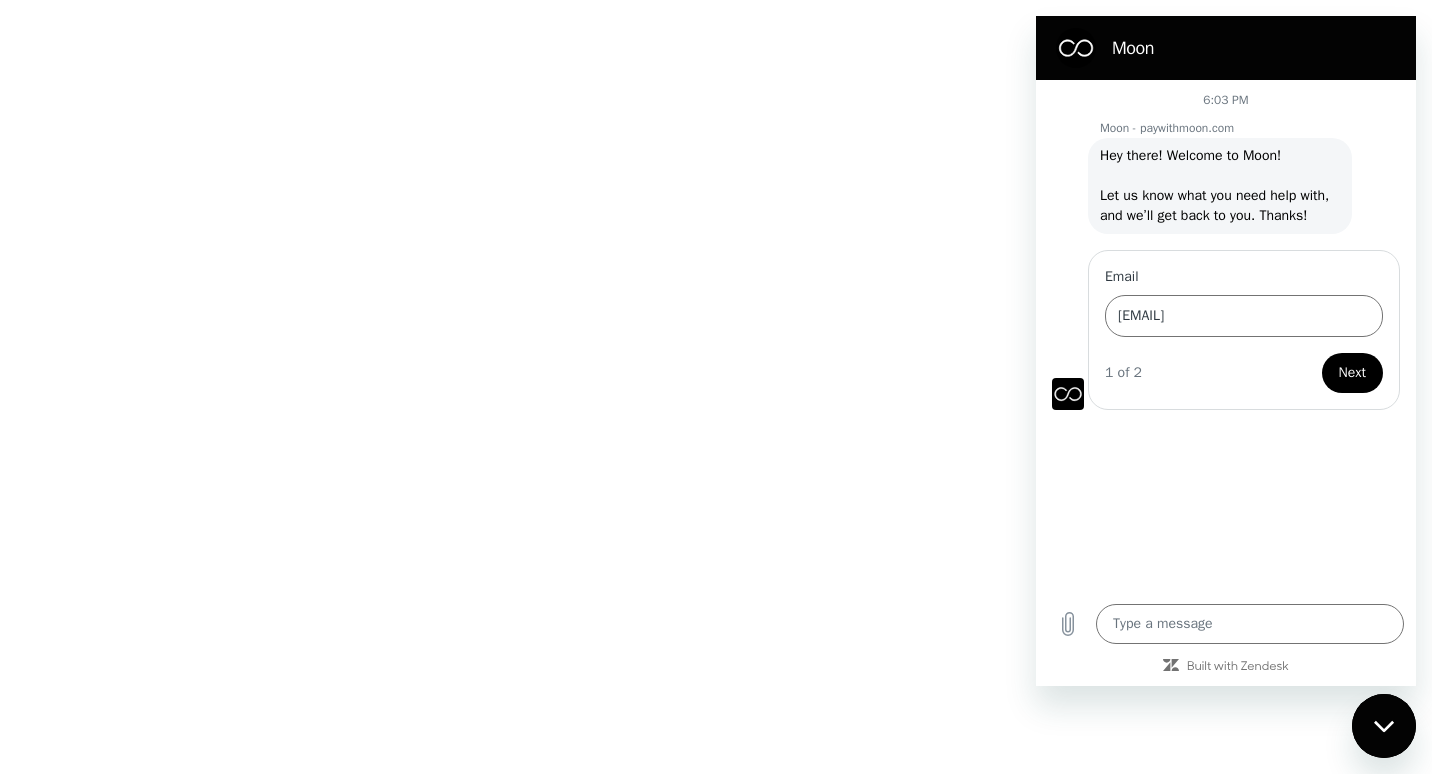 type on "x" 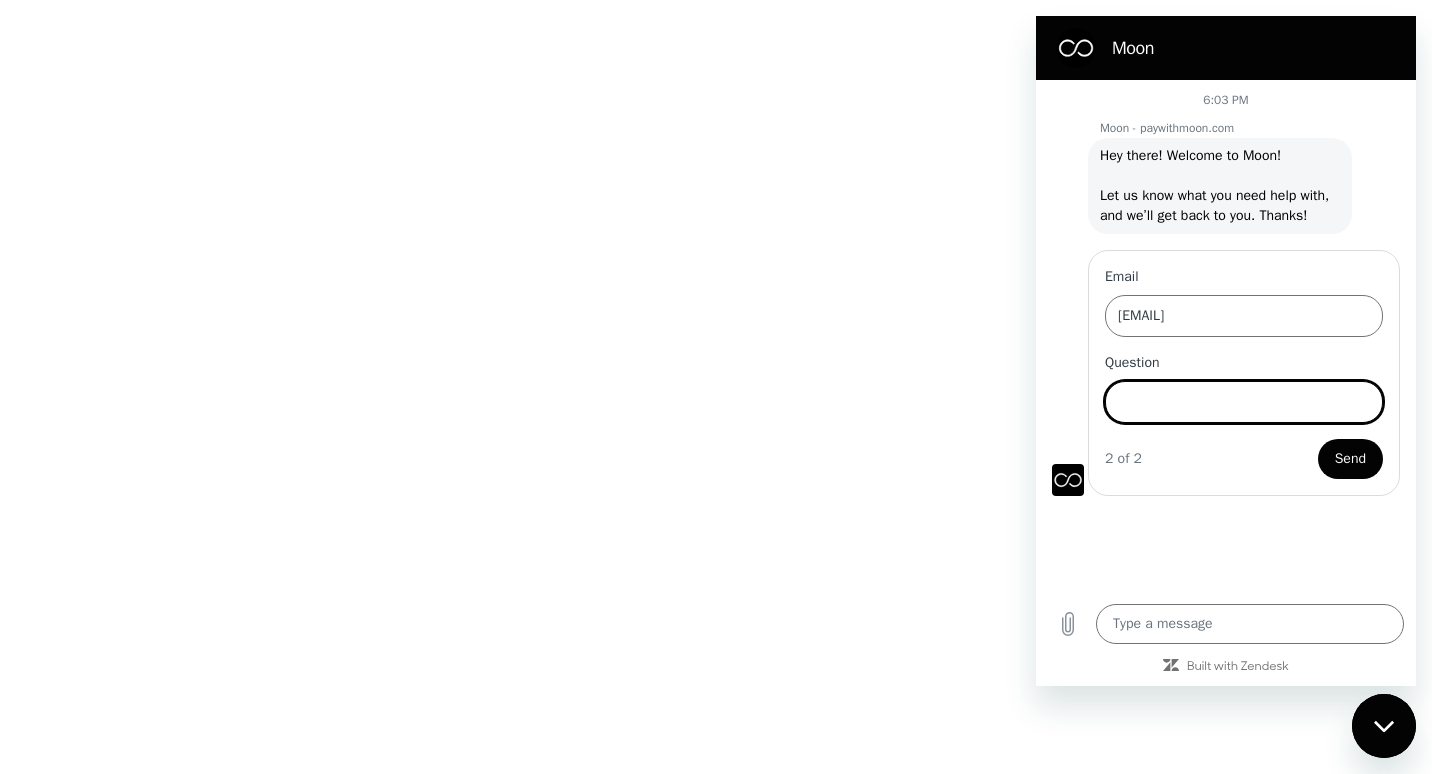 click on "Question" at bounding box center (1244, 402) 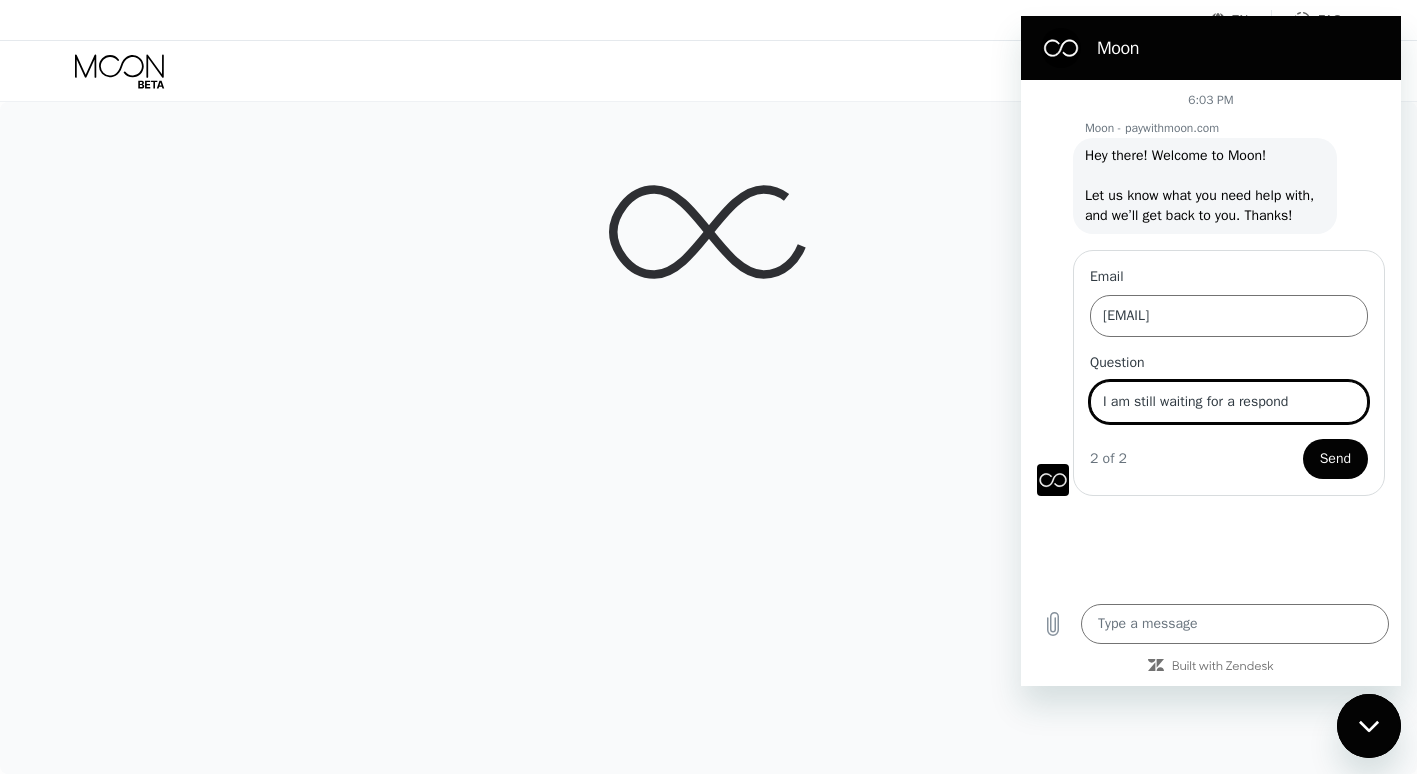 type on "I am still waiting for a respond" 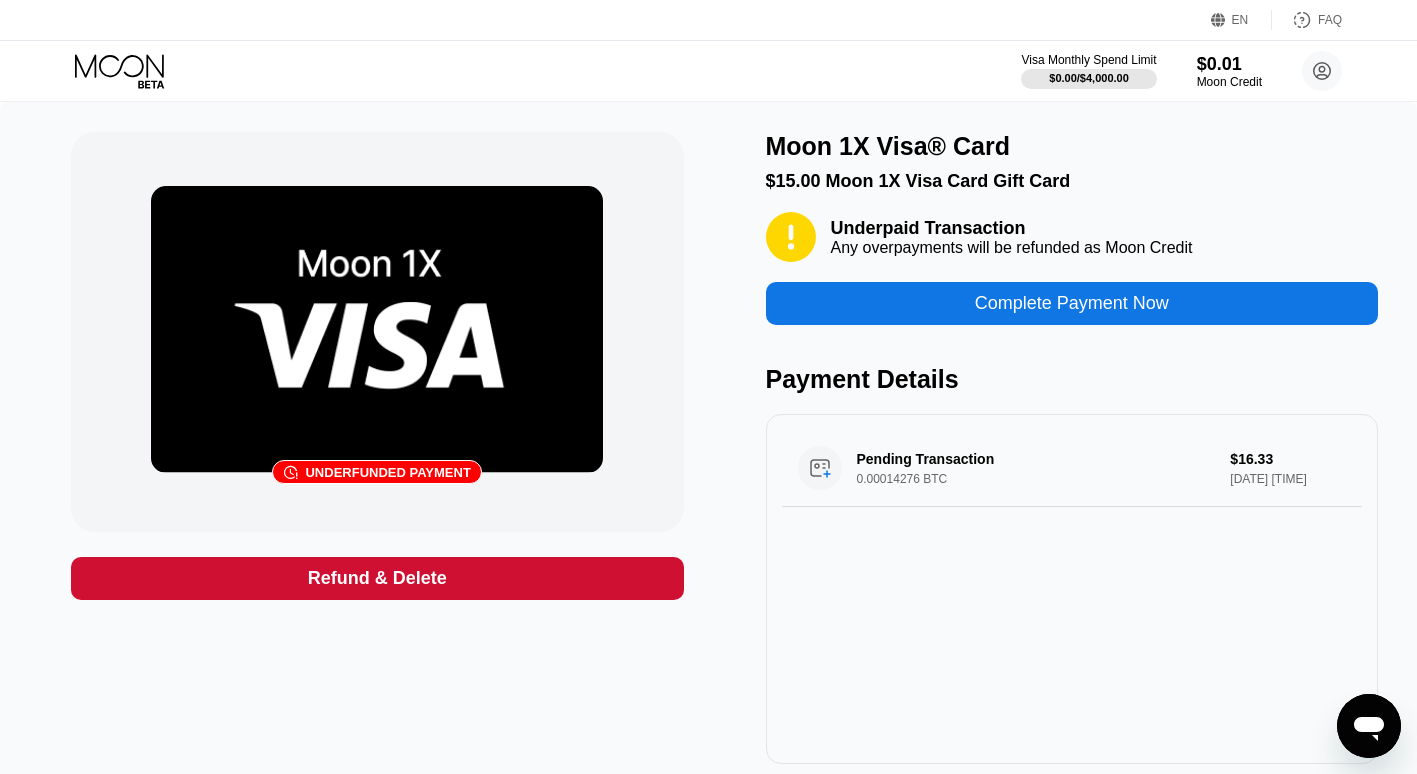 click at bounding box center (1369, 726) 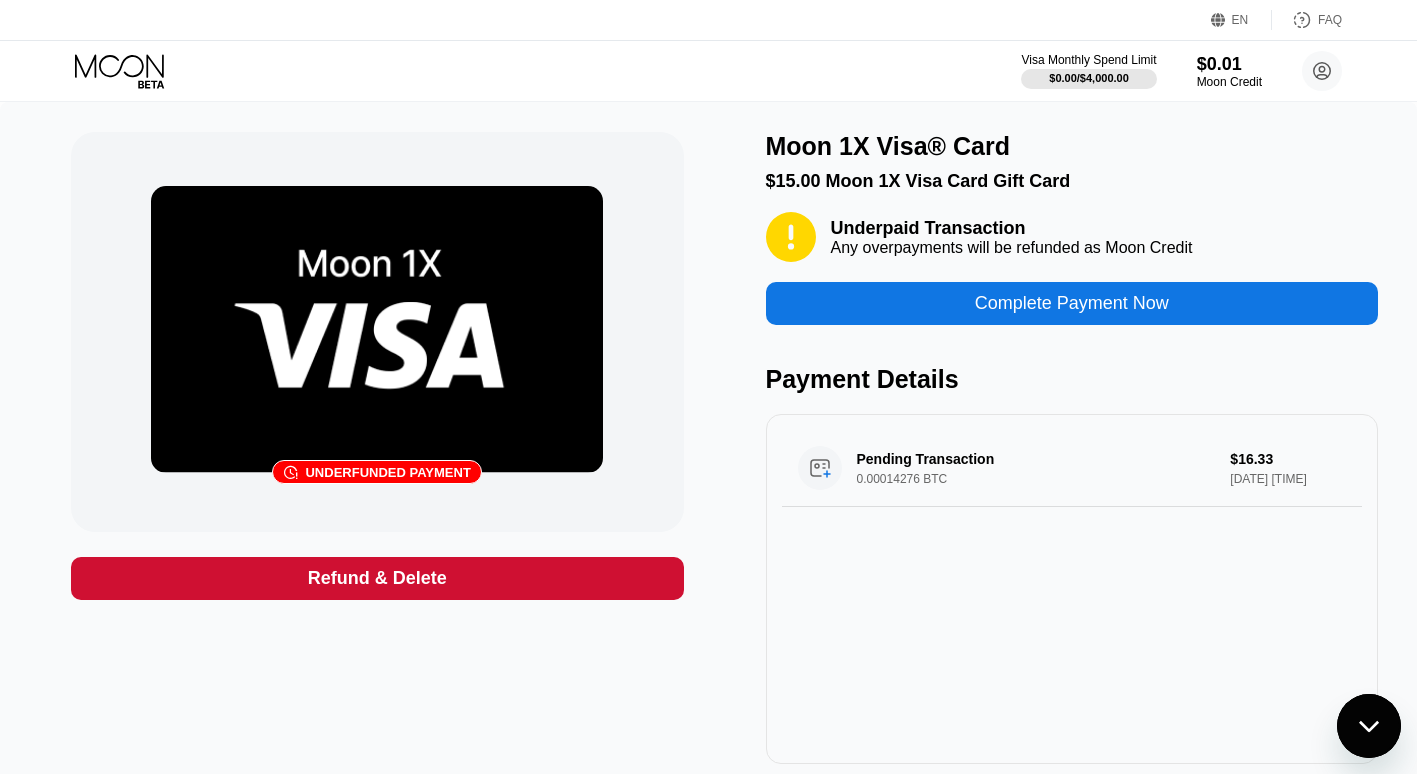 scroll, scrollTop: 0, scrollLeft: 0, axis: both 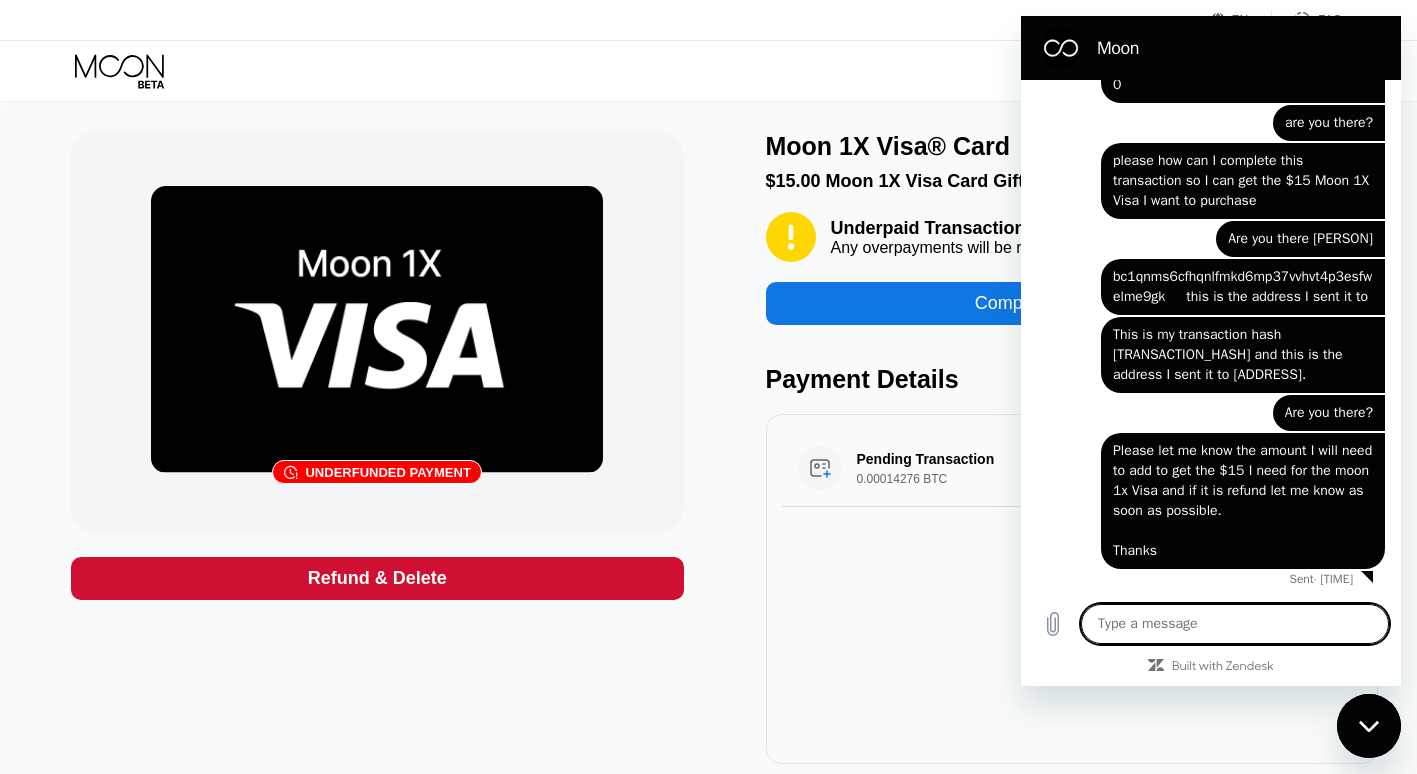 drag, startPoint x: 1396, startPoint y: 452, endPoint x: 2429, endPoint y: 537, distance: 1036.4912 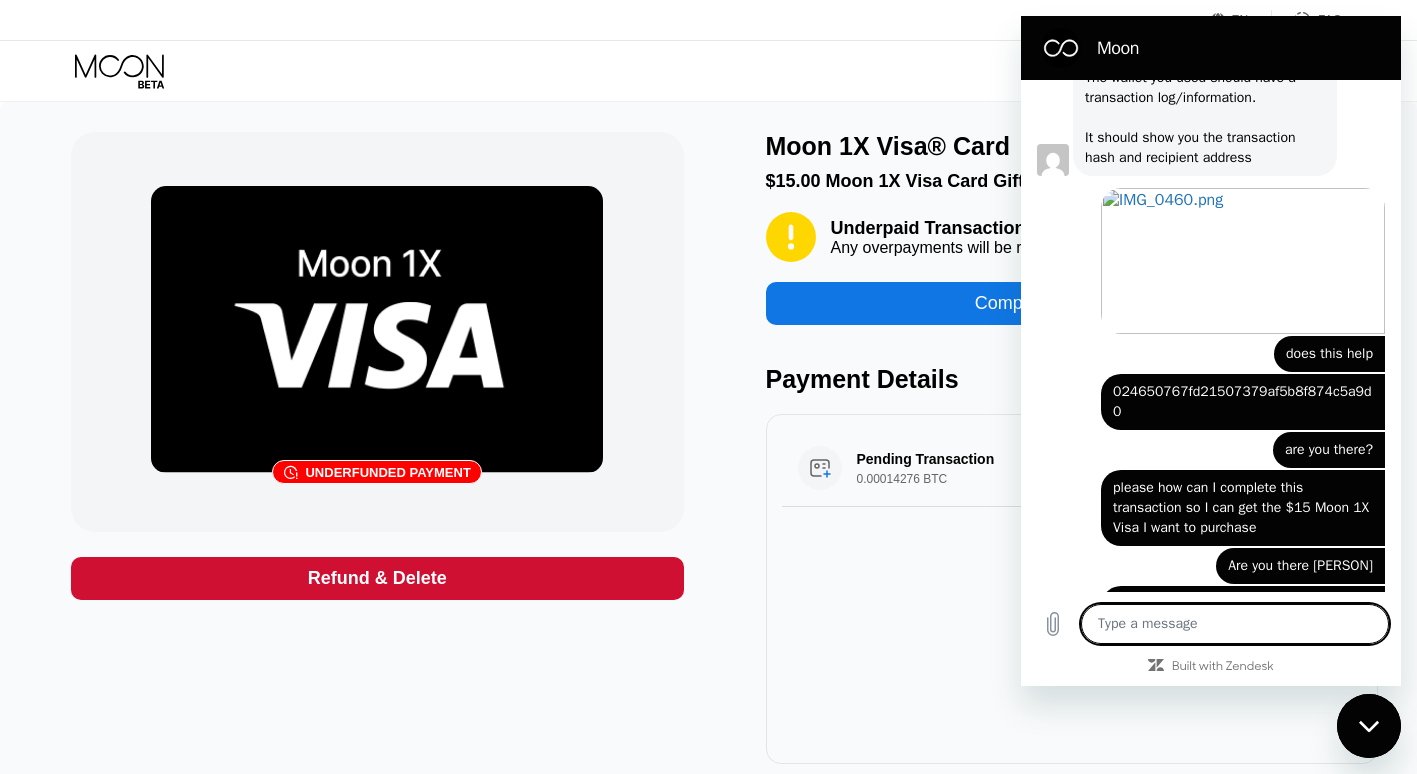 scroll, scrollTop: 2148, scrollLeft: 0, axis: vertical 